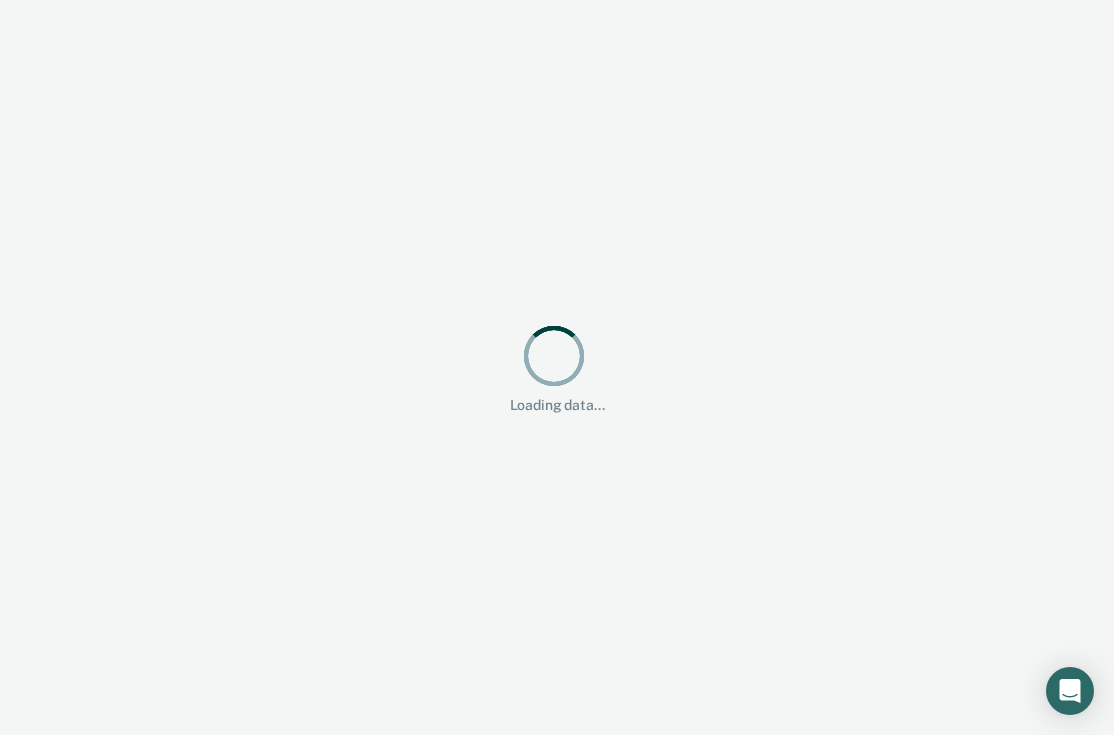 scroll, scrollTop: 0, scrollLeft: 0, axis: both 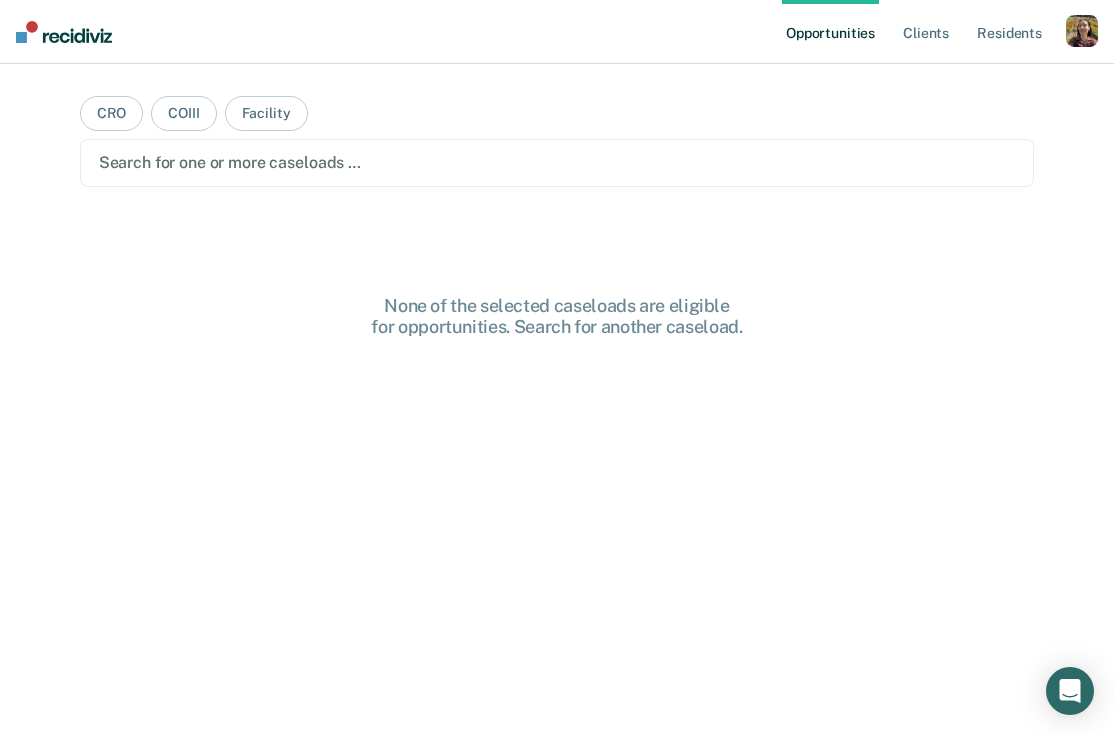 click at bounding box center [1082, 31] 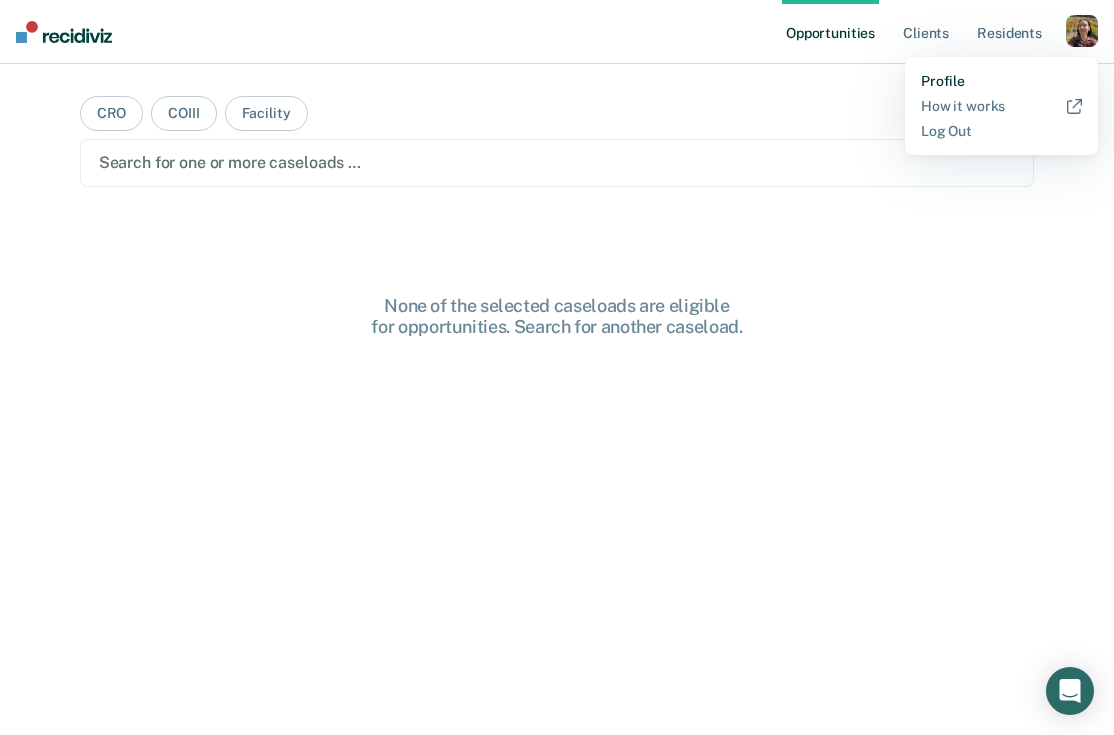 click on "Profile" at bounding box center (1001, 81) 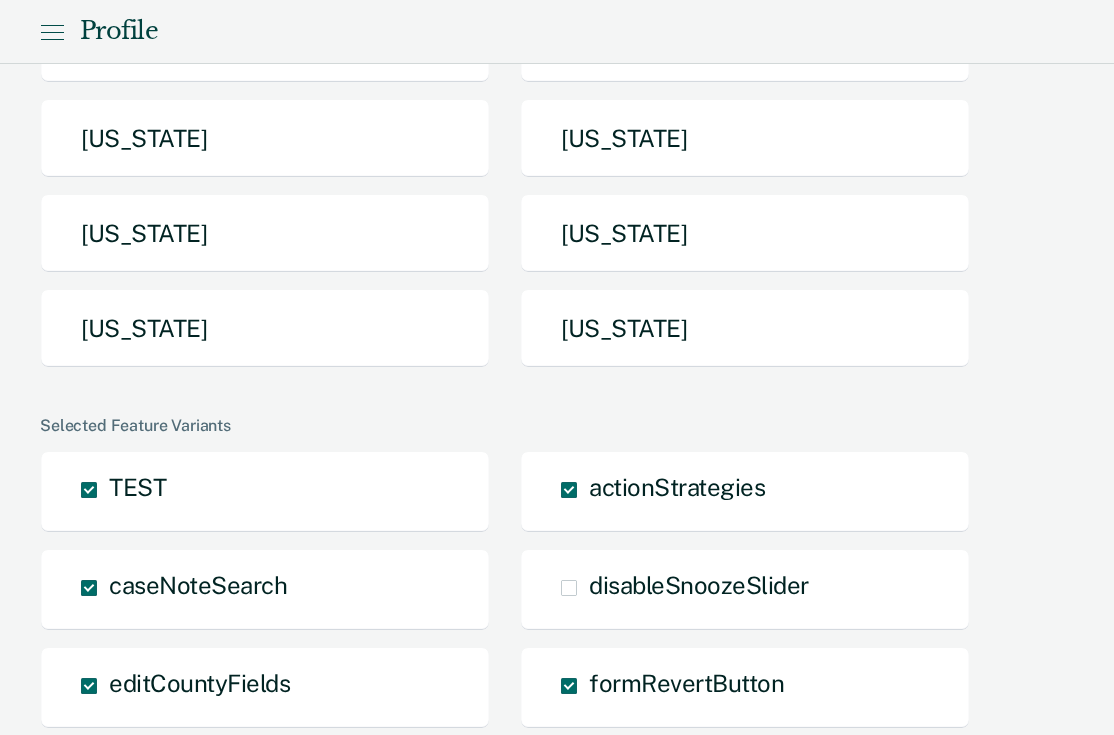 scroll, scrollTop: 532, scrollLeft: 0, axis: vertical 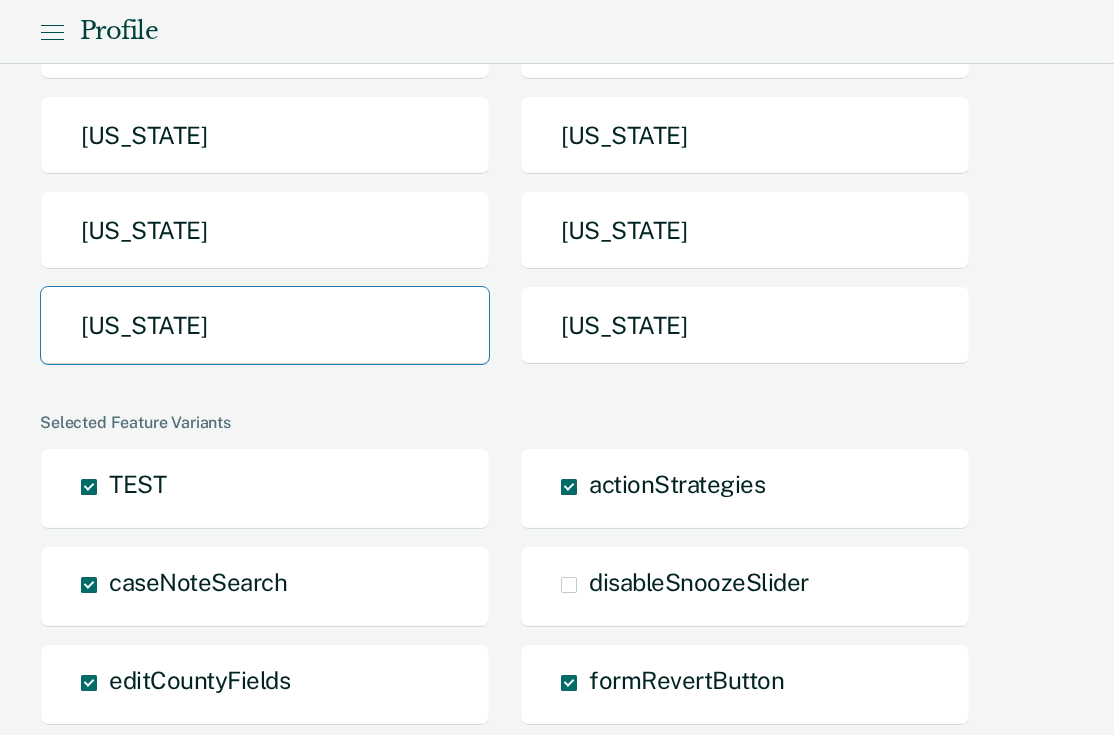 click on "[US_STATE]" at bounding box center [265, 325] 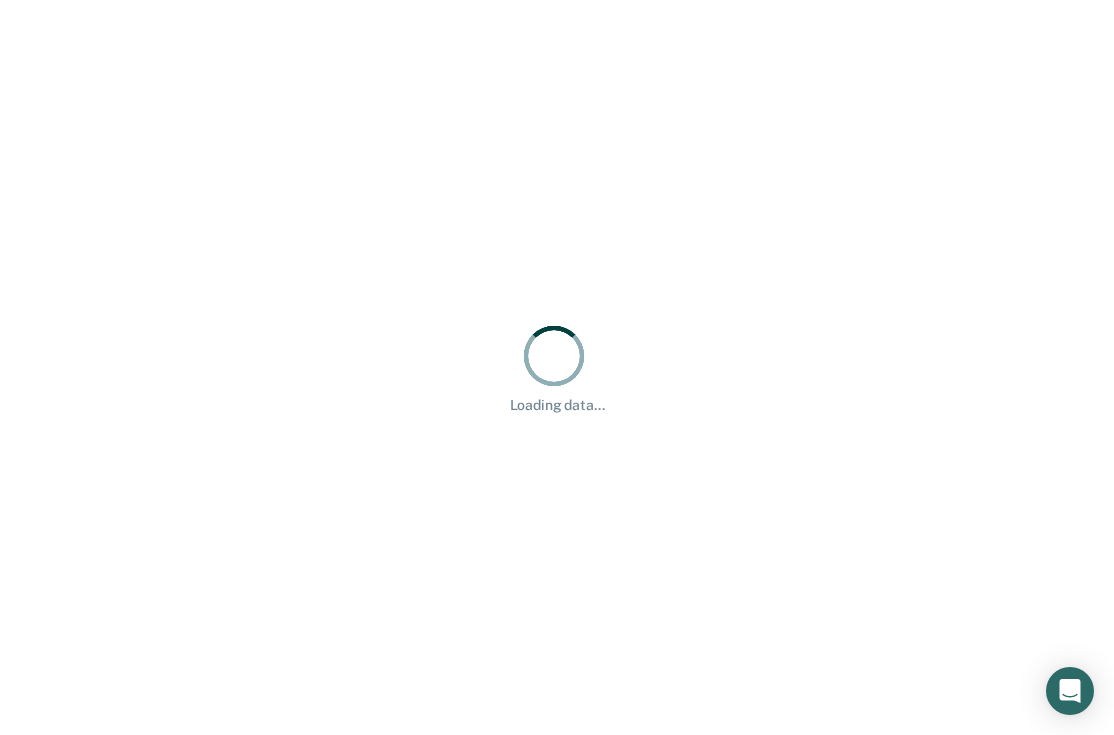 scroll, scrollTop: 0, scrollLeft: 0, axis: both 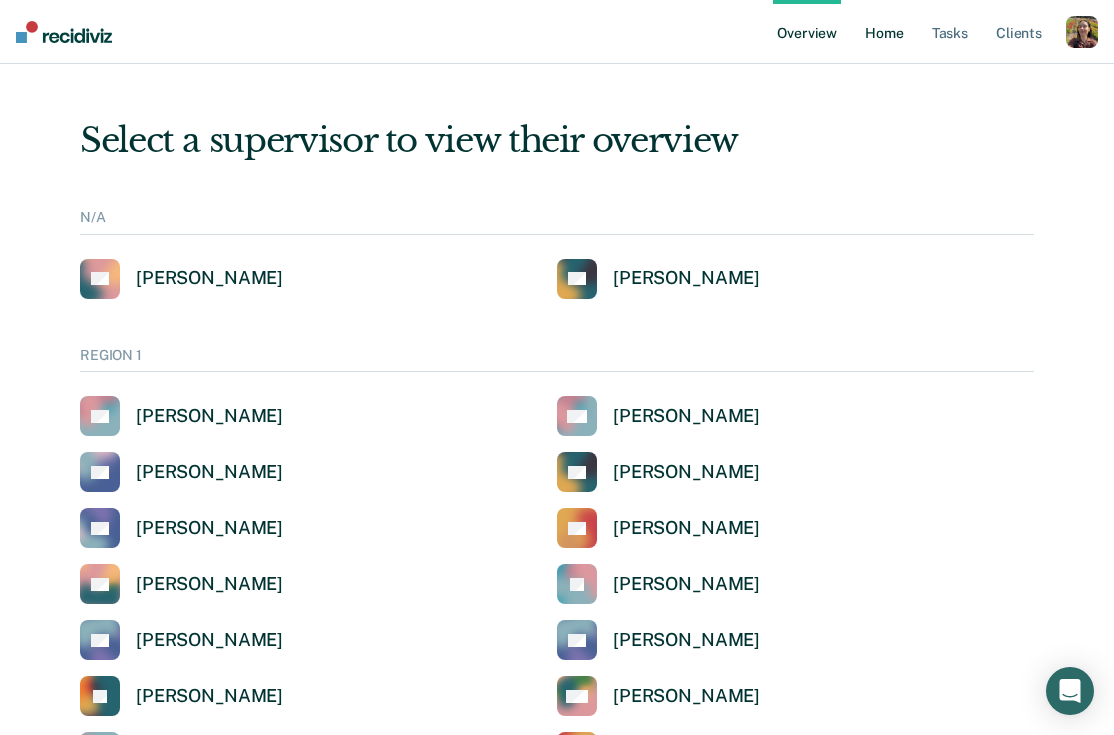 click on "Home" at bounding box center [884, 32] 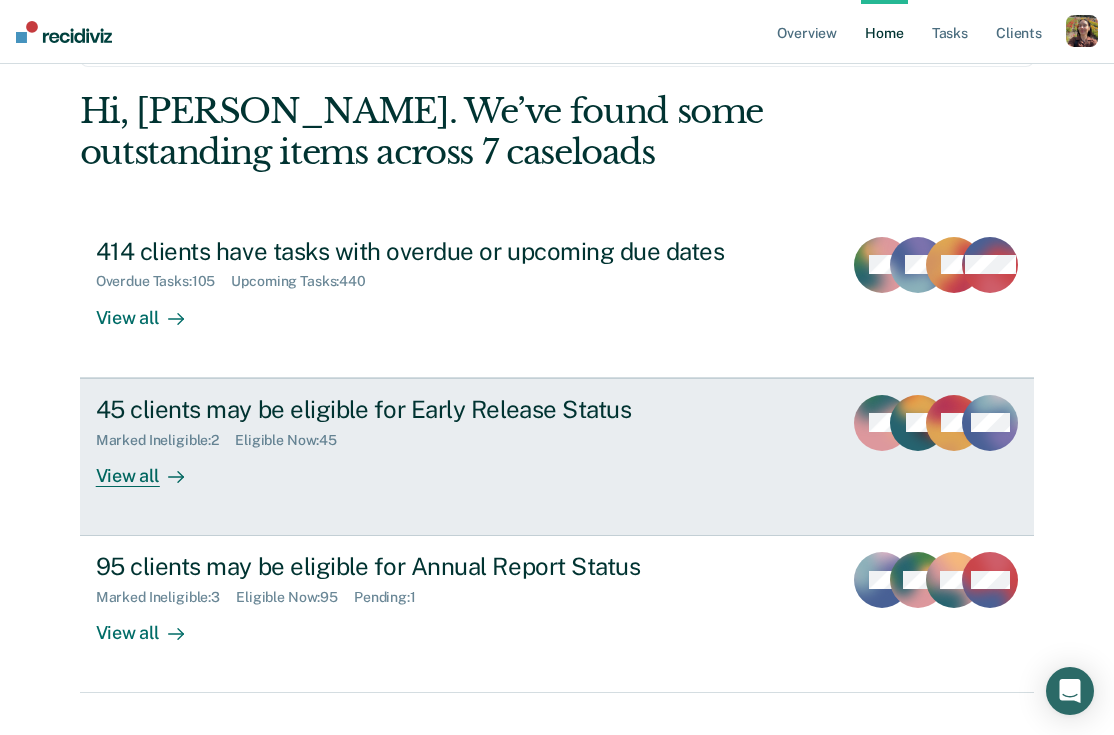 scroll, scrollTop: 119, scrollLeft: 0, axis: vertical 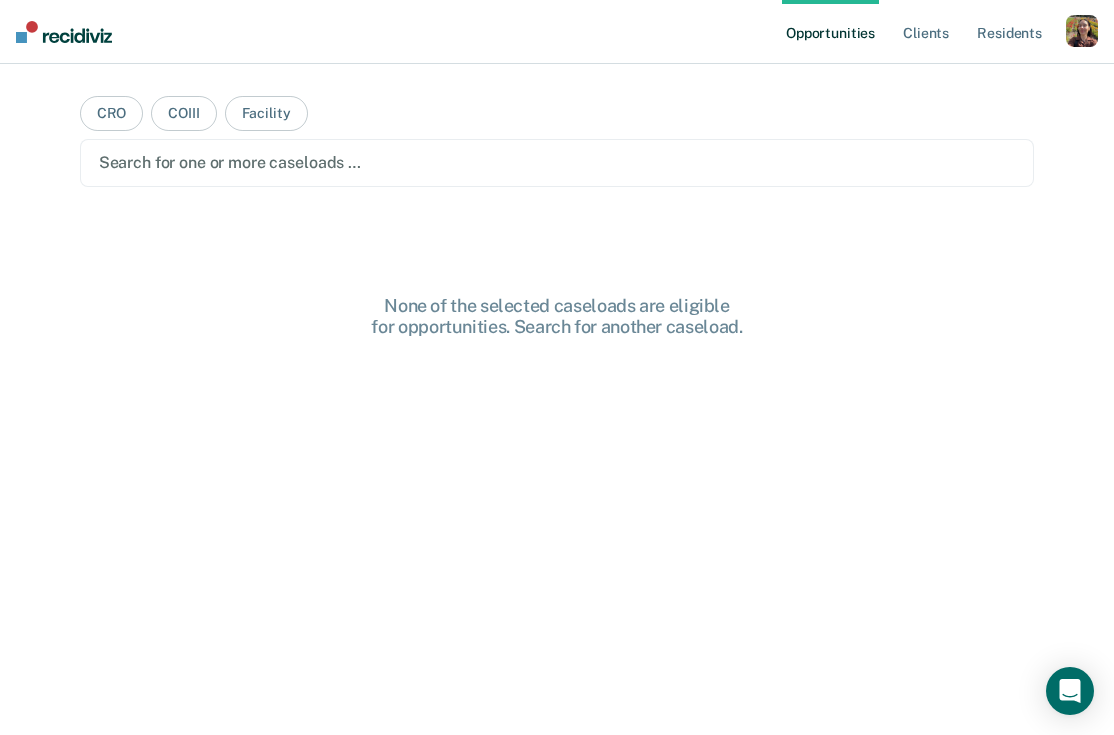 click at bounding box center (1082, 31) 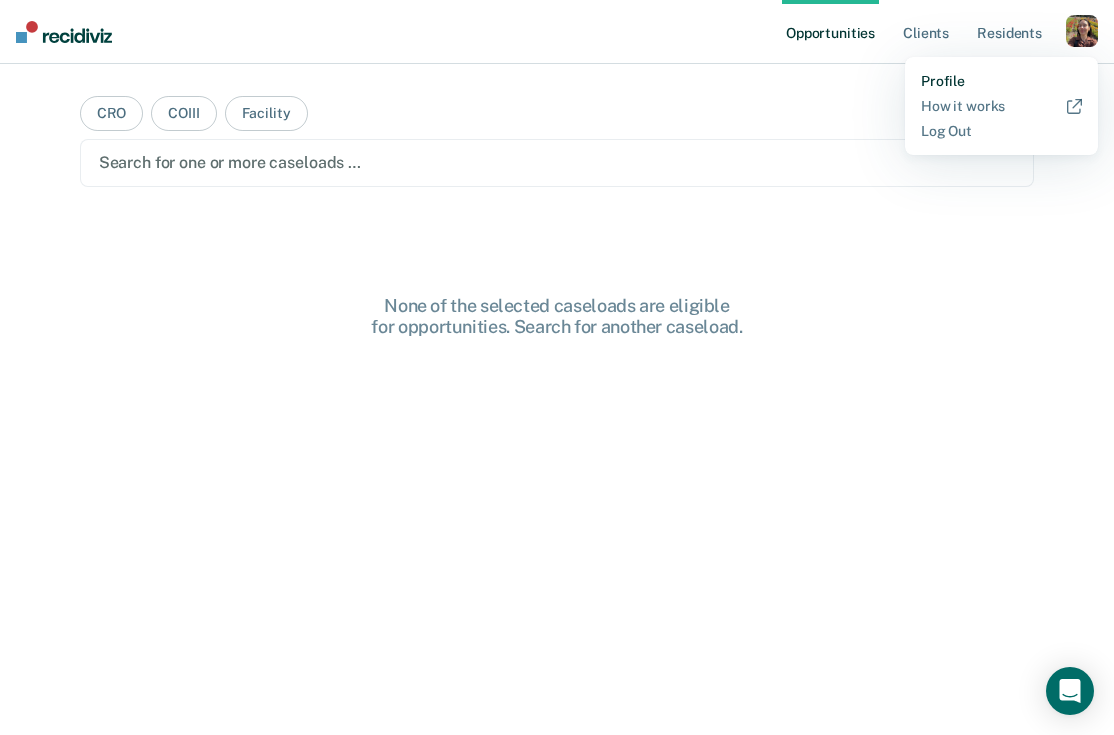 click on "Profile" at bounding box center [1001, 81] 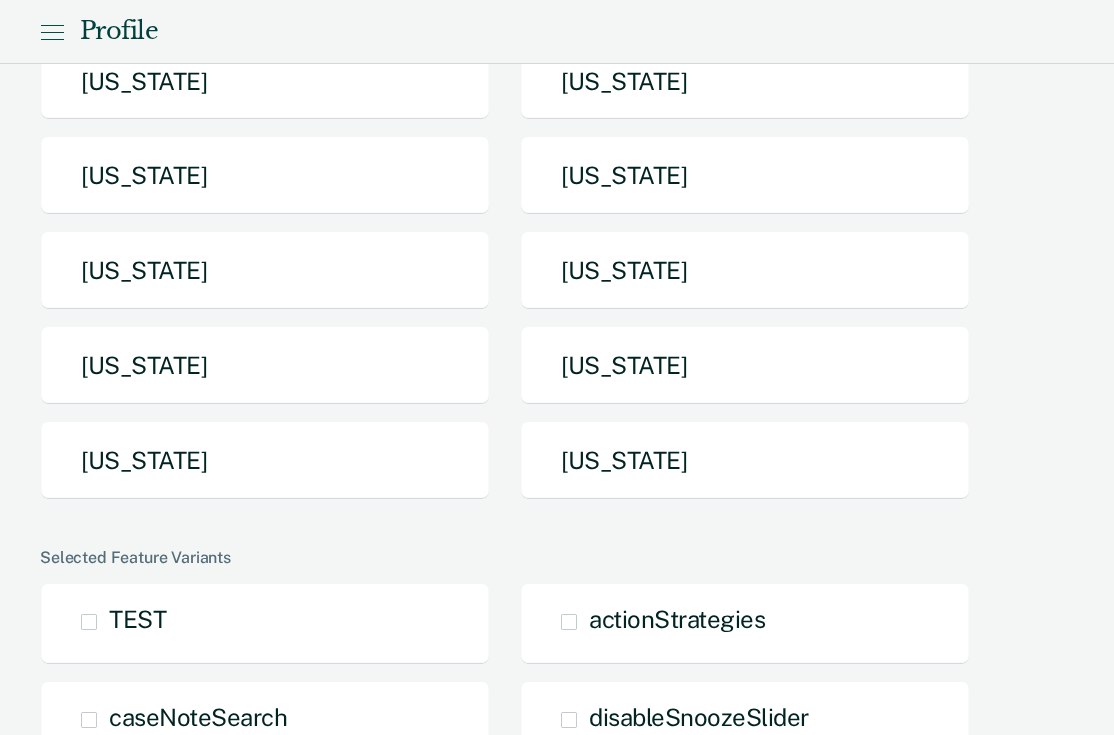 scroll, scrollTop: 393, scrollLeft: 0, axis: vertical 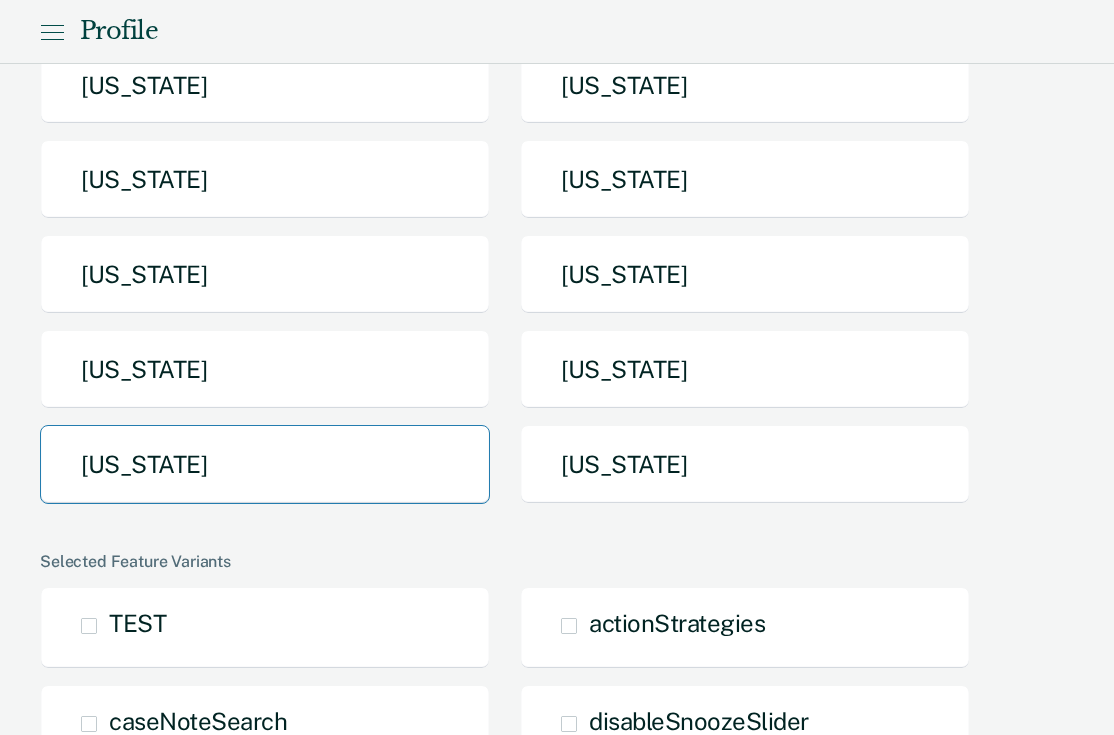 click on "[US_STATE]" at bounding box center [265, 464] 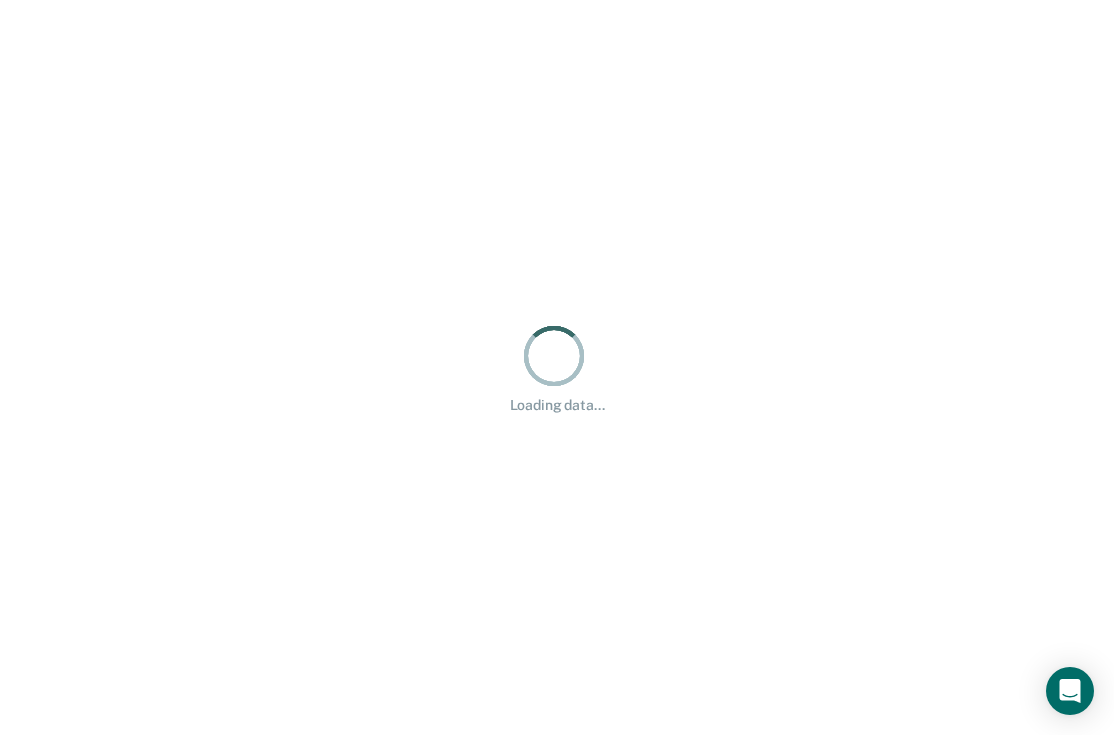 scroll, scrollTop: 0, scrollLeft: 0, axis: both 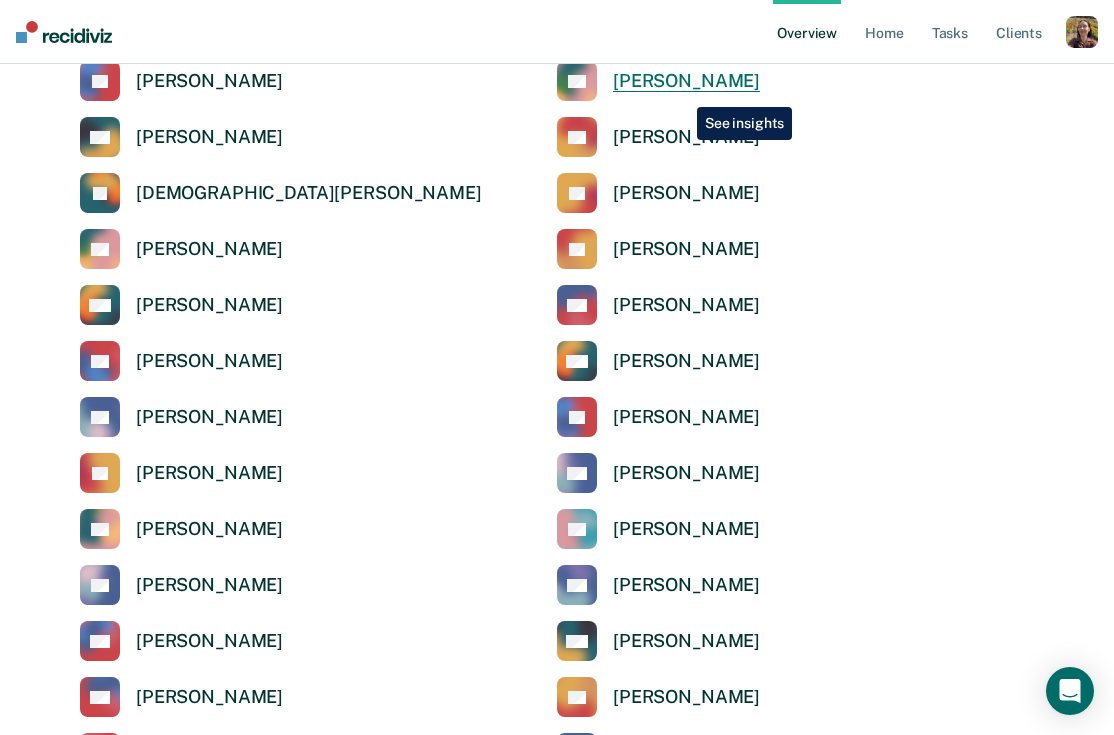 click on "Gordon Brown" at bounding box center [686, 81] 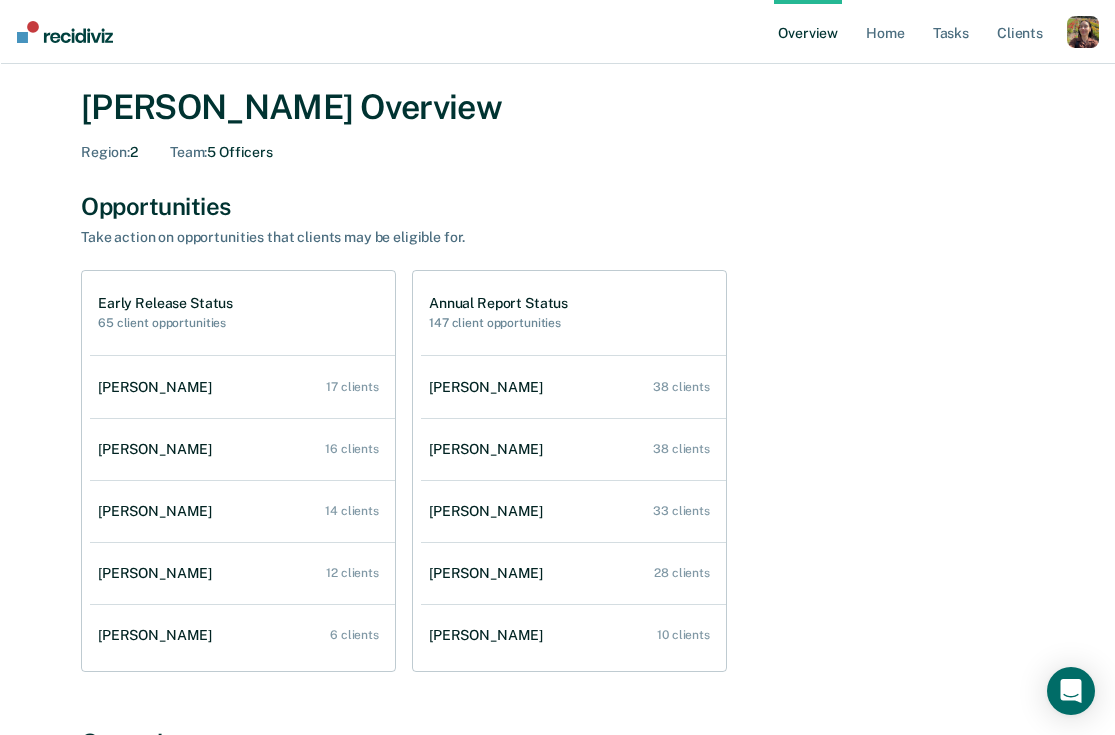 scroll, scrollTop: 55, scrollLeft: 0, axis: vertical 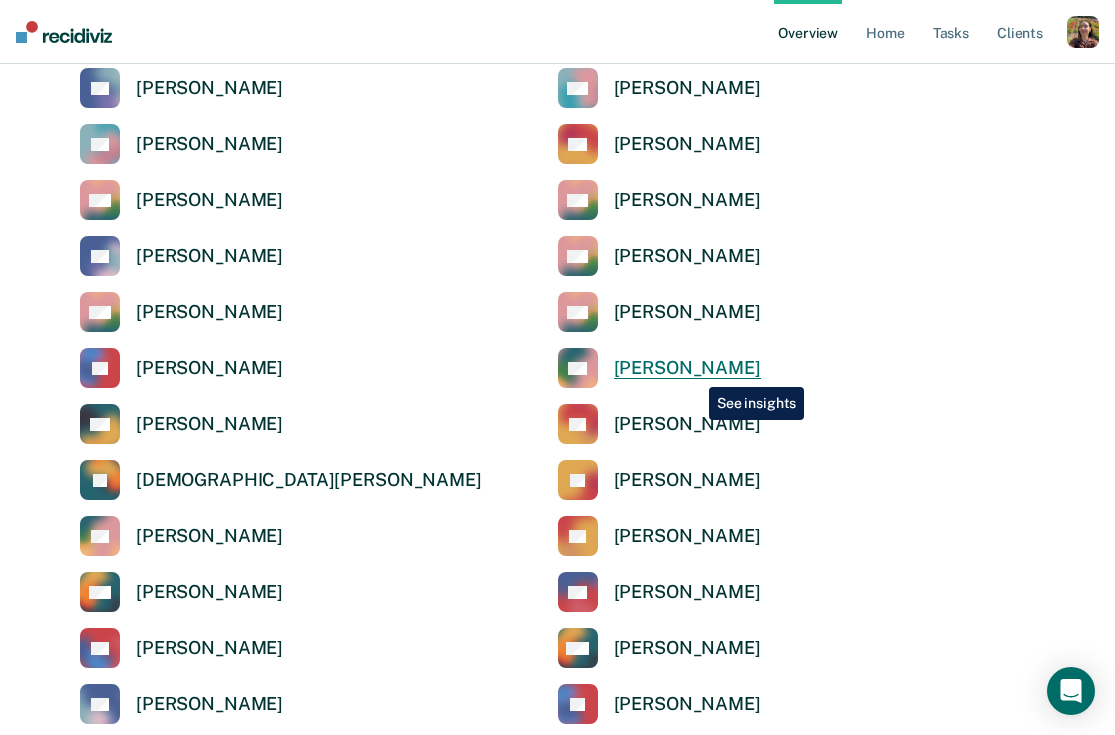 click on "Gordon Brown" at bounding box center (687, 368) 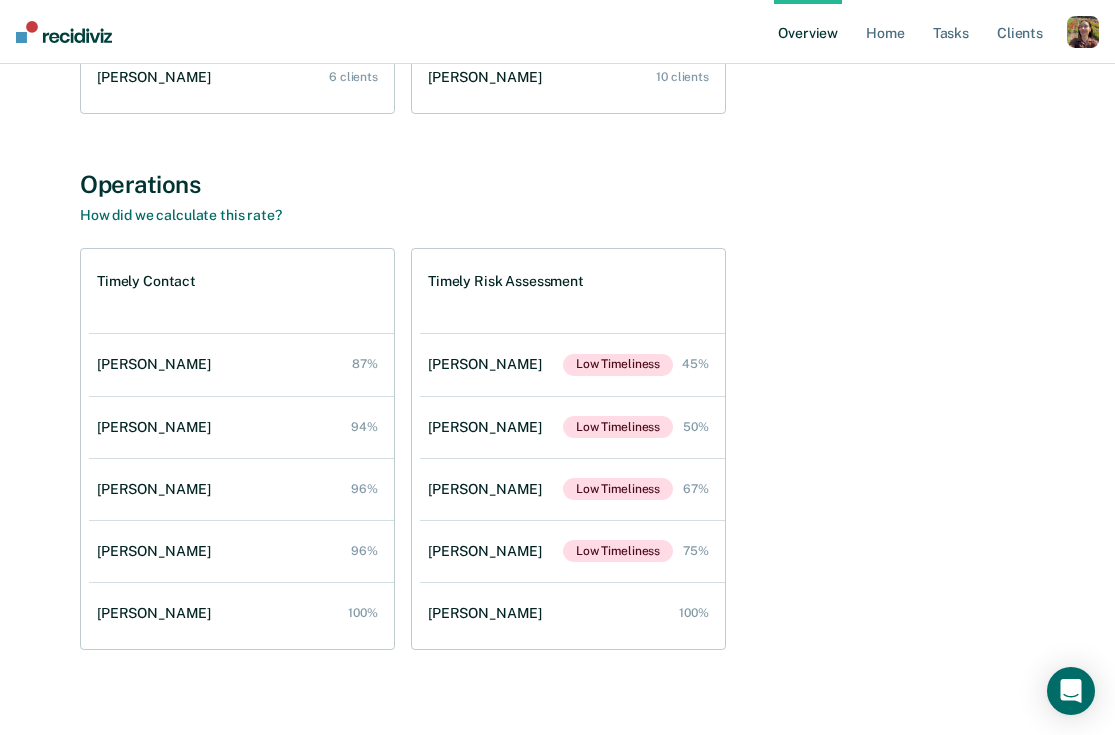 scroll, scrollTop: 634, scrollLeft: 0, axis: vertical 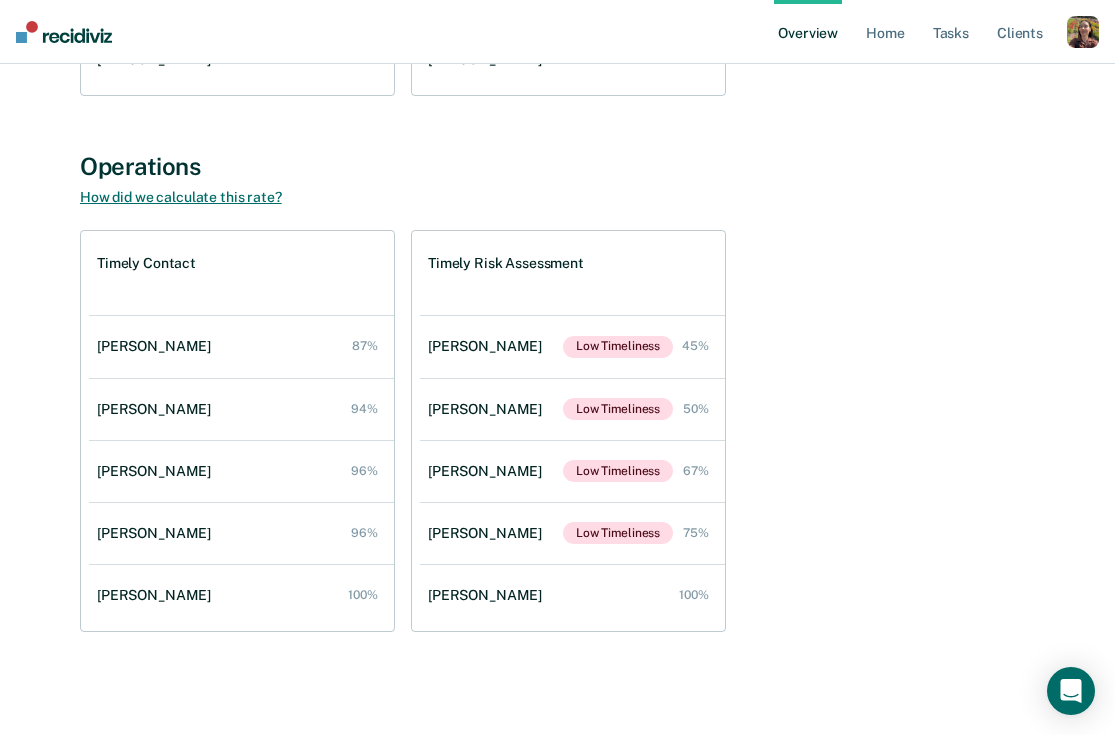 click on "How did we calculate this rate?" at bounding box center [181, 197] 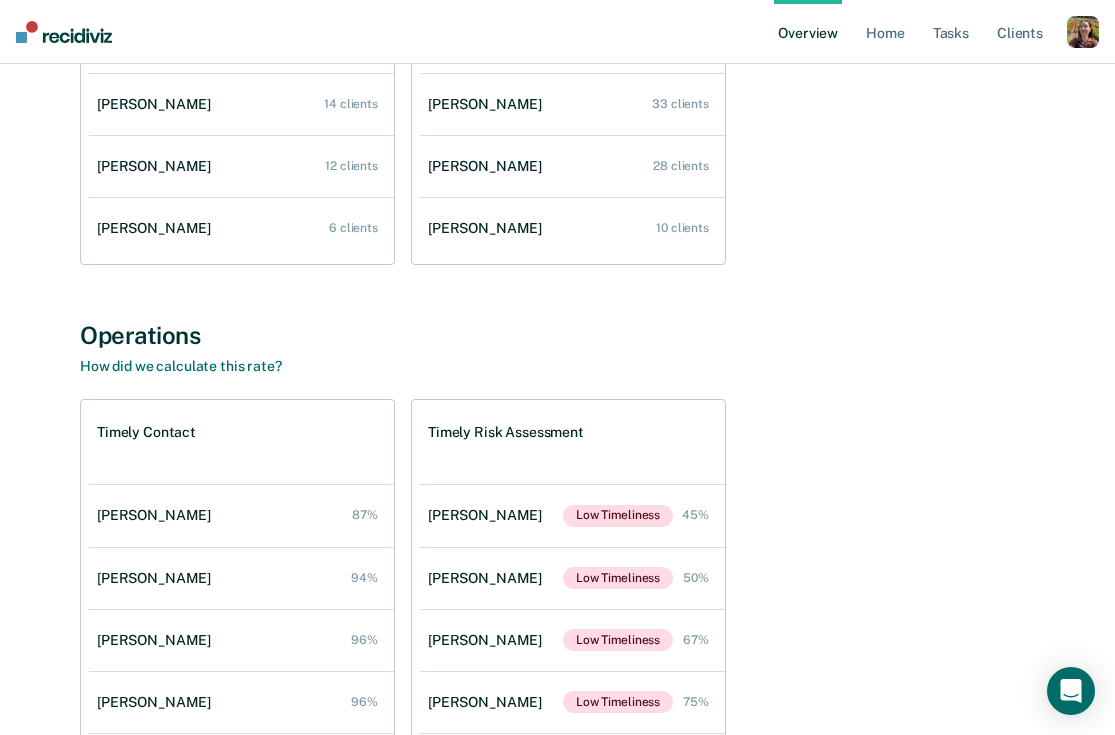 scroll, scrollTop: 450, scrollLeft: 0, axis: vertical 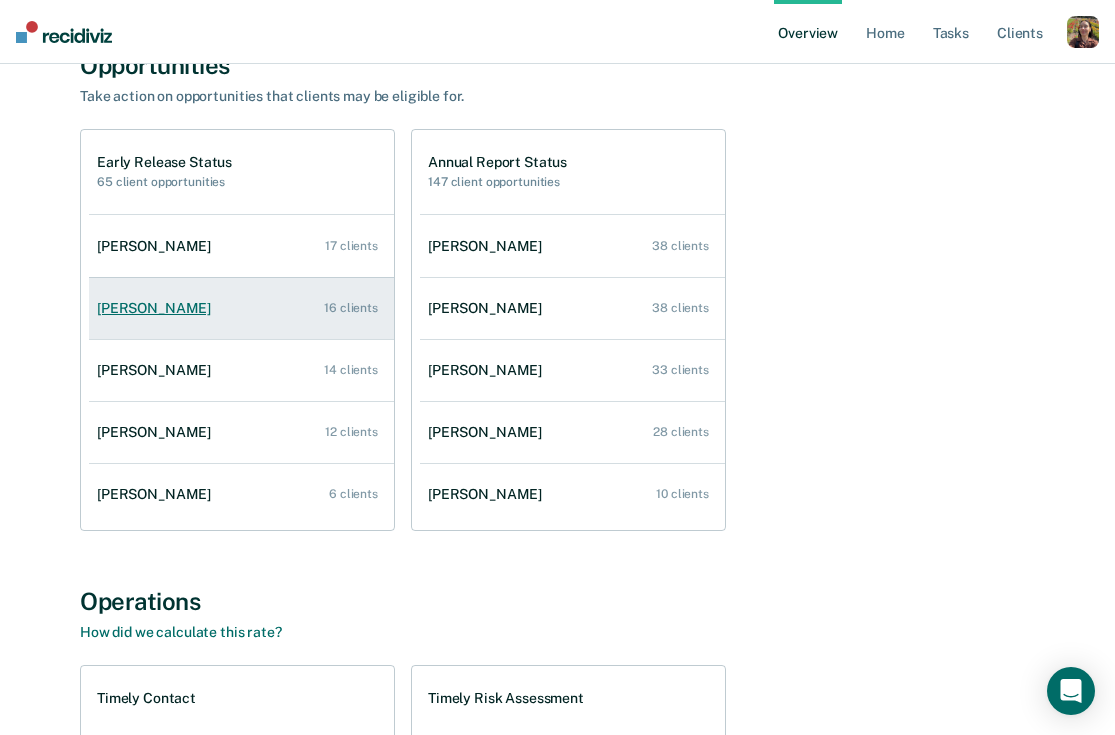 click on "Adam Wood   16 clients" at bounding box center (241, 308) 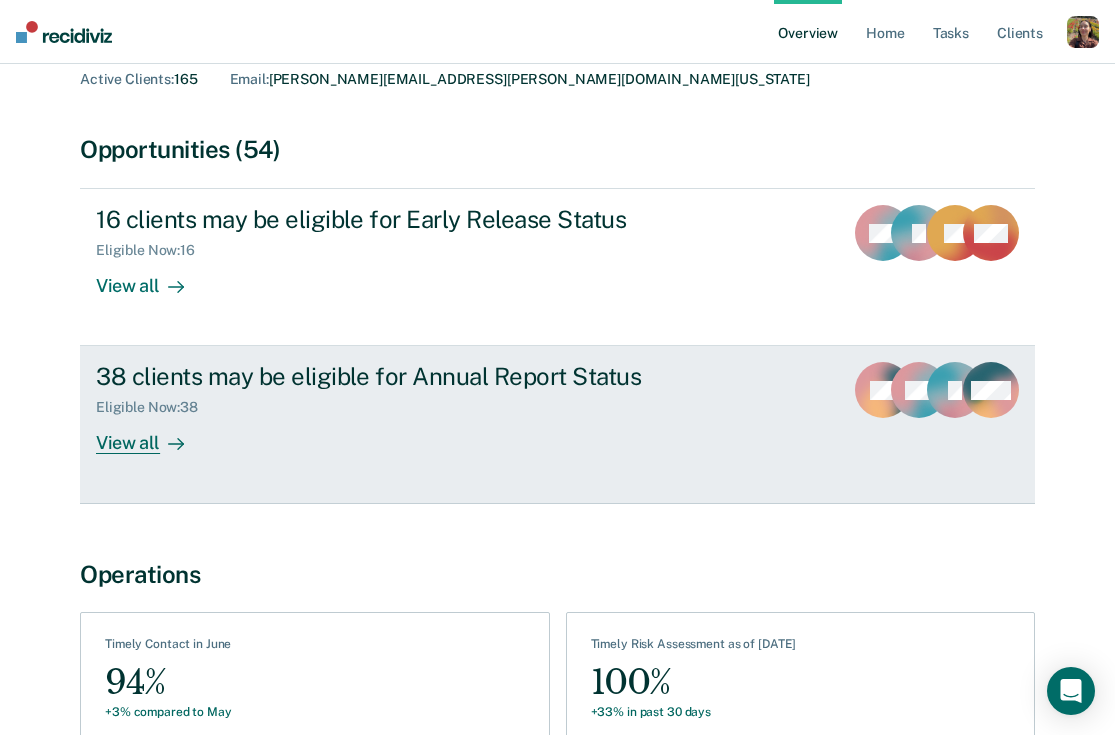 scroll, scrollTop: 132, scrollLeft: 0, axis: vertical 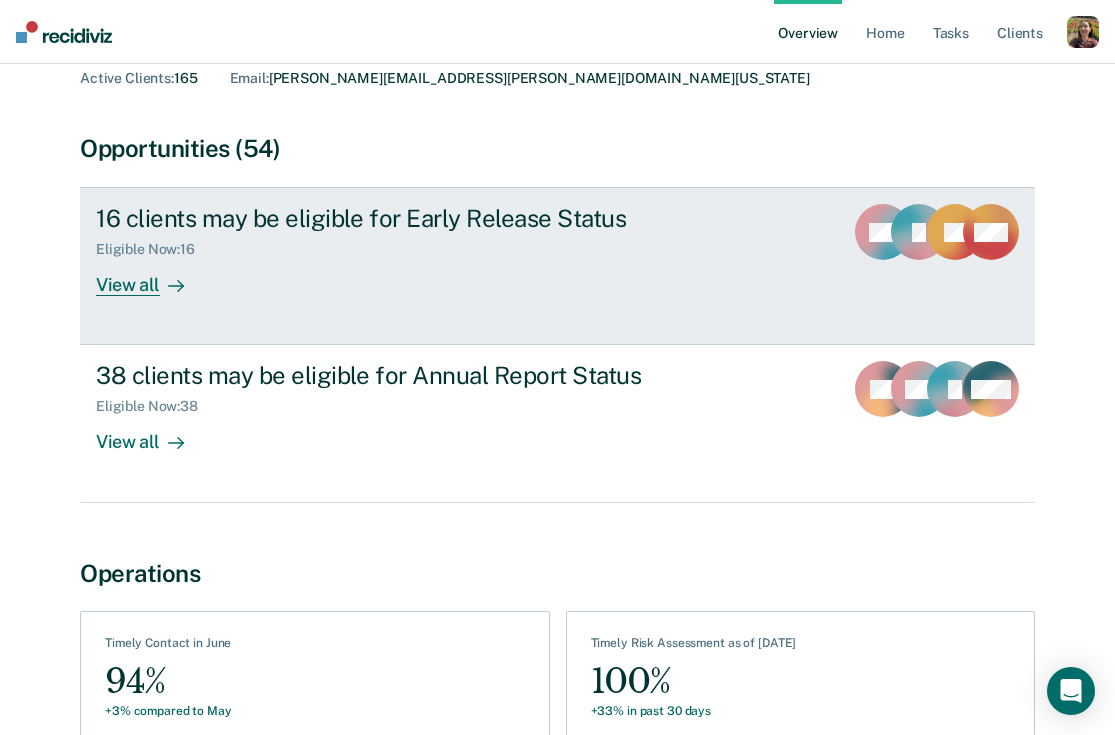 click on "View all" at bounding box center (152, 277) 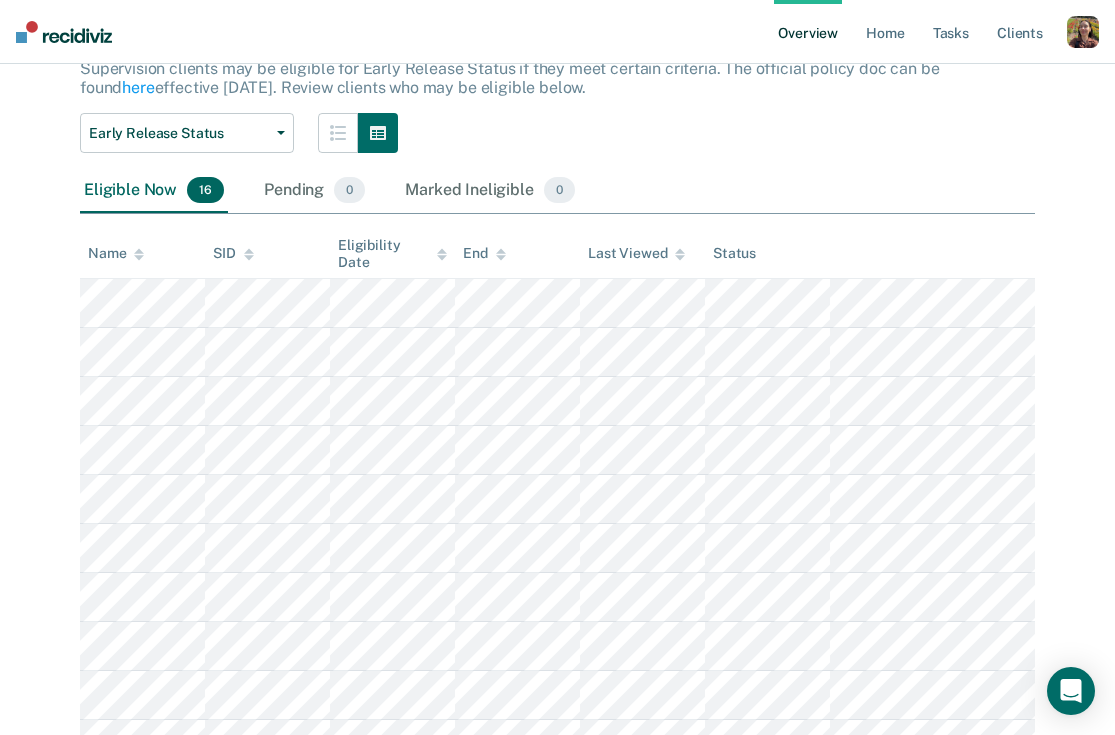 scroll, scrollTop: 46, scrollLeft: 0, axis: vertical 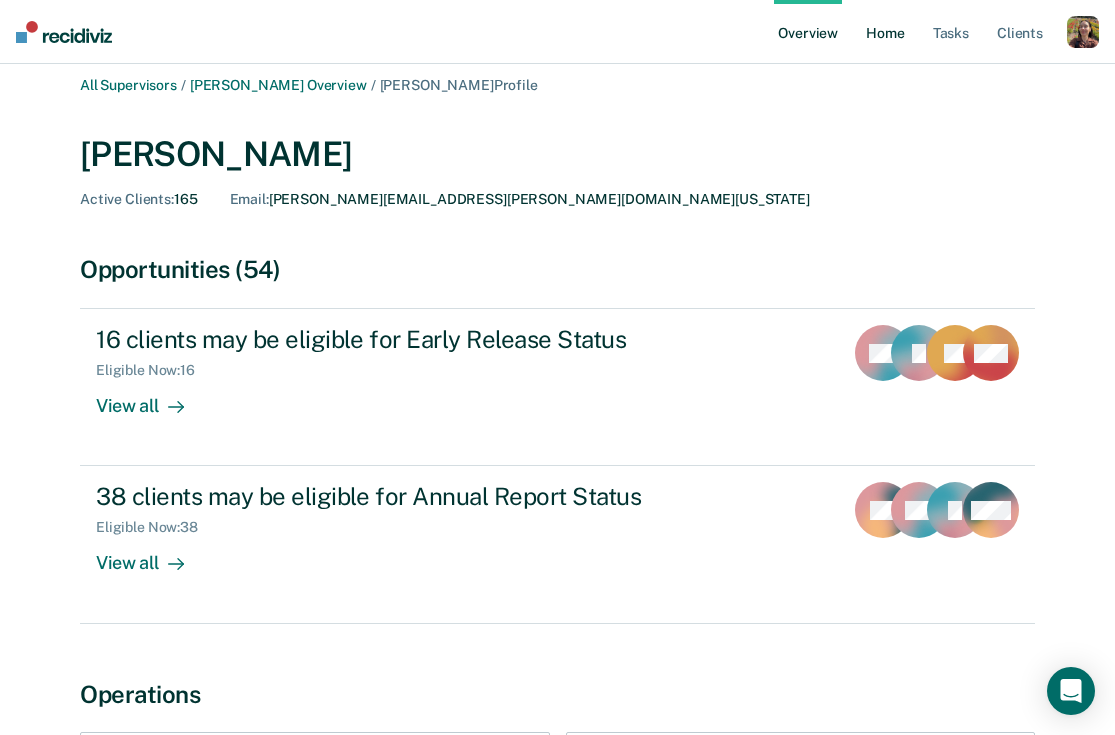 click on "Home" at bounding box center [885, 32] 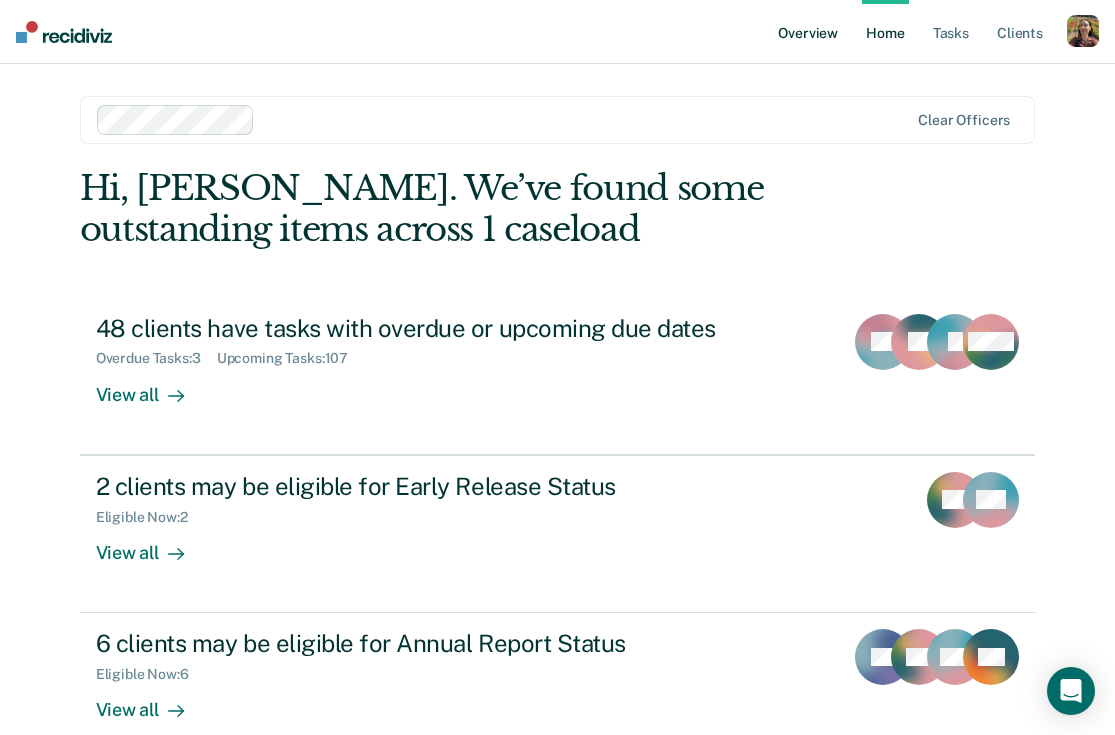 click on "Overview" at bounding box center (808, 32) 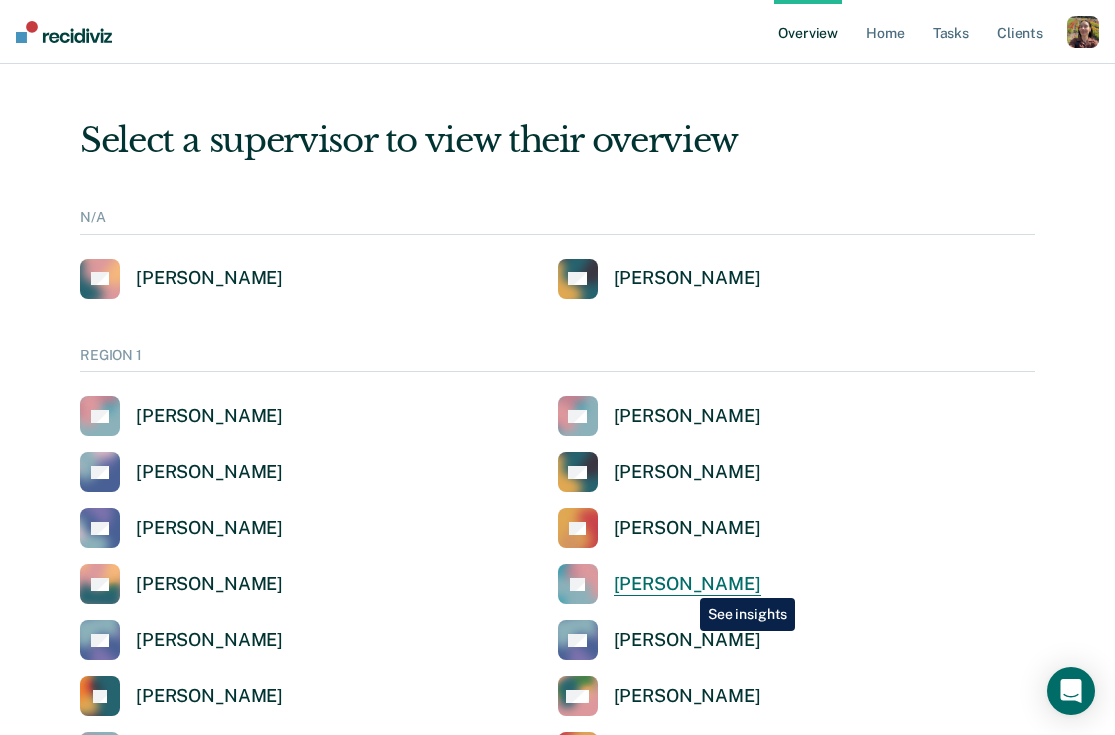 click on "Jasmine Douglas" at bounding box center (687, 584) 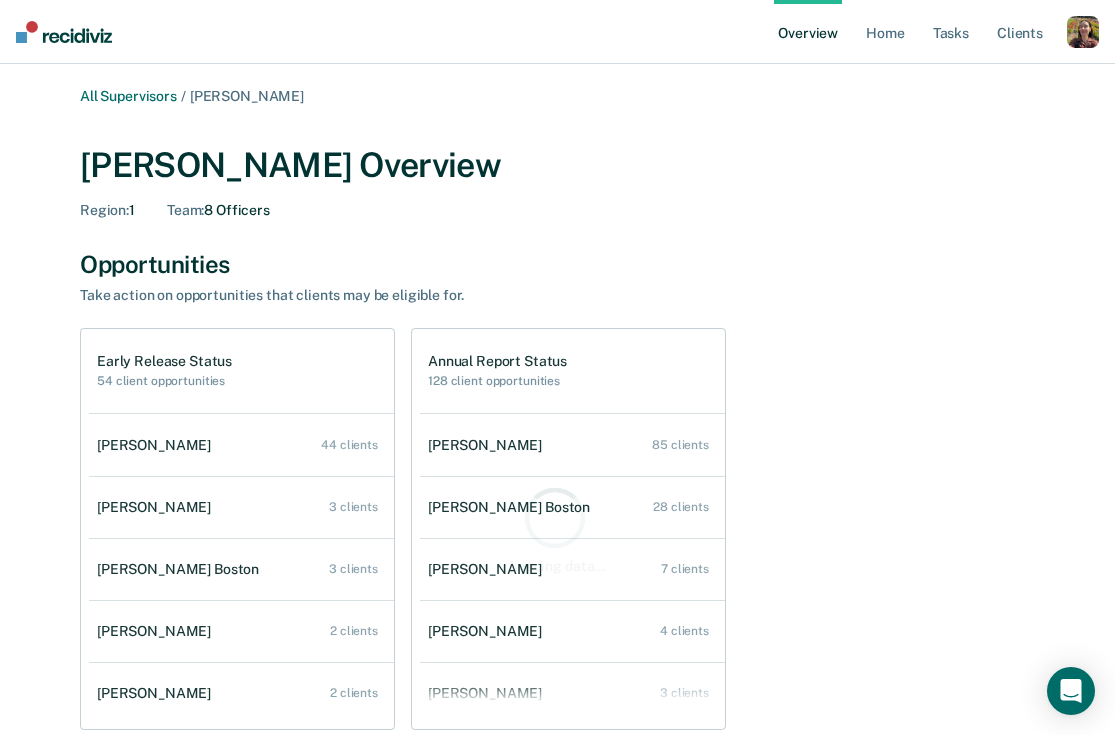 click at bounding box center (1083, 32) 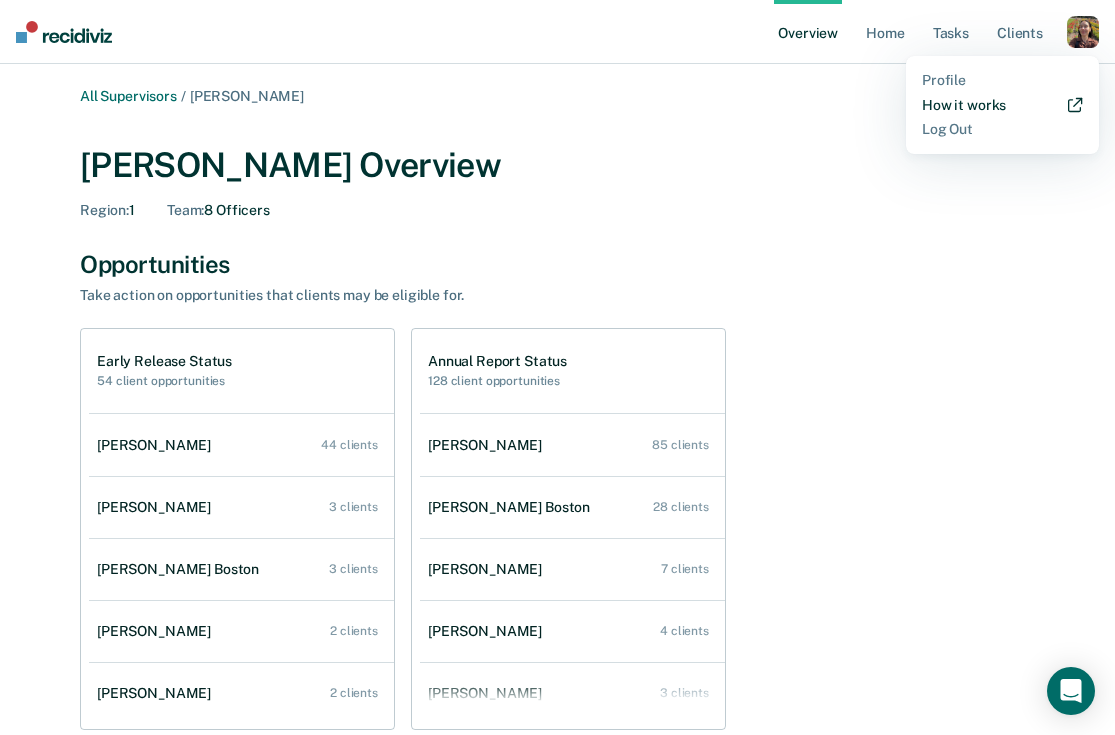 click on "How it works" at bounding box center [1002, 105] 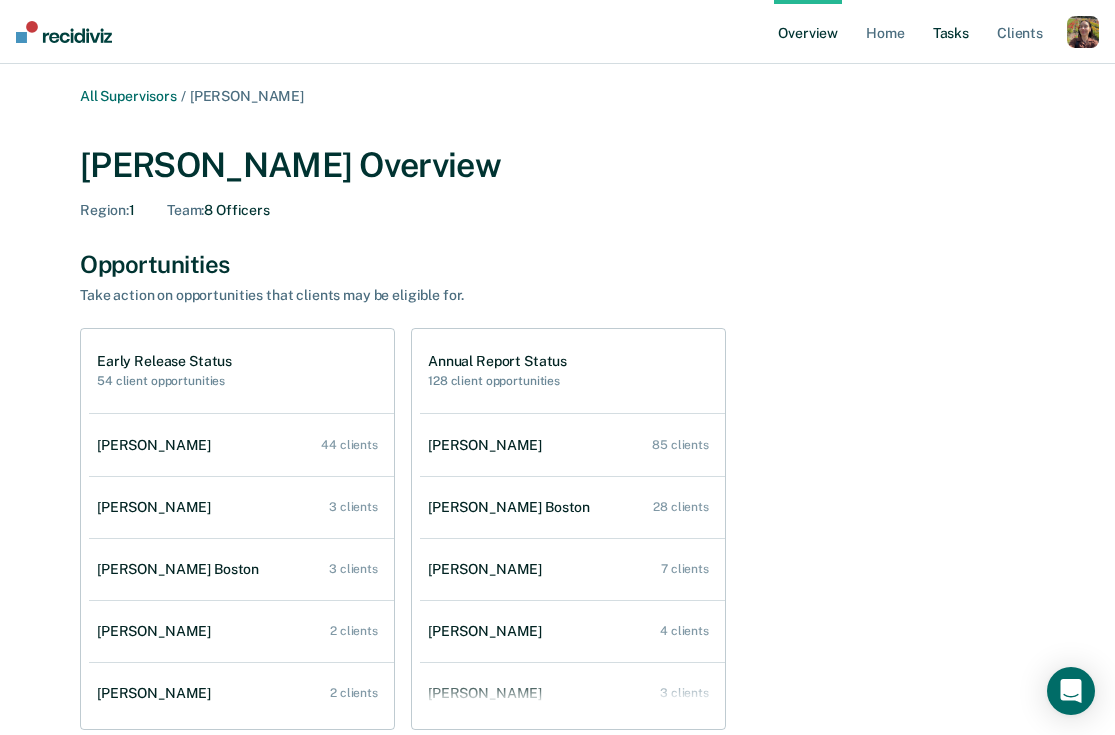 click on "Tasks" at bounding box center [951, 32] 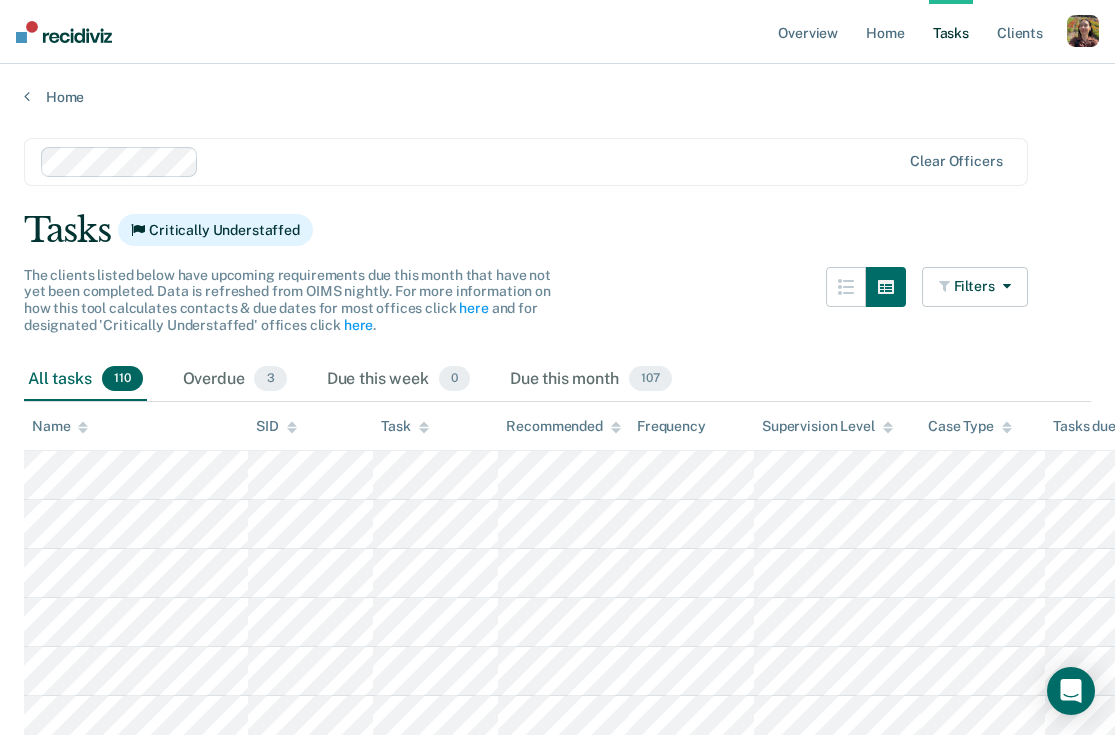 click at bounding box center (1083, 31) 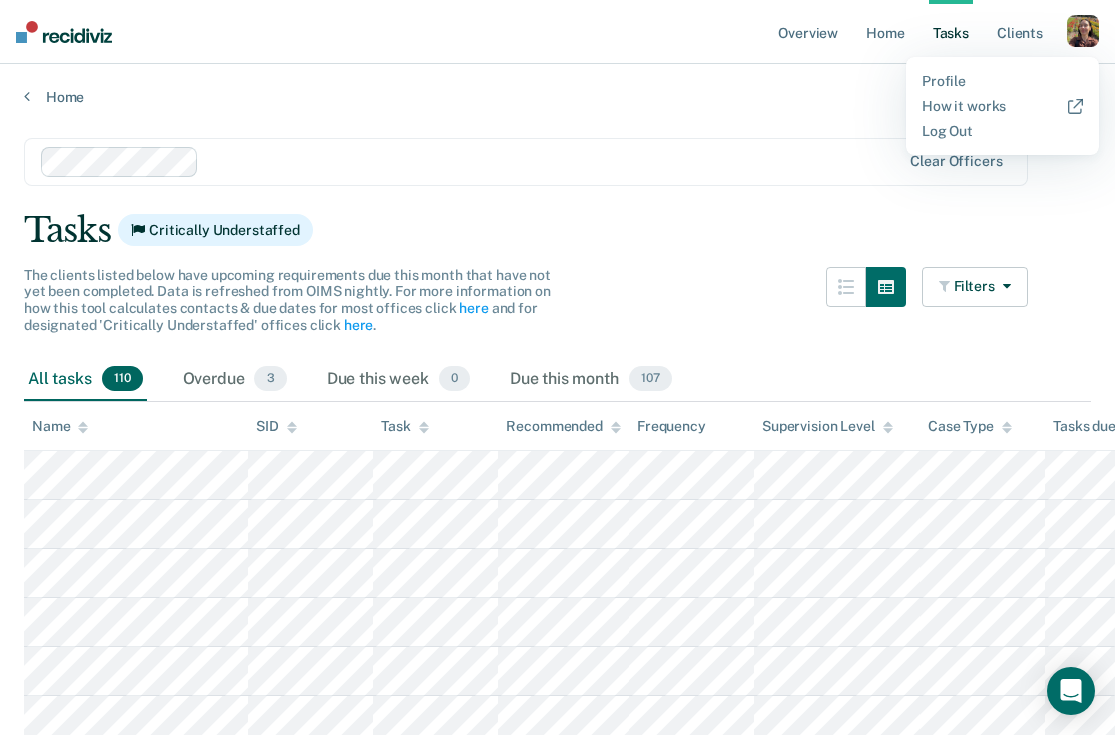 click on "Tasks" at bounding box center [951, 32] 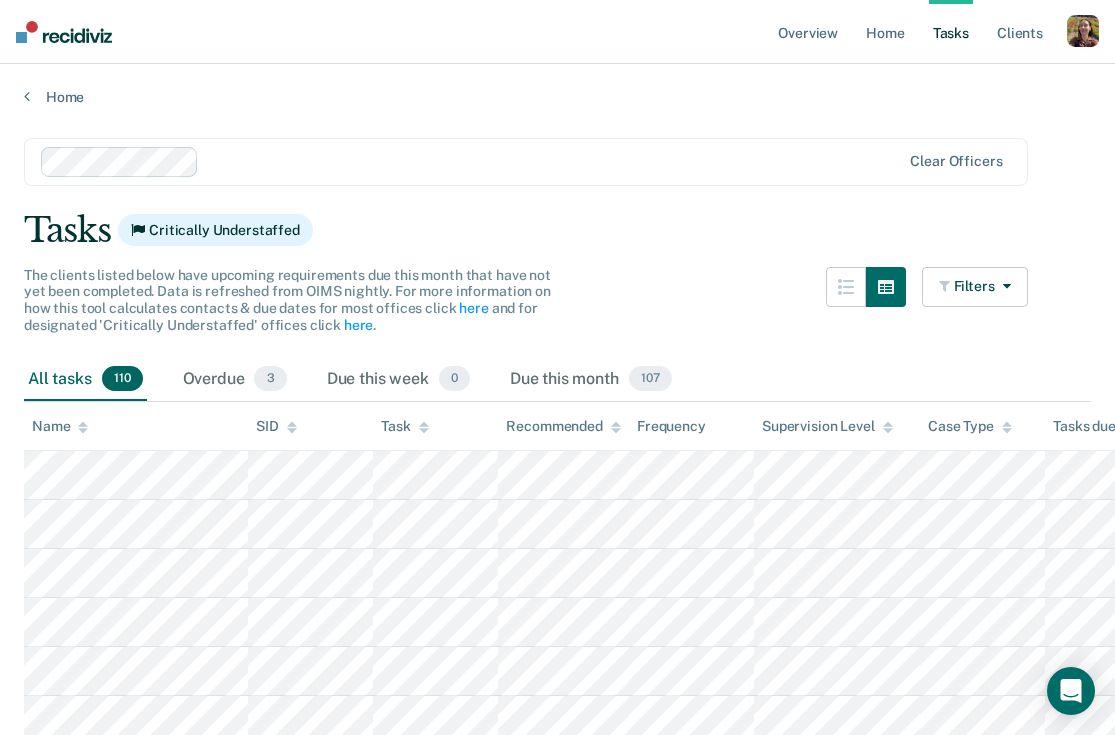 click at bounding box center (1083, 31) 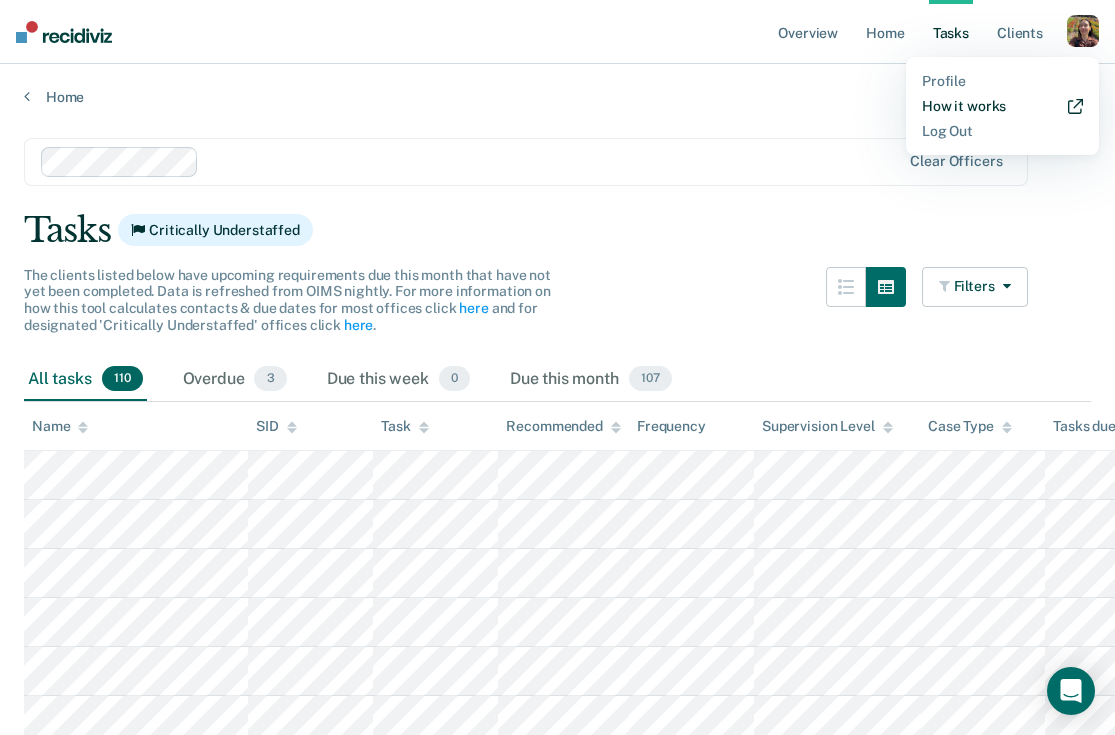 click on "How it works" at bounding box center (1002, 106) 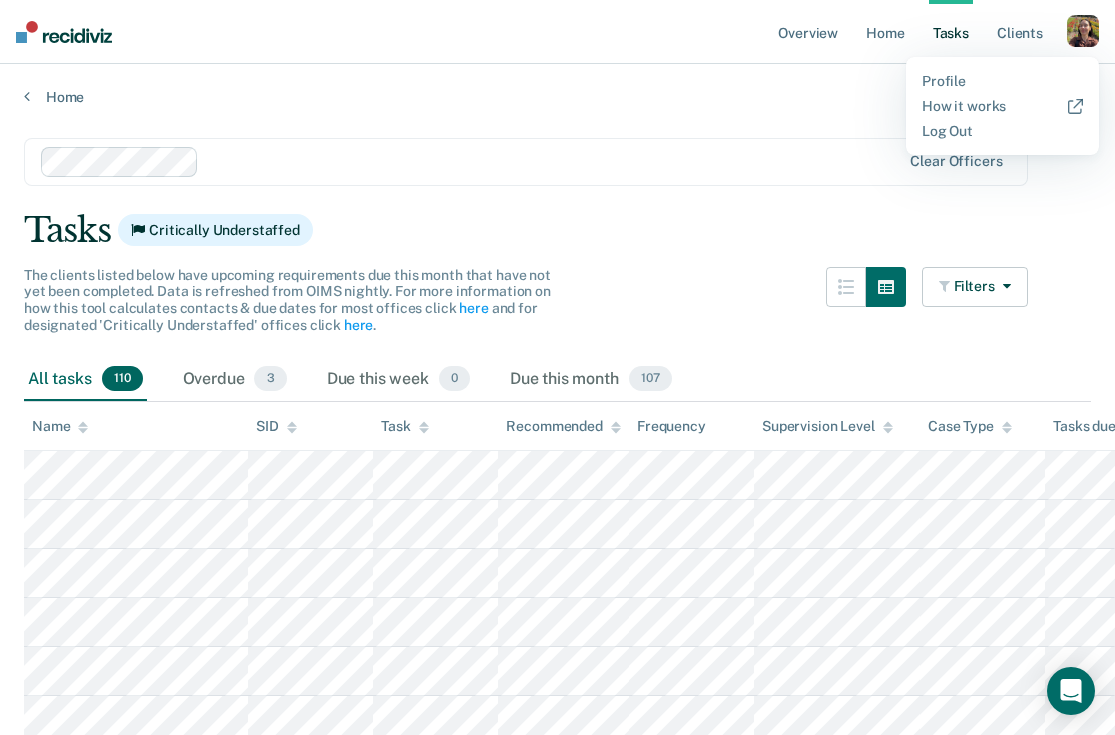 click at bounding box center (1083, 31) 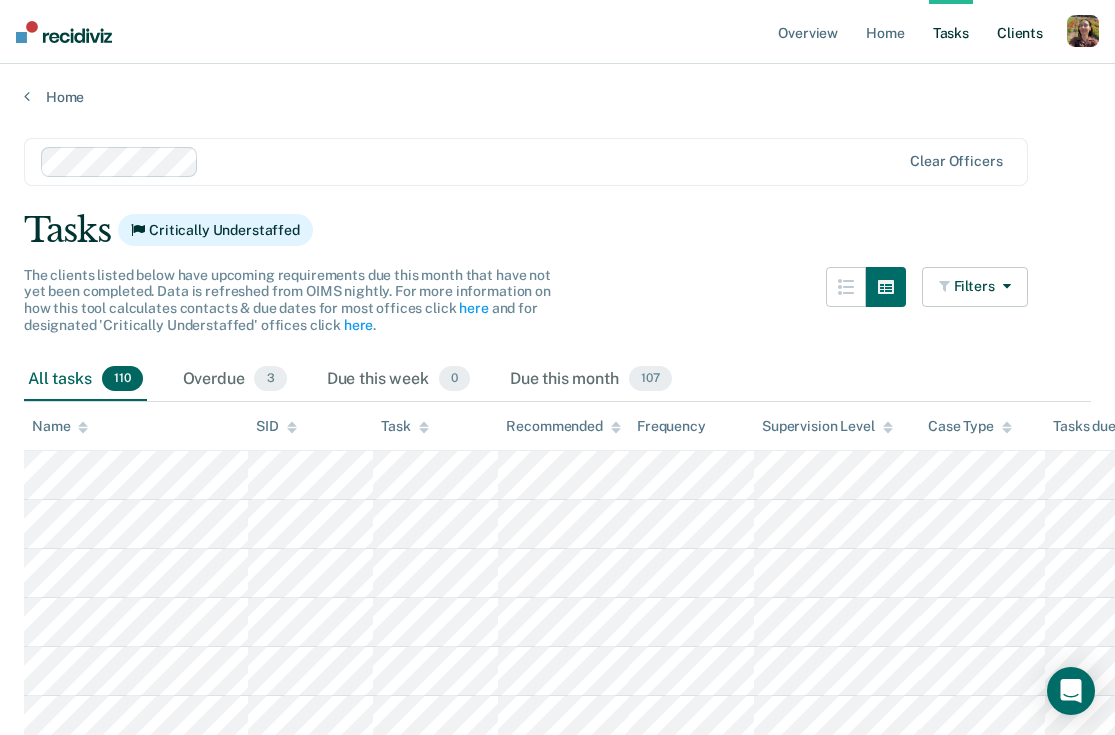 click on "Client s" at bounding box center [1020, 32] 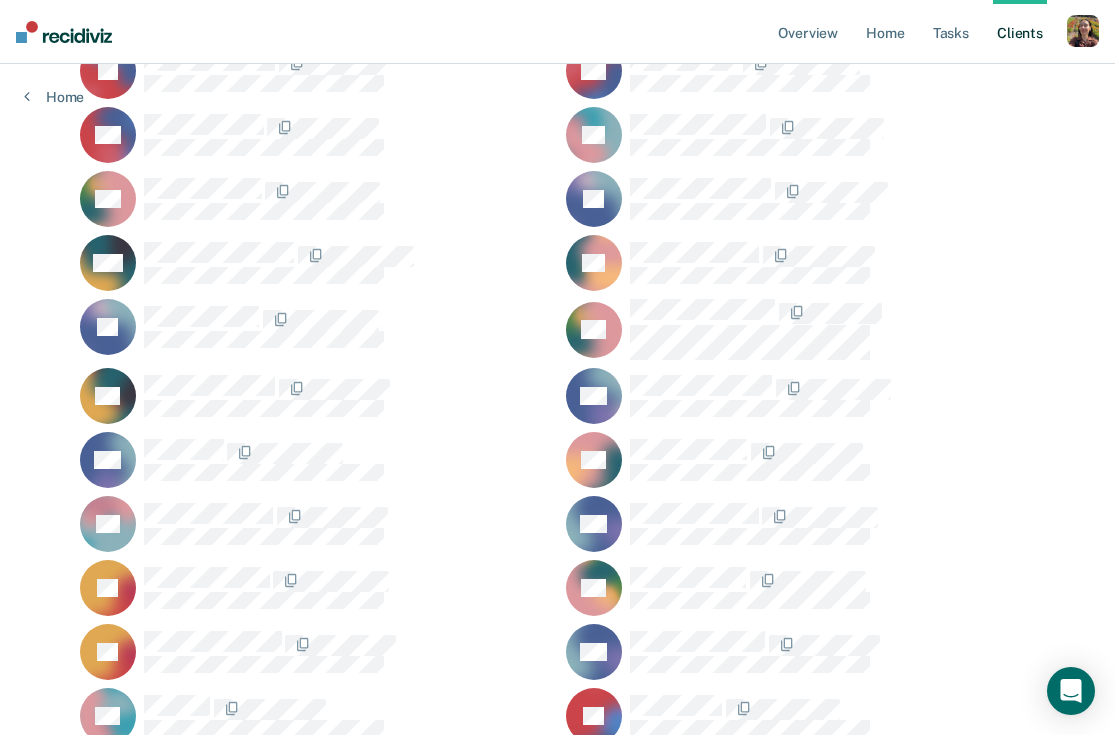 scroll, scrollTop: 384, scrollLeft: 0, axis: vertical 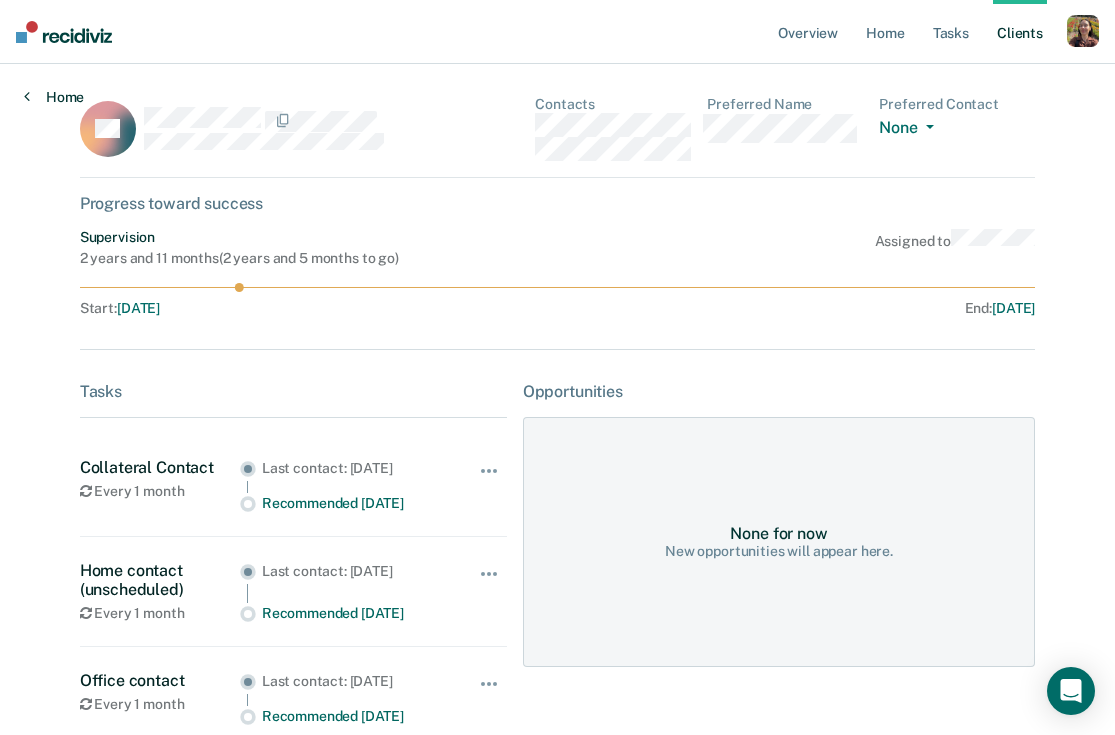 click on "Home" at bounding box center (54, 97) 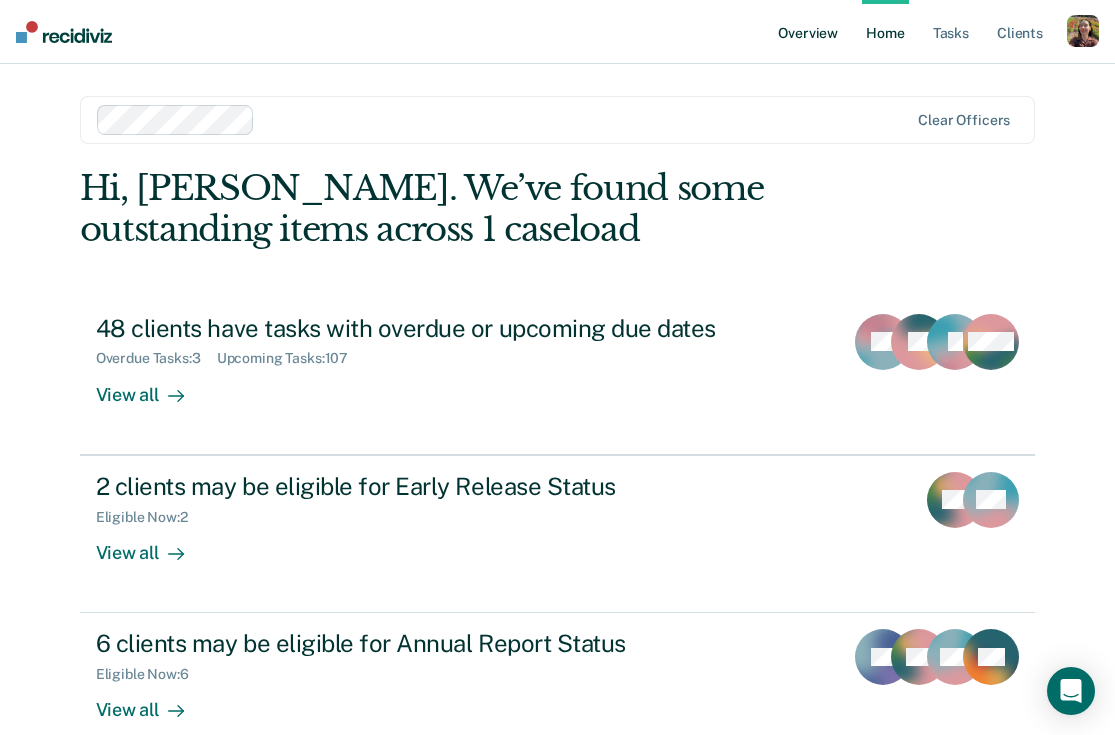 click on "Overview" at bounding box center [808, 32] 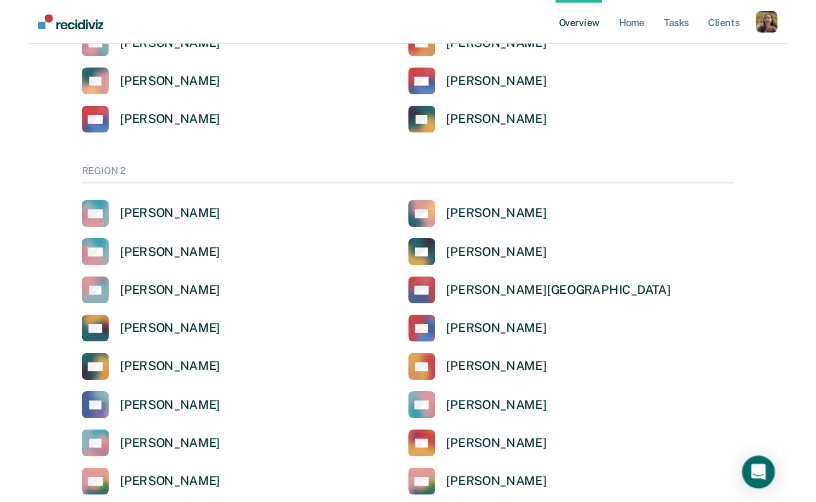 scroll, scrollTop: 5382, scrollLeft: 0, axis: vertical 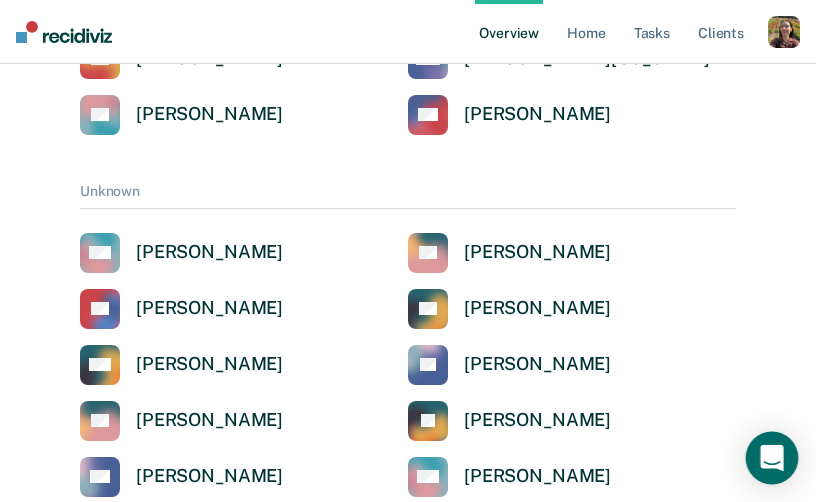 click at bounding box center [772, 458] 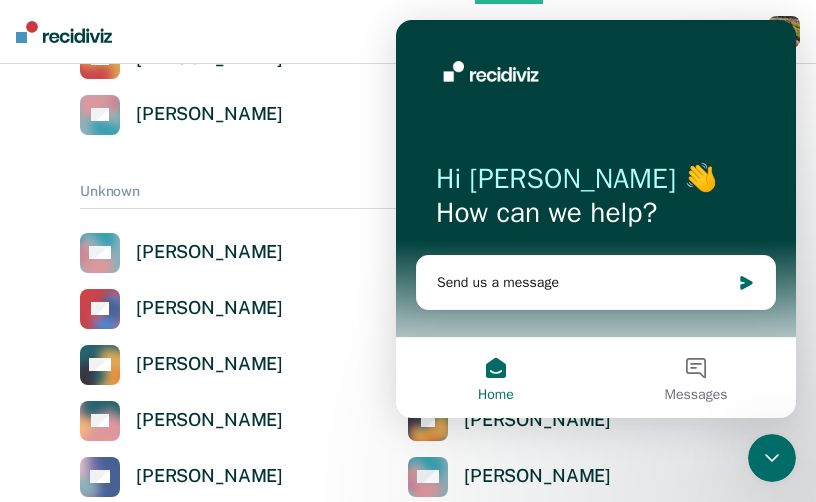 scroll, scrollTop: 0, scrollLeft: 0, axis: both 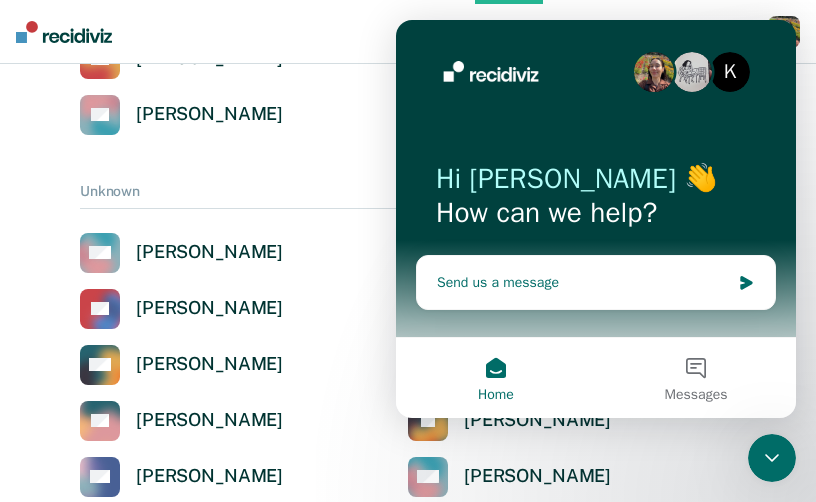 click on "Send us a message" at bounding box center (583, 282) 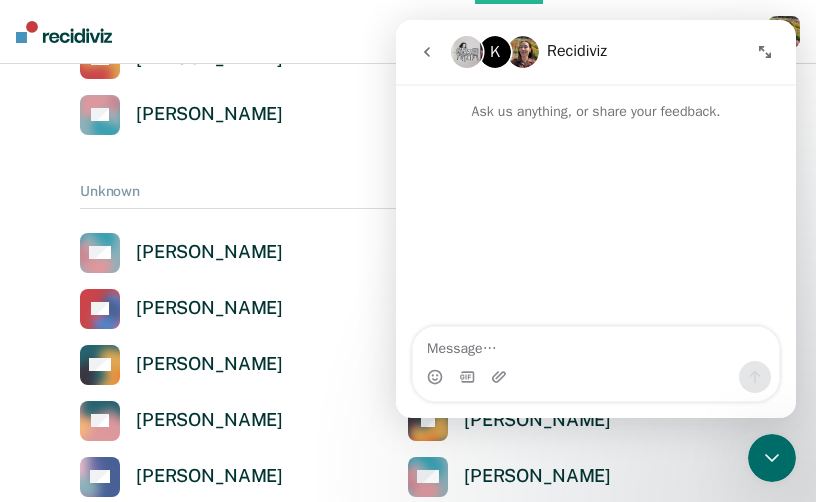 click at bounding box center [772, 458] 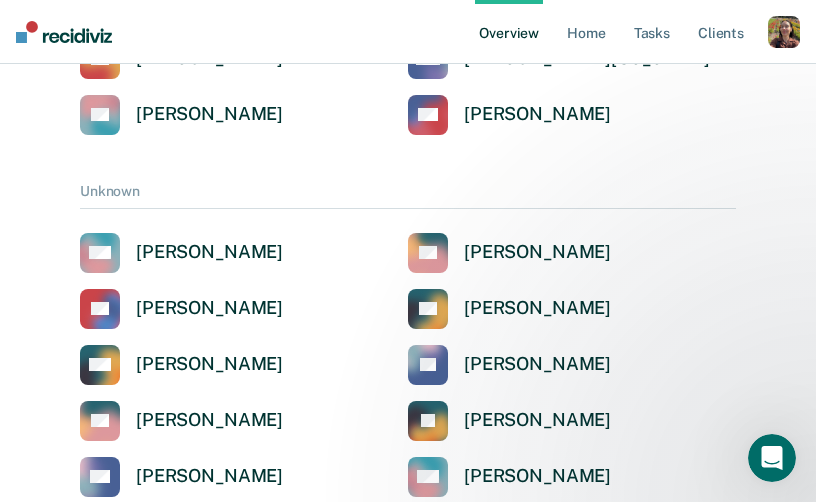 scroll, scrollTop: 0, scrollLeft: 0, axis: both 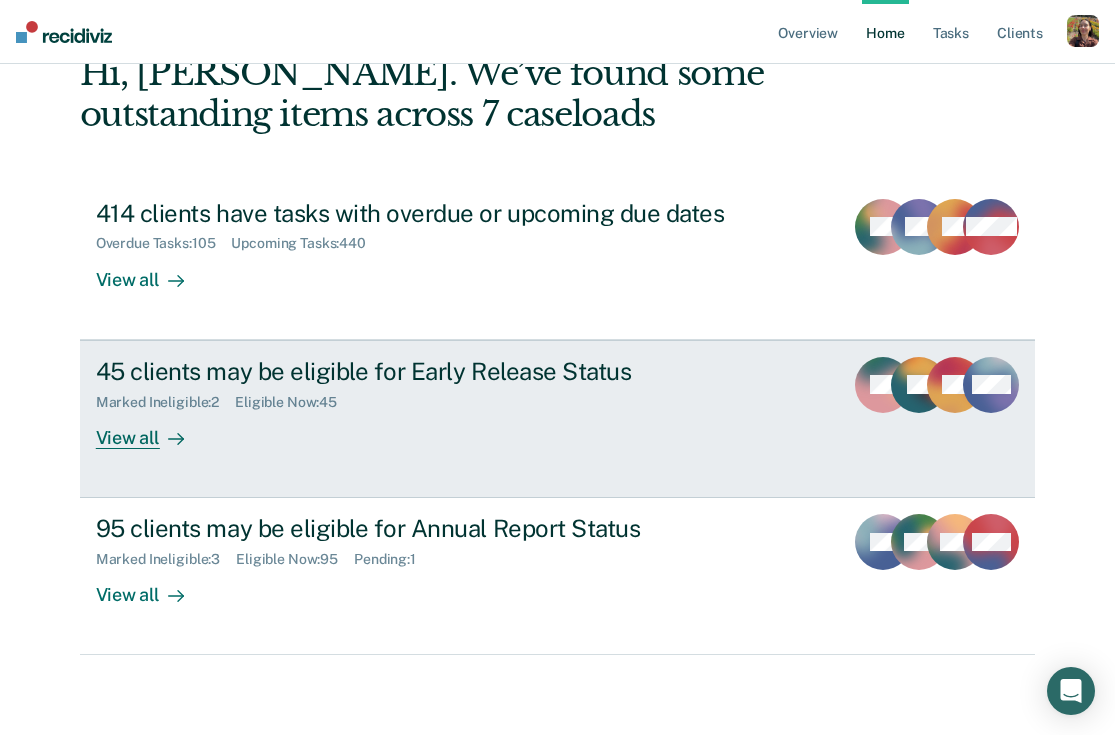 click on "View all" at bounding box center [152, 429] 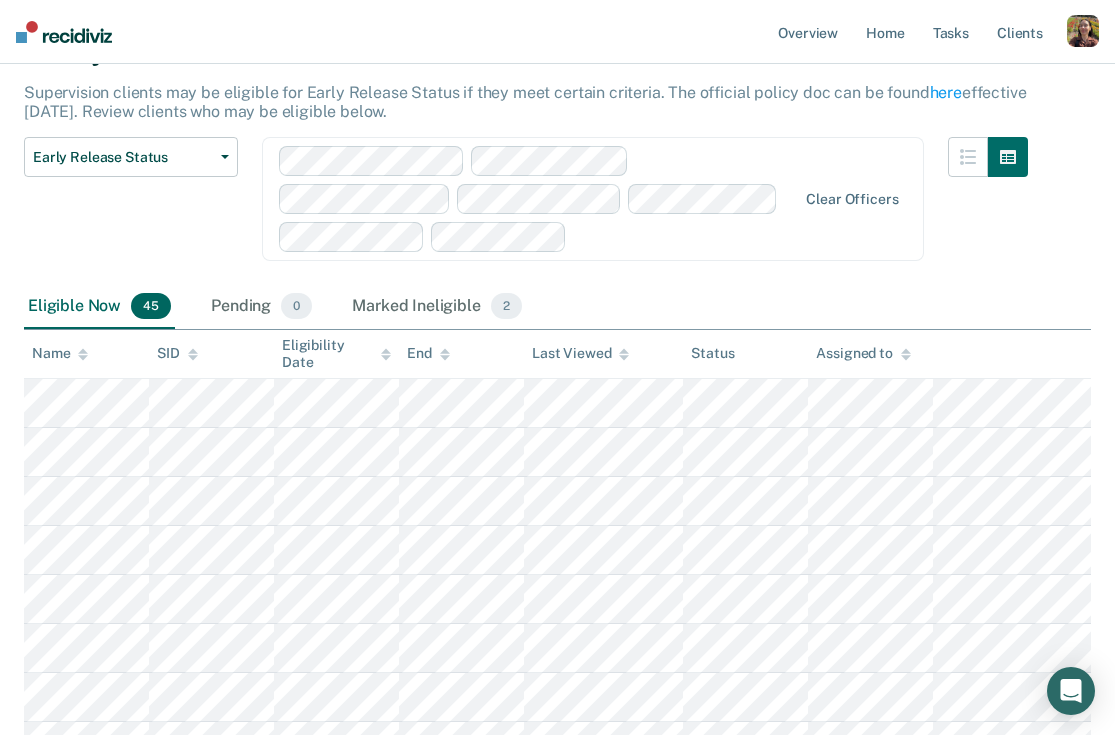 scroll, scrollTop: 107, scrollLeft: 0, axis: vertical 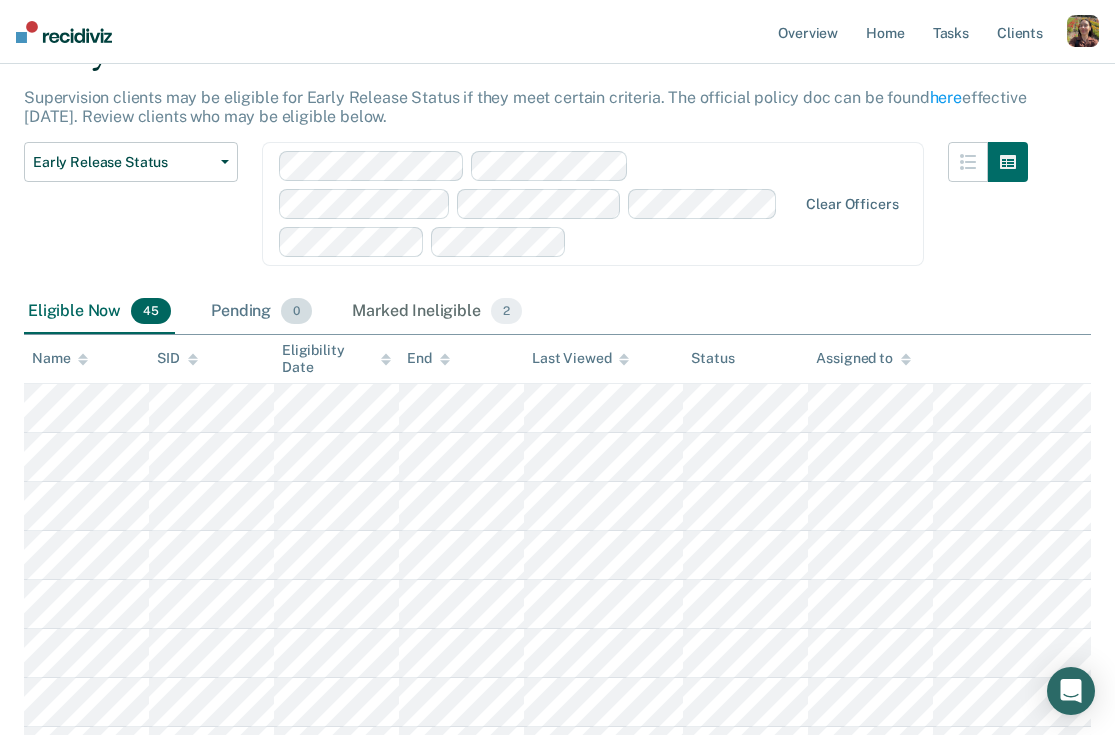 click on "Pending 0" at bounding box center [261, 312] 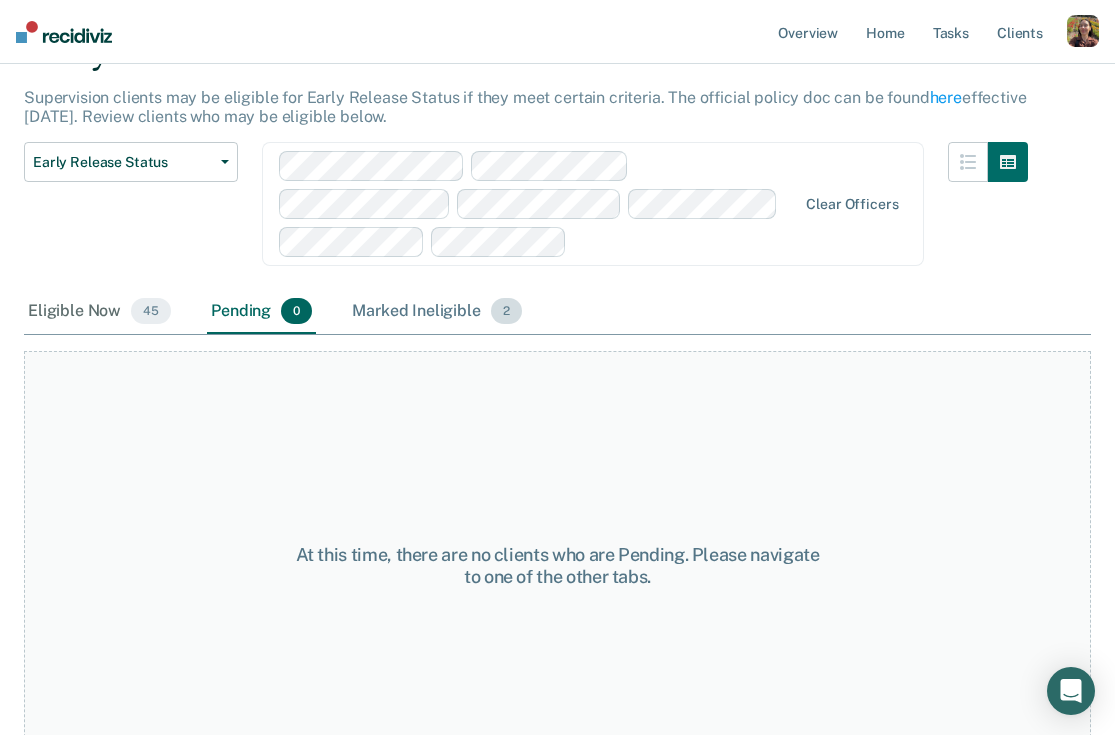 click on "Marked Ineligible 2" at bounding box center [437, 312] 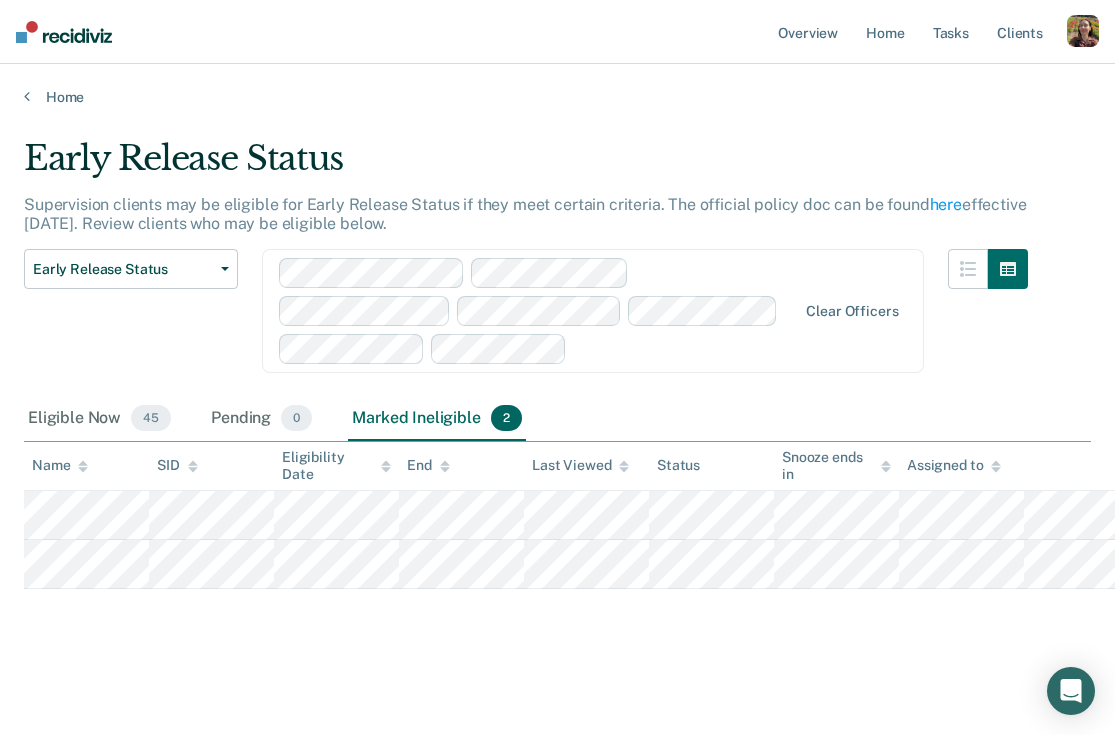 scroll, scrollTop: 0, scrollLeft: 0, axis: both 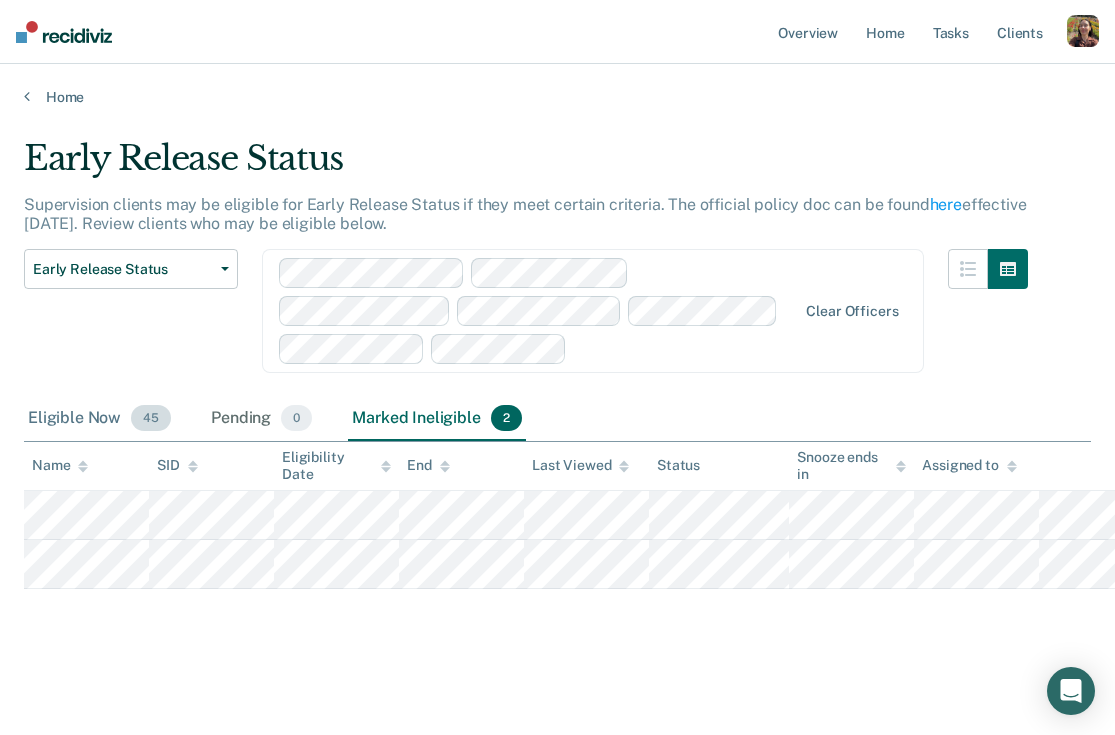 click on "Eligible Now 45" at bounding box center [99, 419] 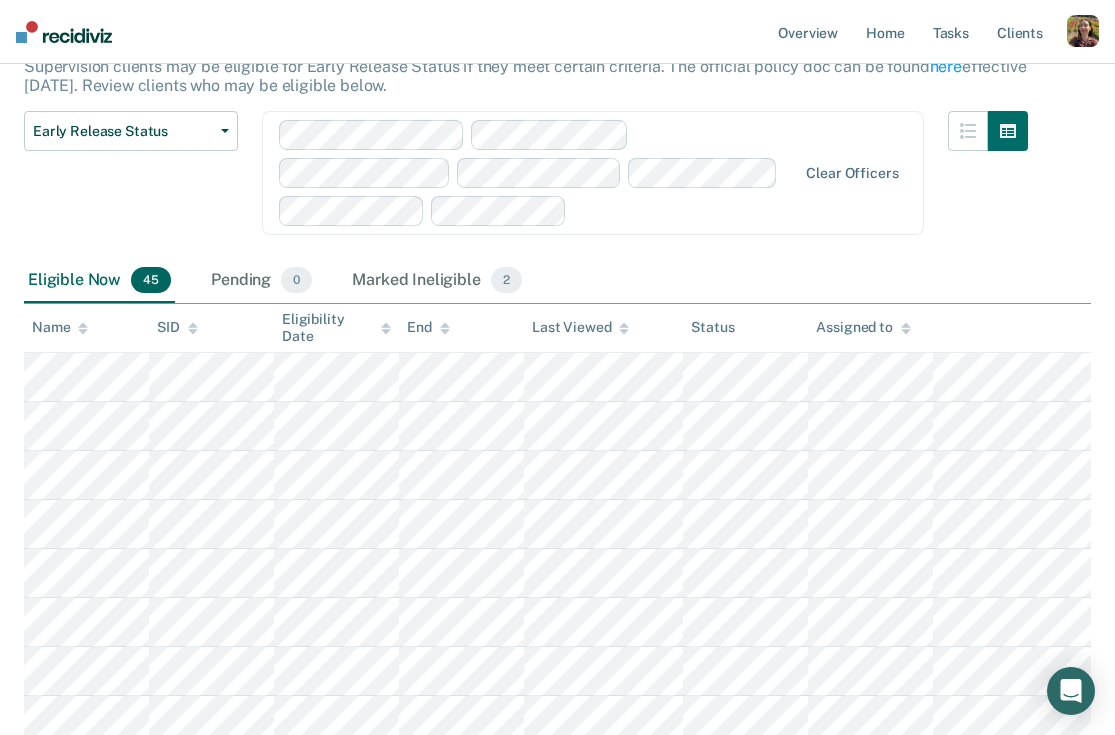 scroll, scrollTop: 137, scrollLeft: 0, axis: vertical 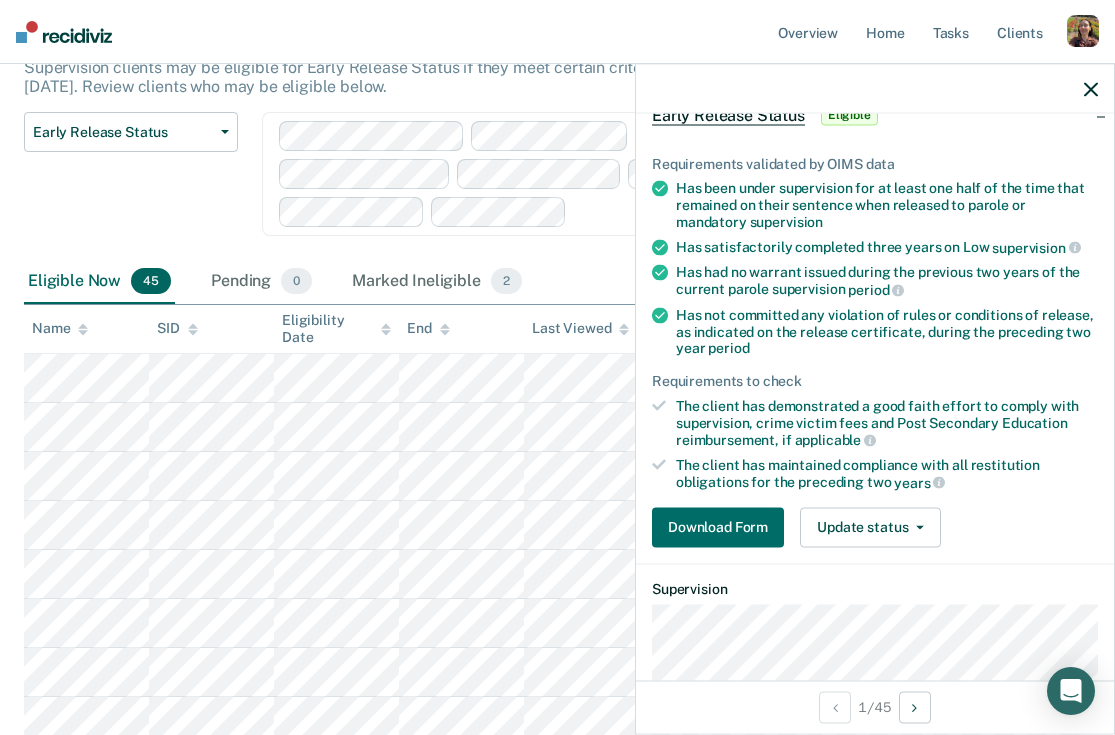 click 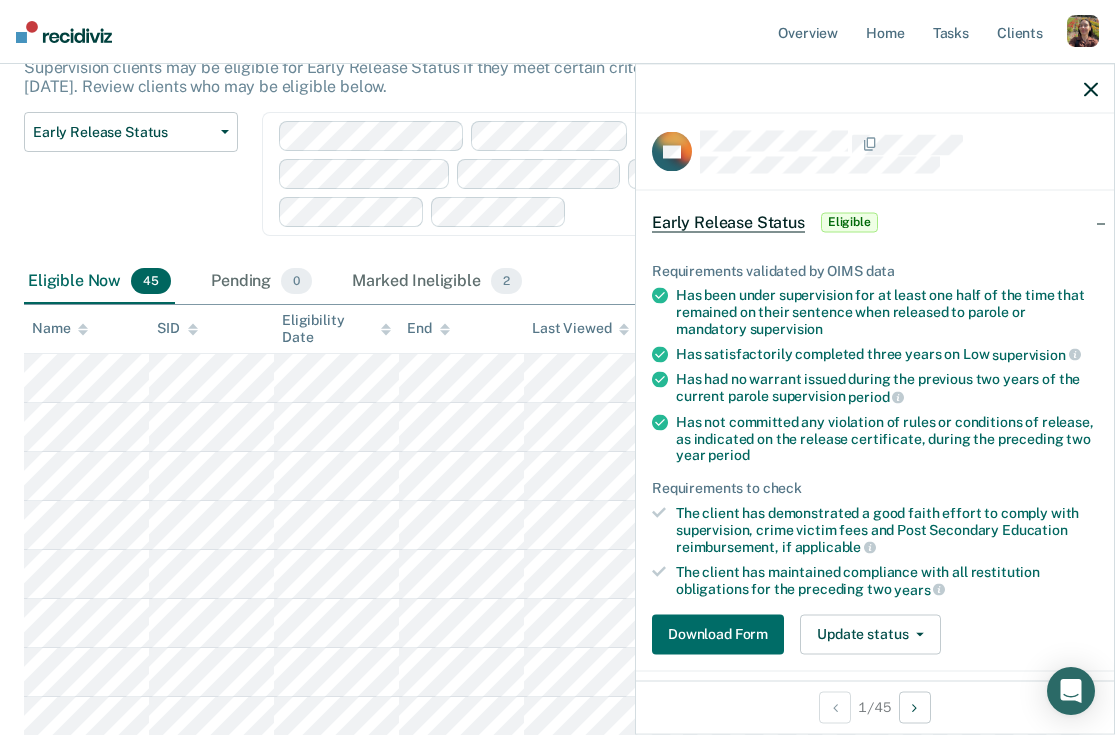 scroll, scrollTop: 8, scrollLeft: 0, axis: vertical 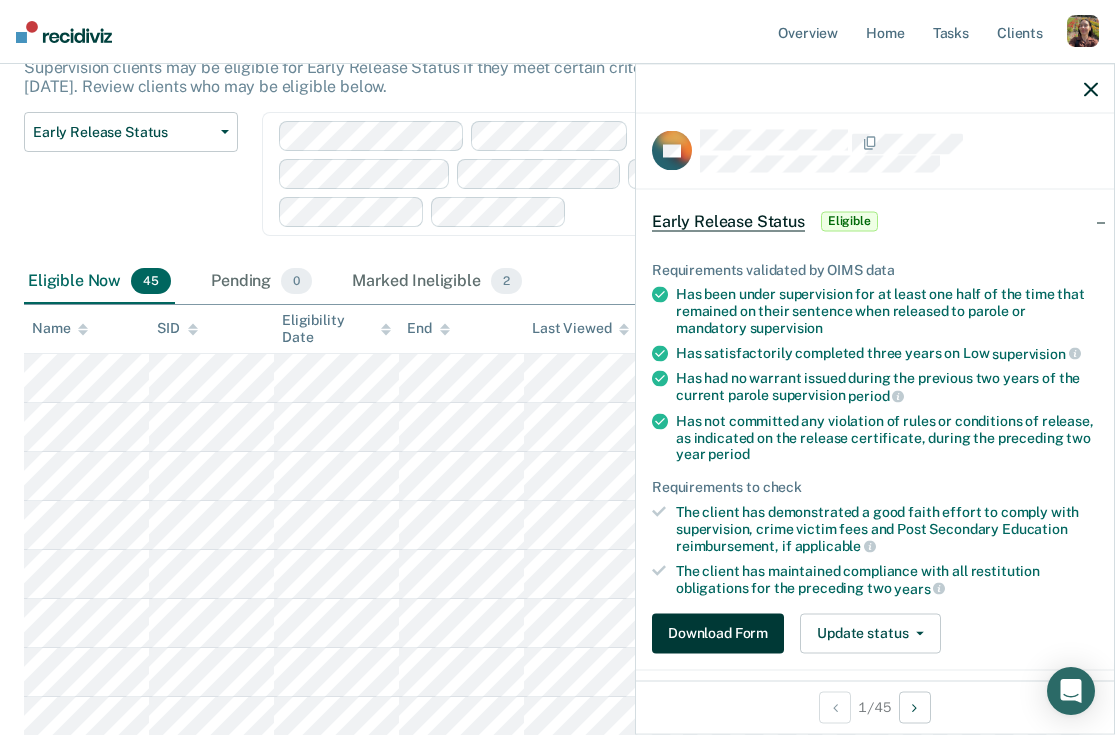 click on "Download Form" at bounding box center [718, 633] 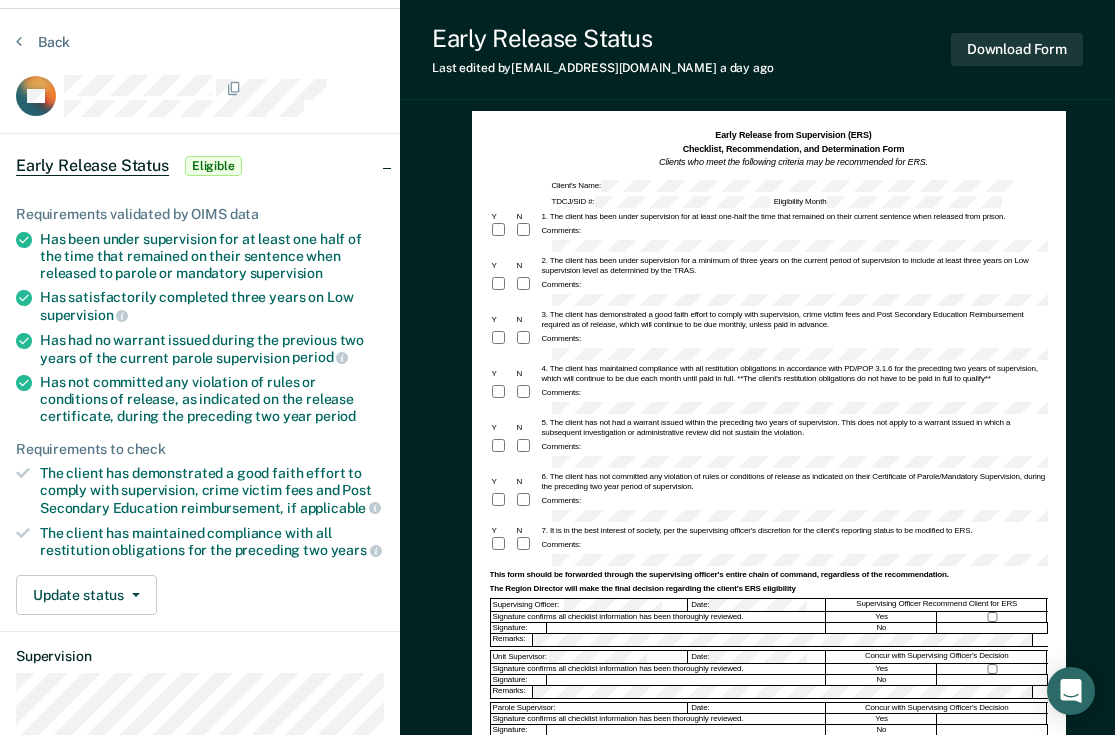 scroll, scrollTop: 51, scrollLeft: 0, axis: vertical 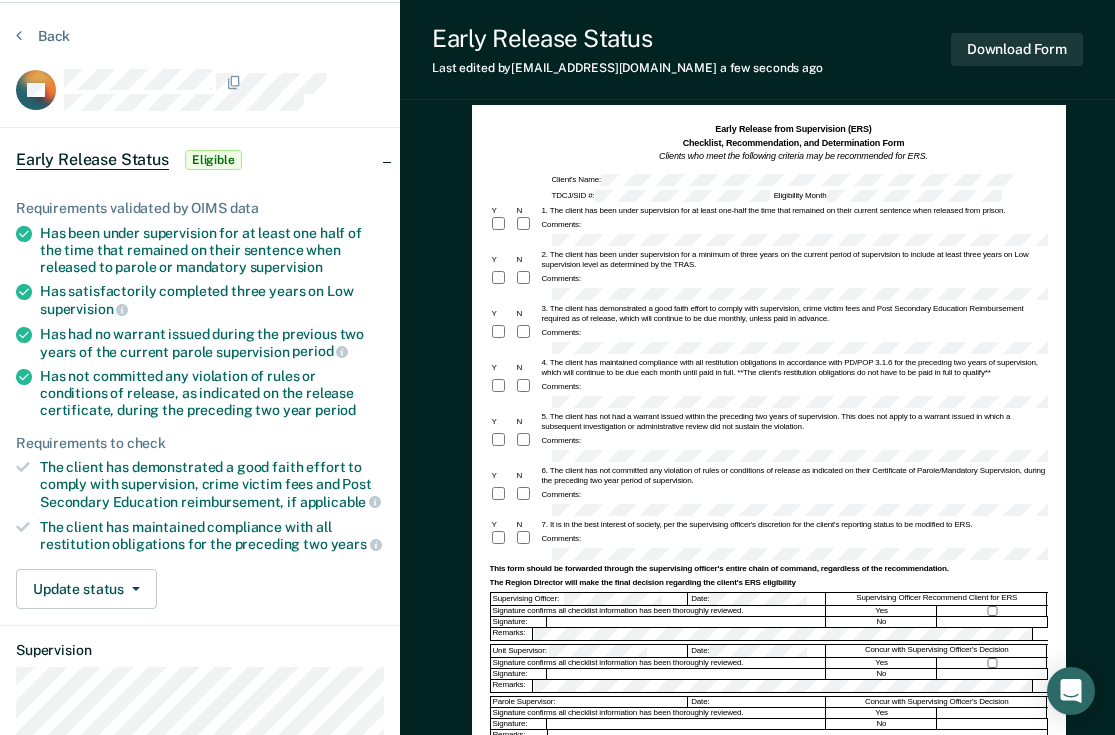 click on "3. The client has demonstrated a good faith effort to comply with supervision, crime victim fees and Post Secondary Education Reimbursement required as of release, which will continue to be due monthly, unless paid in advance." at bounding box center (794, 314) 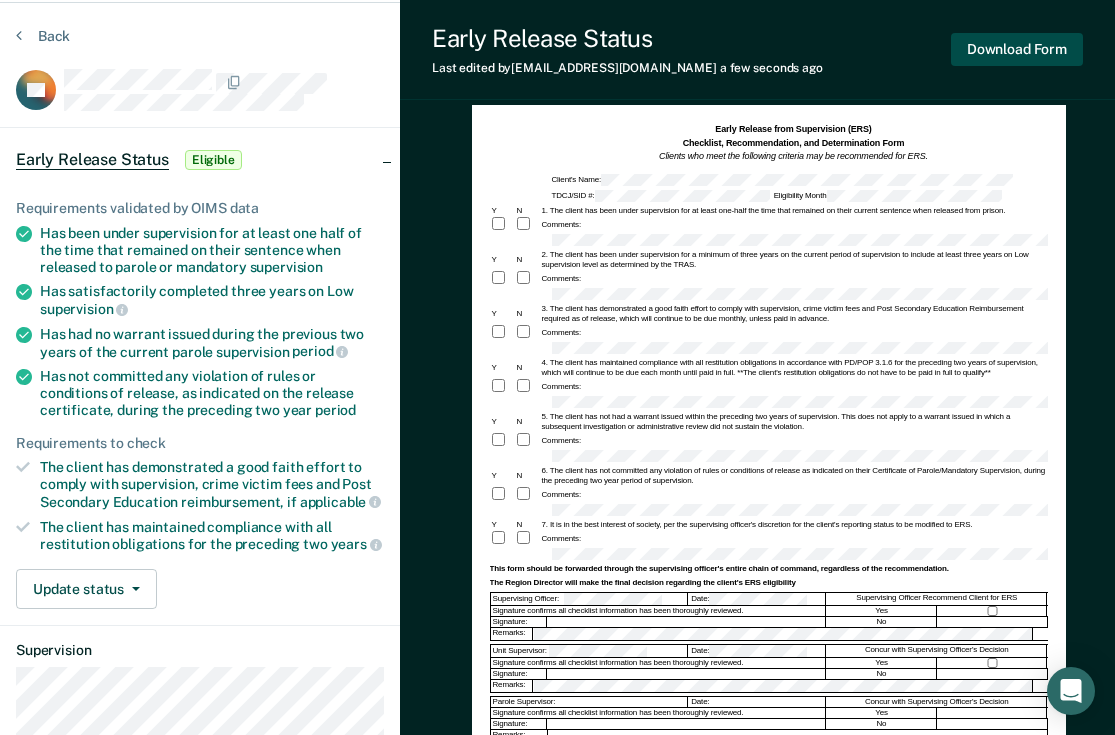 click on "Download Form" at bounding box center [1017, 49] 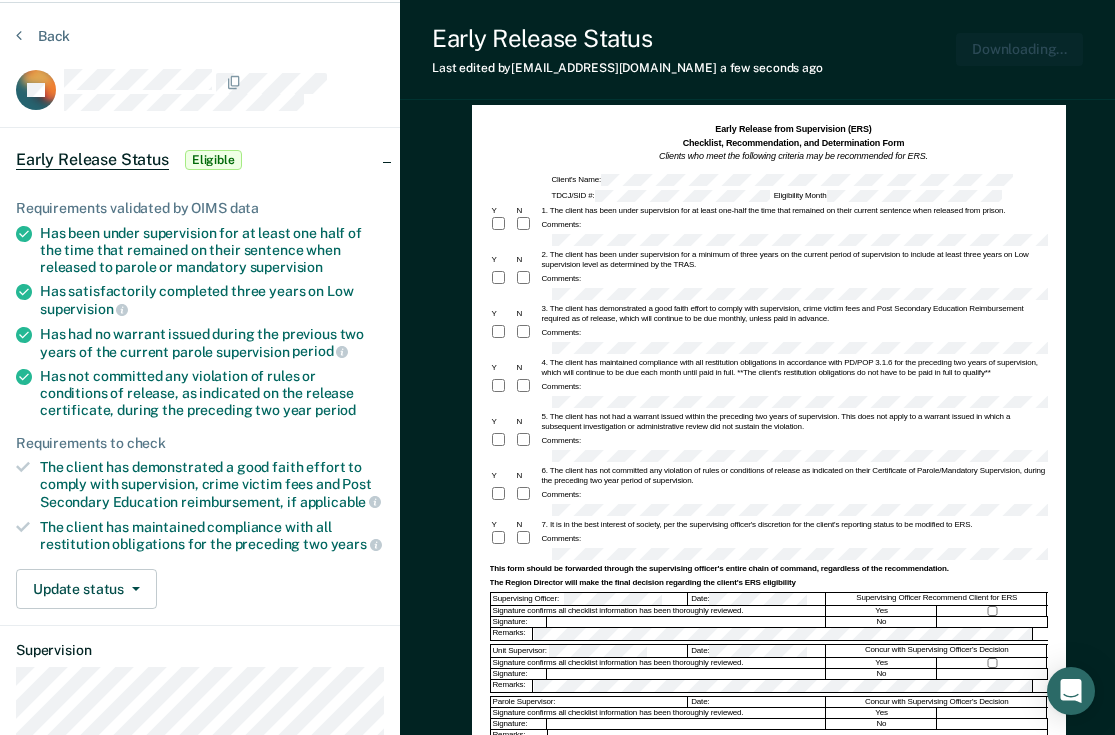 scroll, scrollTop: 0, scrollLeft: 0, axis: both 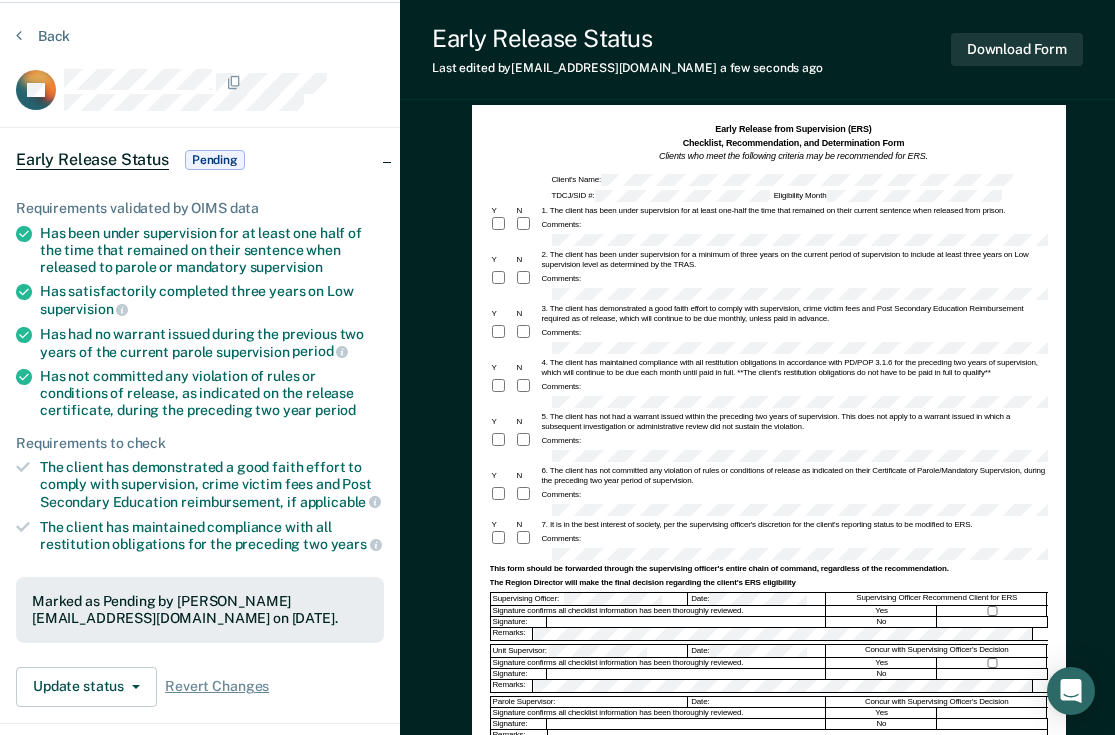 click on "Early Release from Supervision (ERS)   Checklist, Recommendation, and Determination Form Clients who meet the following criteria may be recommended for ERS. Client's Name: TDCJ/SID #: Eligibility Month Y N 1. The client has been under supervision for at least one-half the time that remained on their current sentence when released from prison. Comments: Y N 2. The client has been under supervision for a minimum of three years on the current period of supervision to include at least three years on Low supervision level as determined by the TRAS. Comments: Y N 3. The client has demonstrated a good faith effort to comply with supervision, crime victim fees and Post Secondary Education Reimbursement required as of release, which will continue to be due monthly, unless paid in advance. Comments: Y N Comments: Y N Comments: Y N Comments: Y N 7. It is in the best interest of society, per the supervising officer's discretion for the client's reporting status to be modified to ERS. Comments: Supervising Officer: Date:" at bounding box center [757, 623] 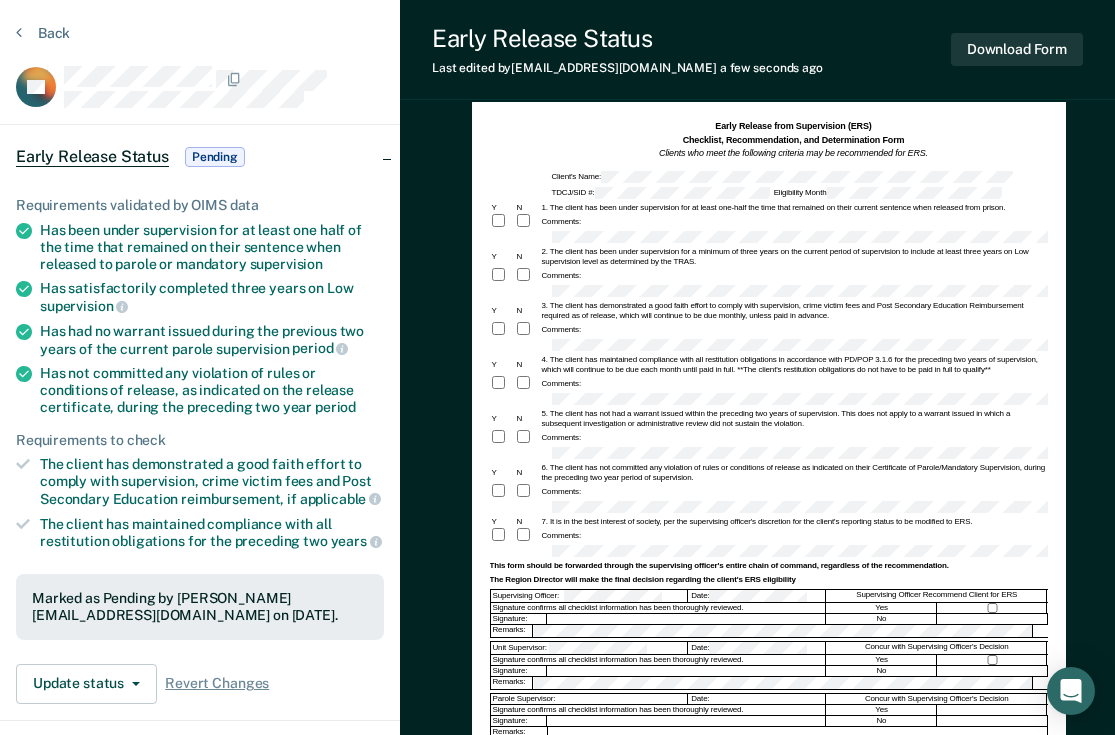 scroll, scrollTop: 62, scrollLeft: 0, axis: vertical 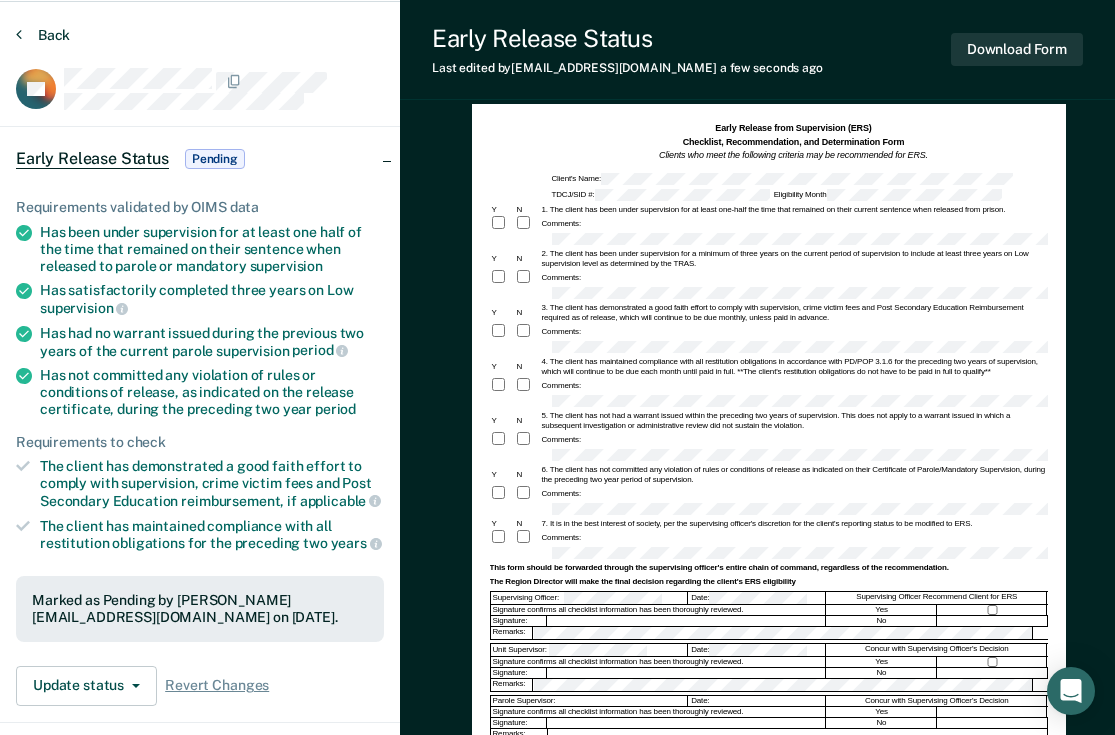 click on "Back" at bounding box center (43, 35) 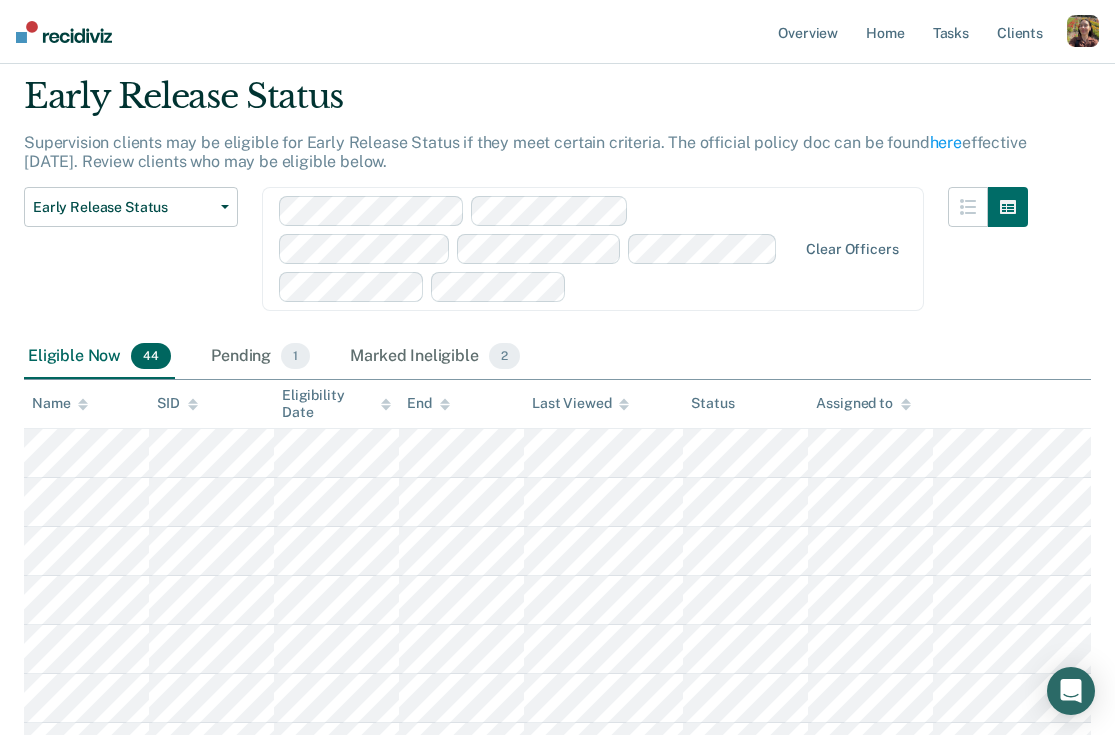 scroll, scrollTop: 137, scrollLeft: 0, axis: vertical 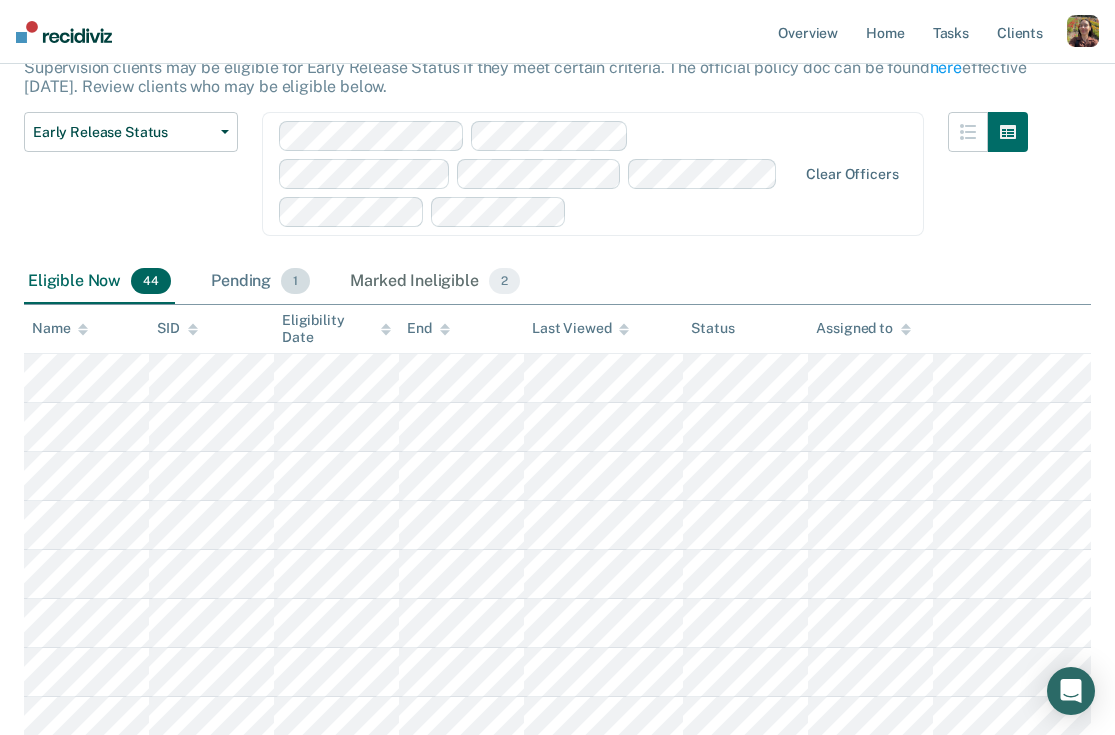 click on "Pending 1" at bounding box center (260, 282) 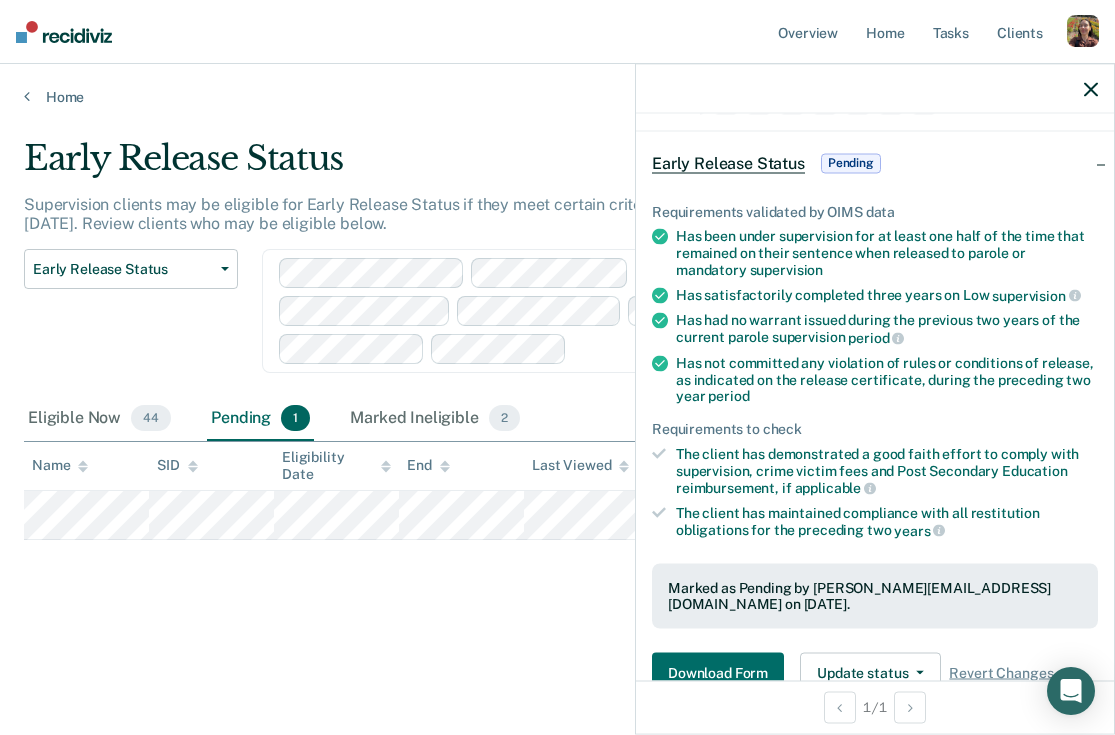 scroll, scrollTop: 95, scrollLeft: 0, axis: vertical 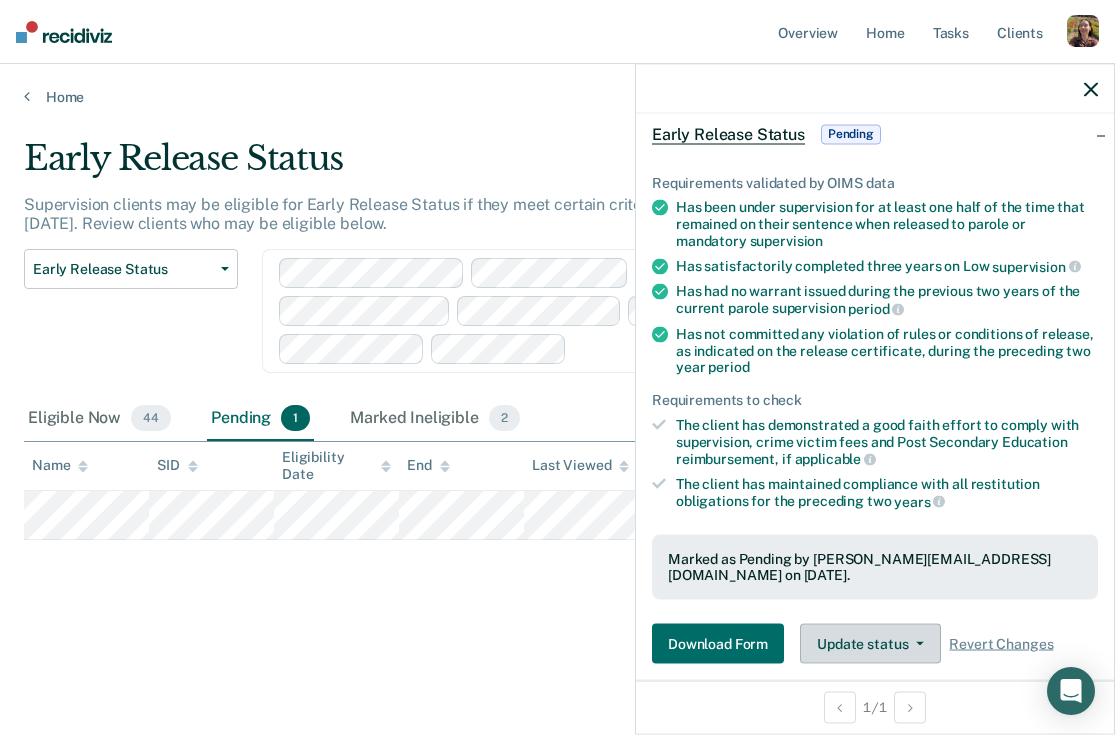 click on "Update status" at bounding box center (870, 644) 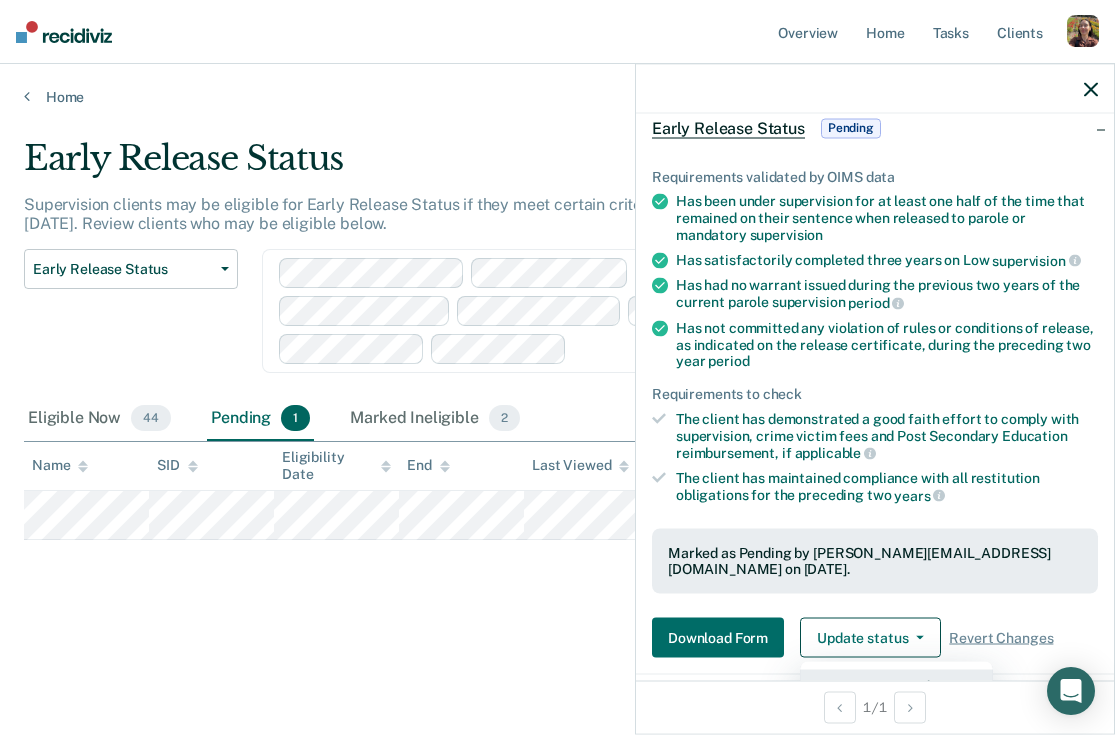 scroll, scrollTop: 210, scrollLeft: 0, axis: vertical 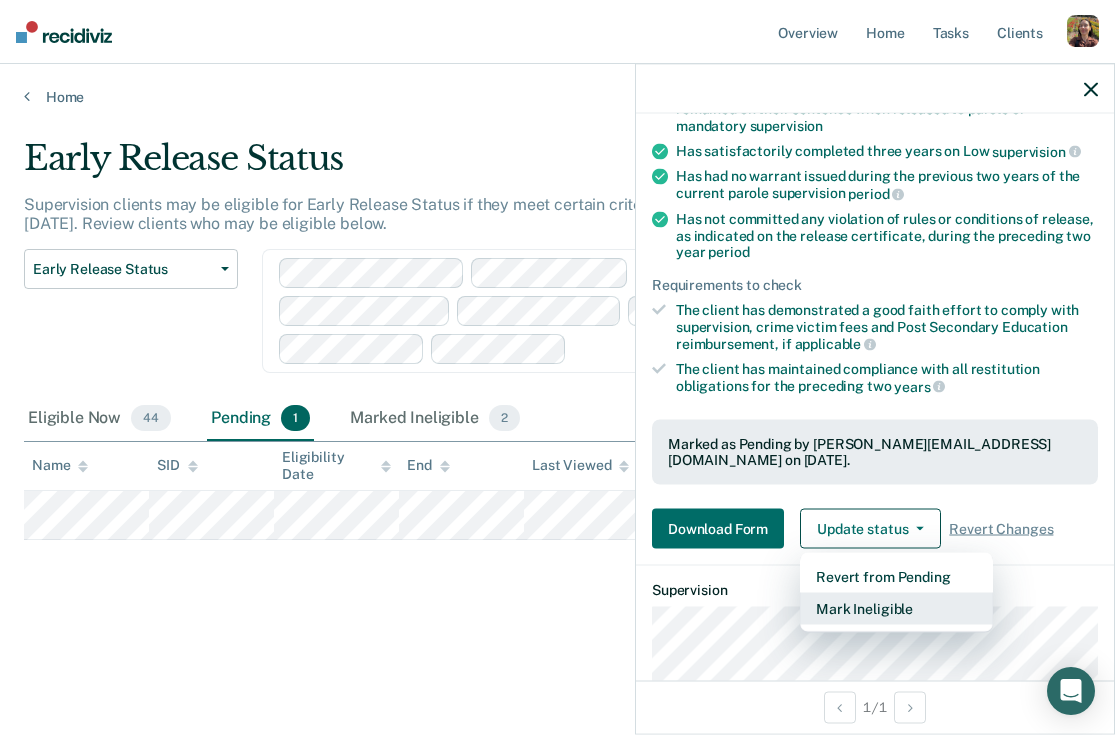 click on "Mark Ineligible" at bounding box center (896, 609) 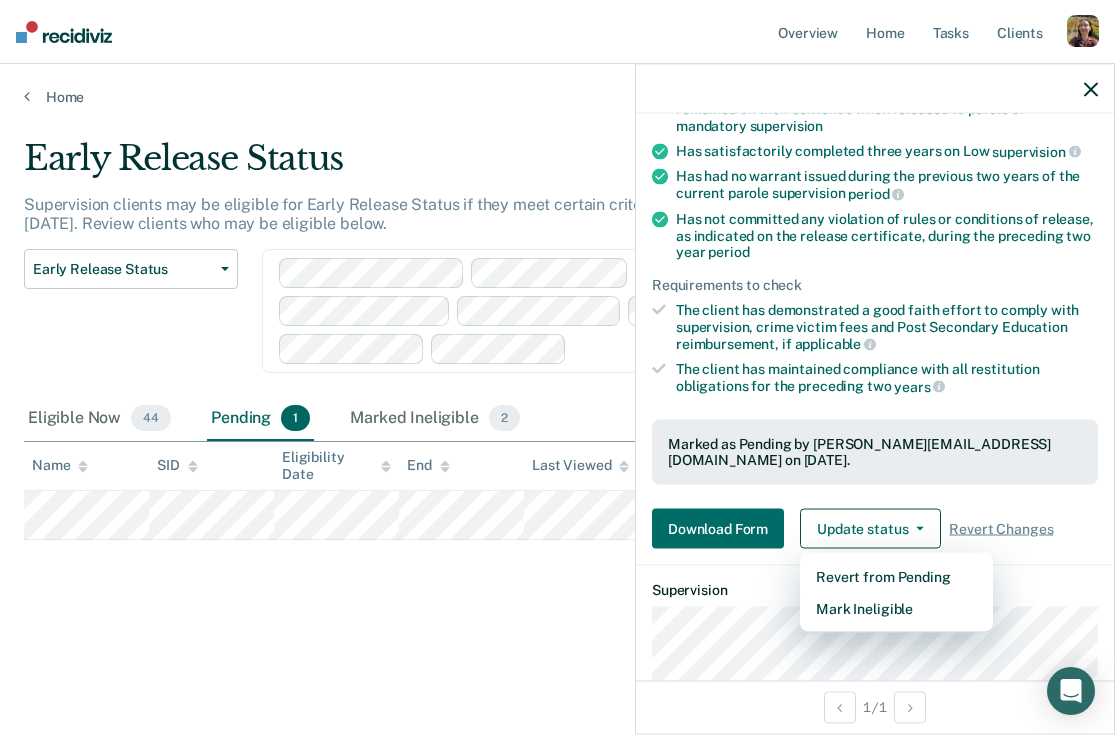 scroll, scrollTop: 67, scrollLeft: 0, axis: vertical 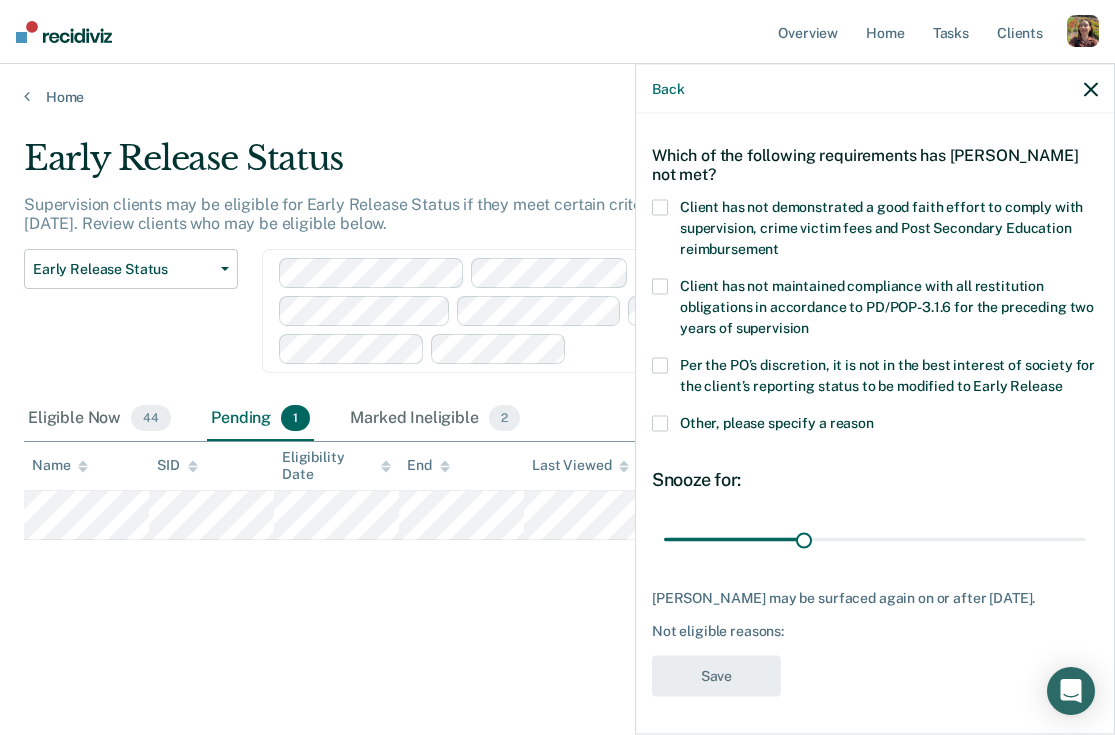 click on "Client has not demonstrated a good faith effort to comply with supervision, crime victim fees and Post Secondary Education reimbursement" at bounding box center [881, 228] 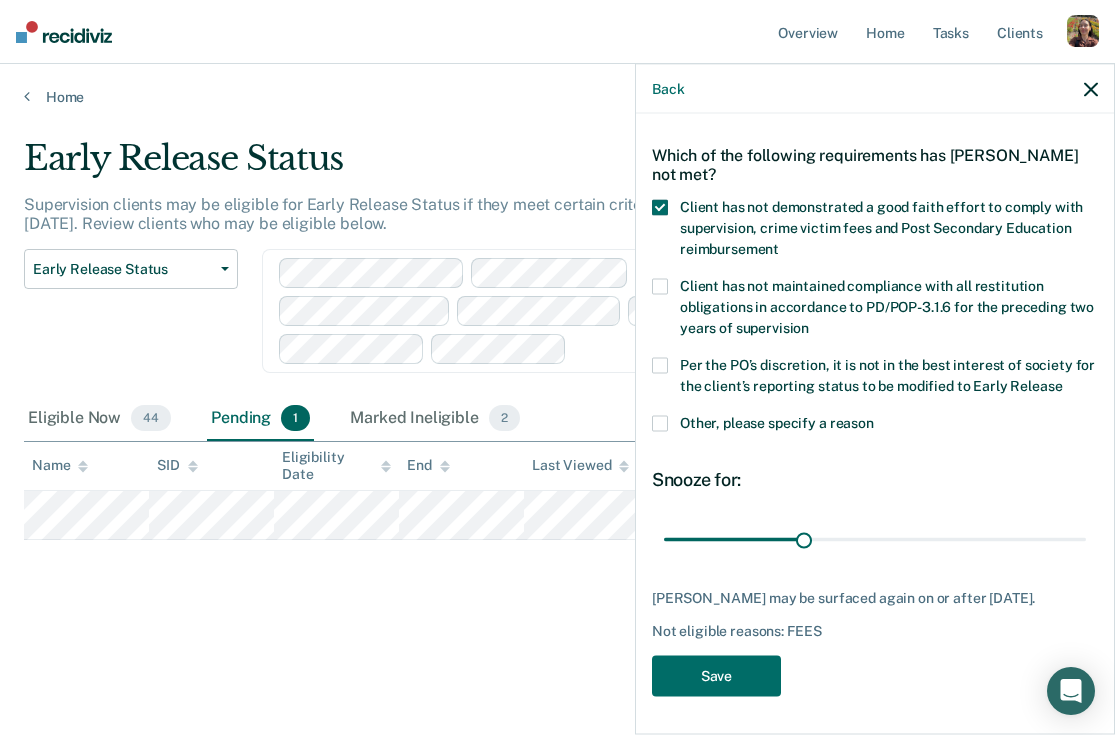 click on "Client has not maintained compliance with all restitution obligations in accordance to PD/POP-3.1.6 for the preceding two years of supervision" at bounding box center [887, 307] 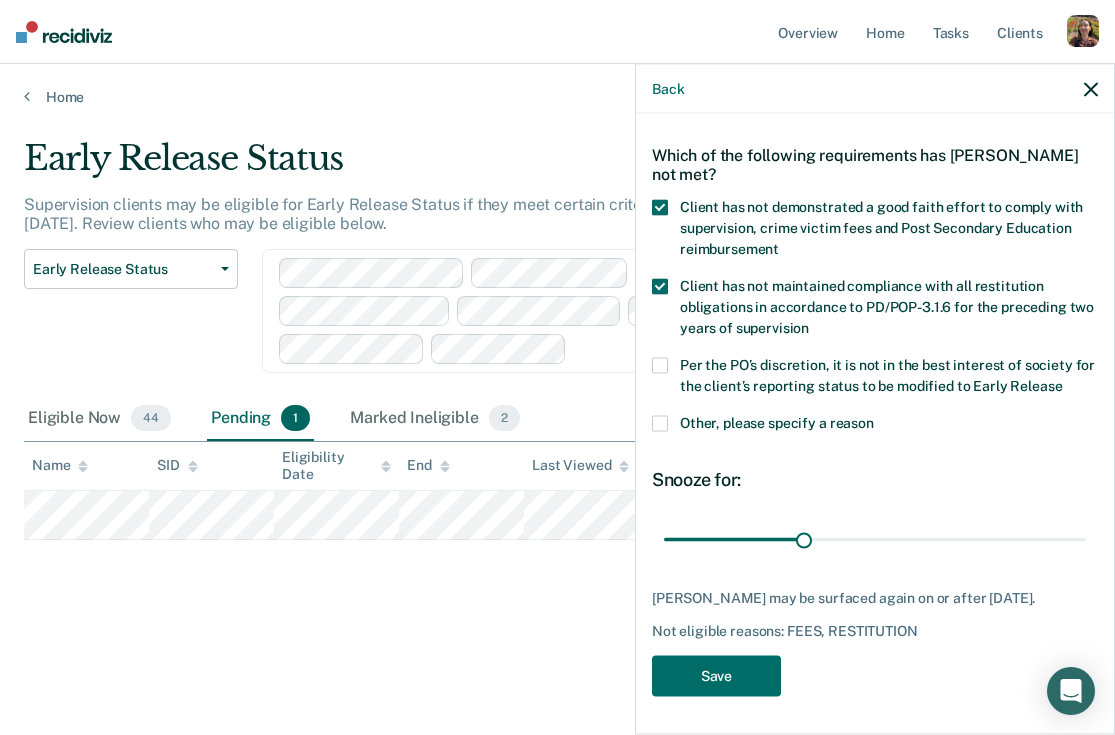 click on "Other, please specify a reason" at bounding box center [777, 423] 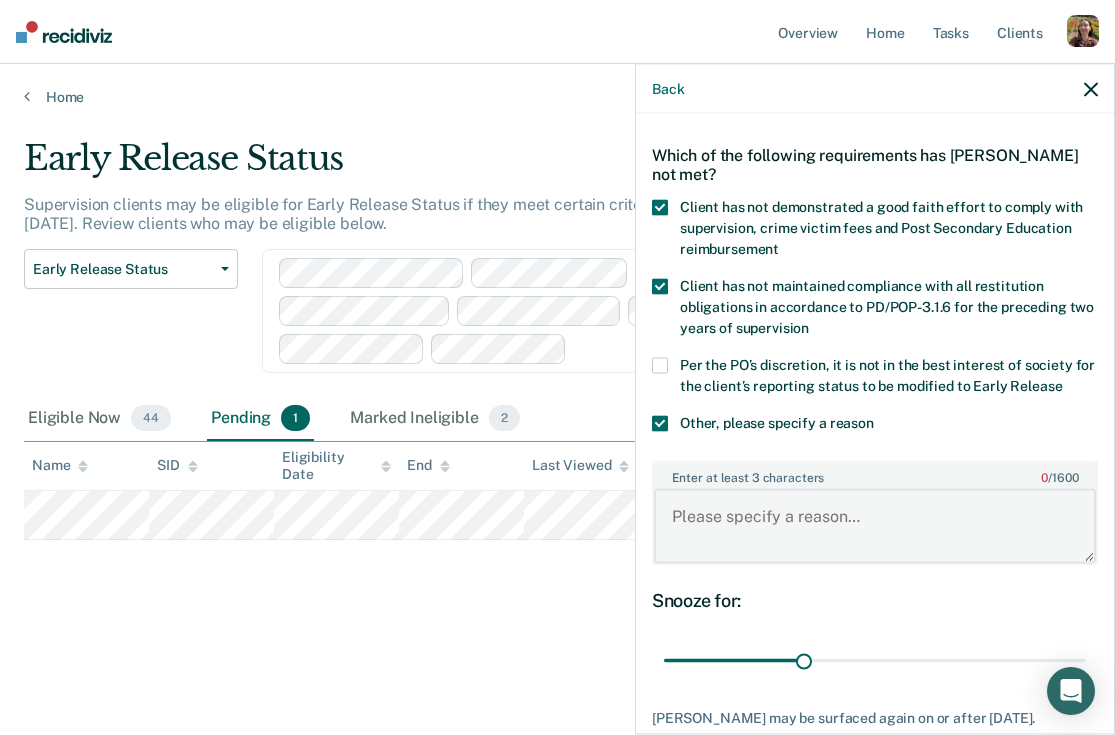 click on "Enter at least 3 characters 0  /  1600" at bounding box center [875, 526] 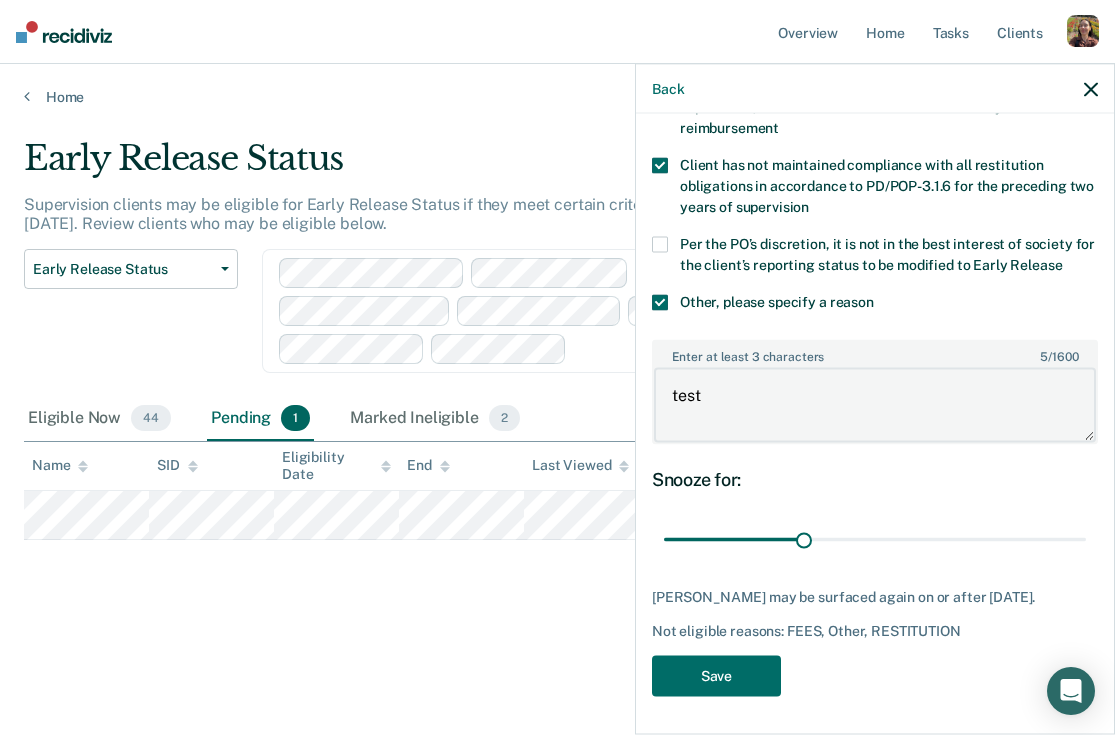 scroll, scrollTop: 186, scrollLeft: 0, axis: vertical 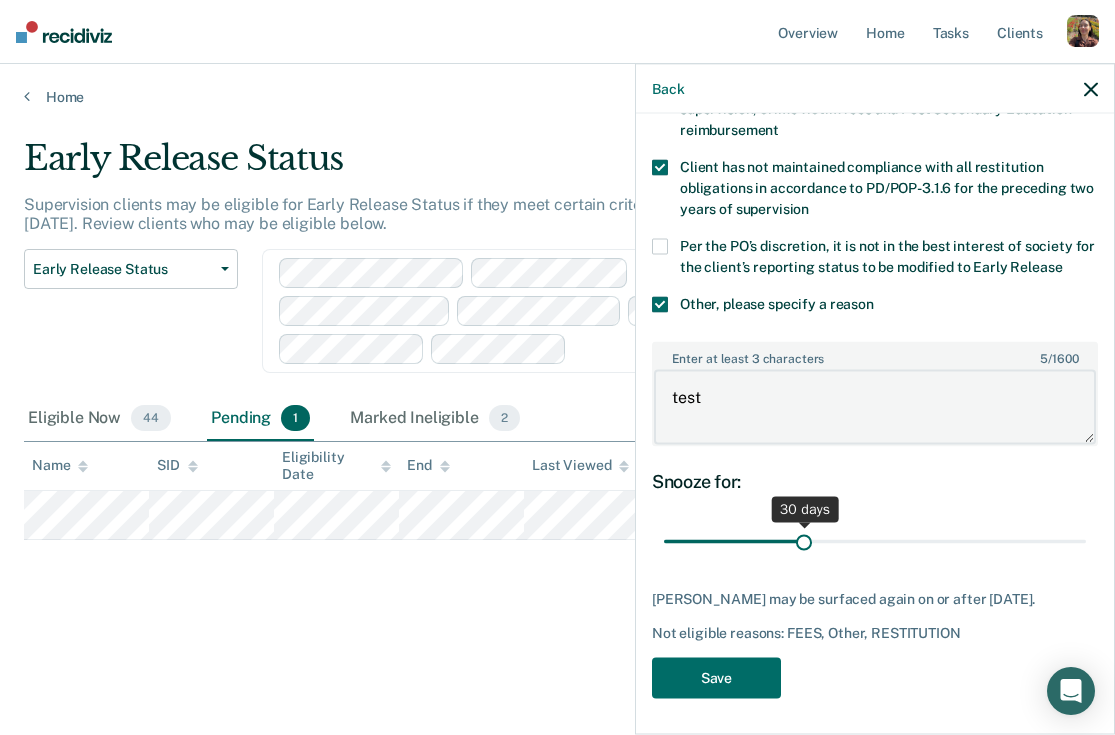 type on "test" 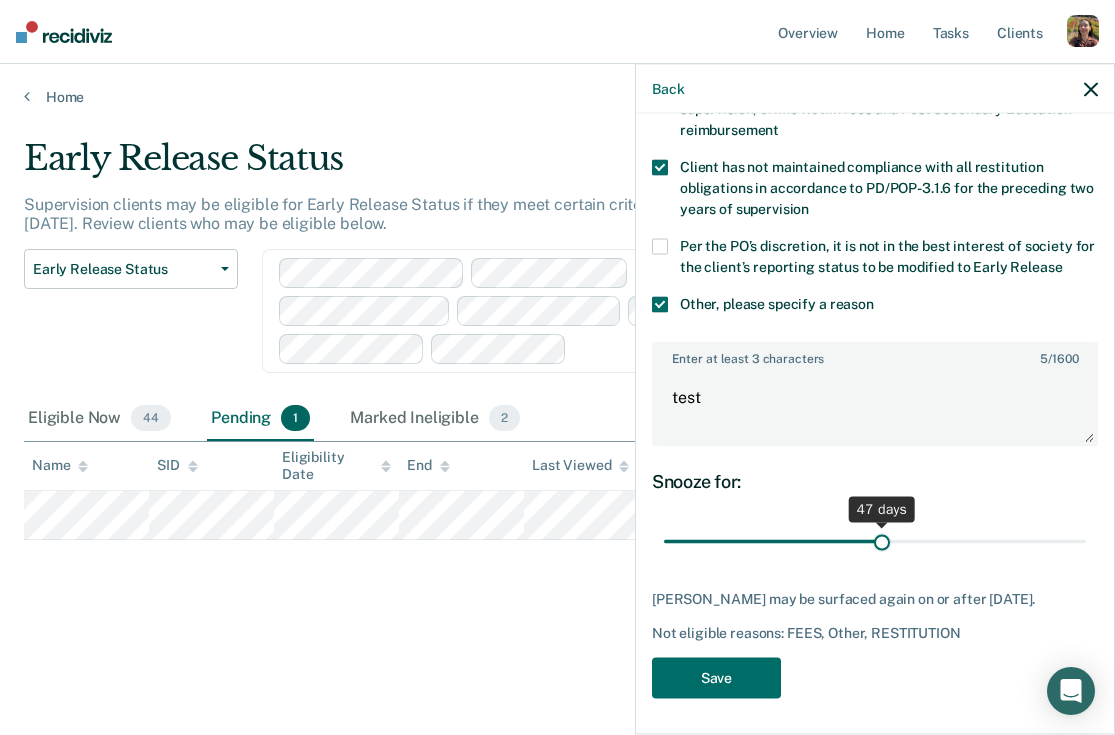 drag, startPoint x: 800, startPoint y: 540, endPoint x: 883, endPoint y: 547, distance: 83.294655 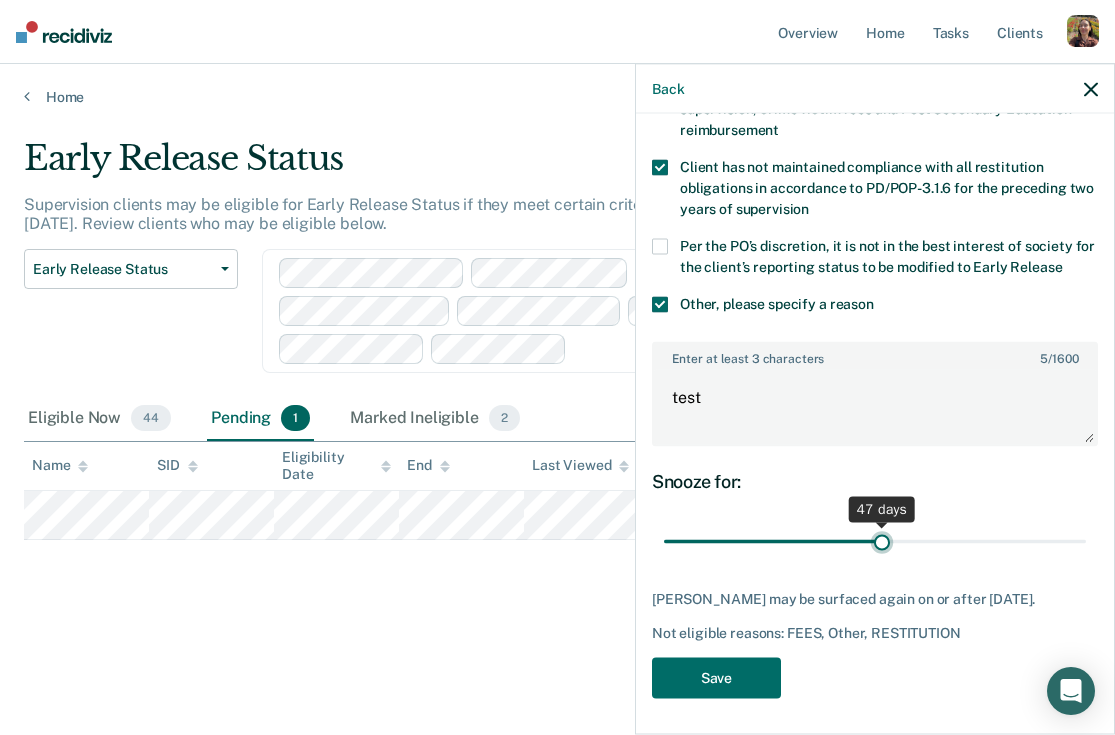 click at bounding box center [875, 541] 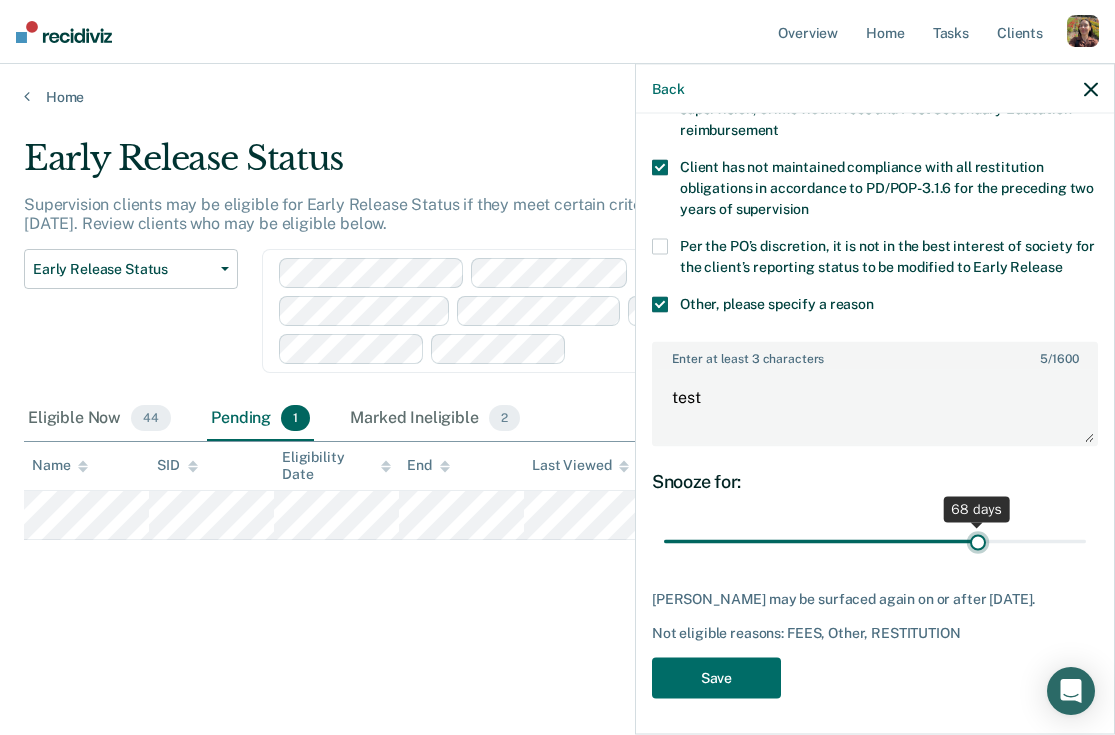 drag, startPoint x: 881, startPoint y: 546, endPoint x: 975, endPoint y: 544, distance: 94.02127 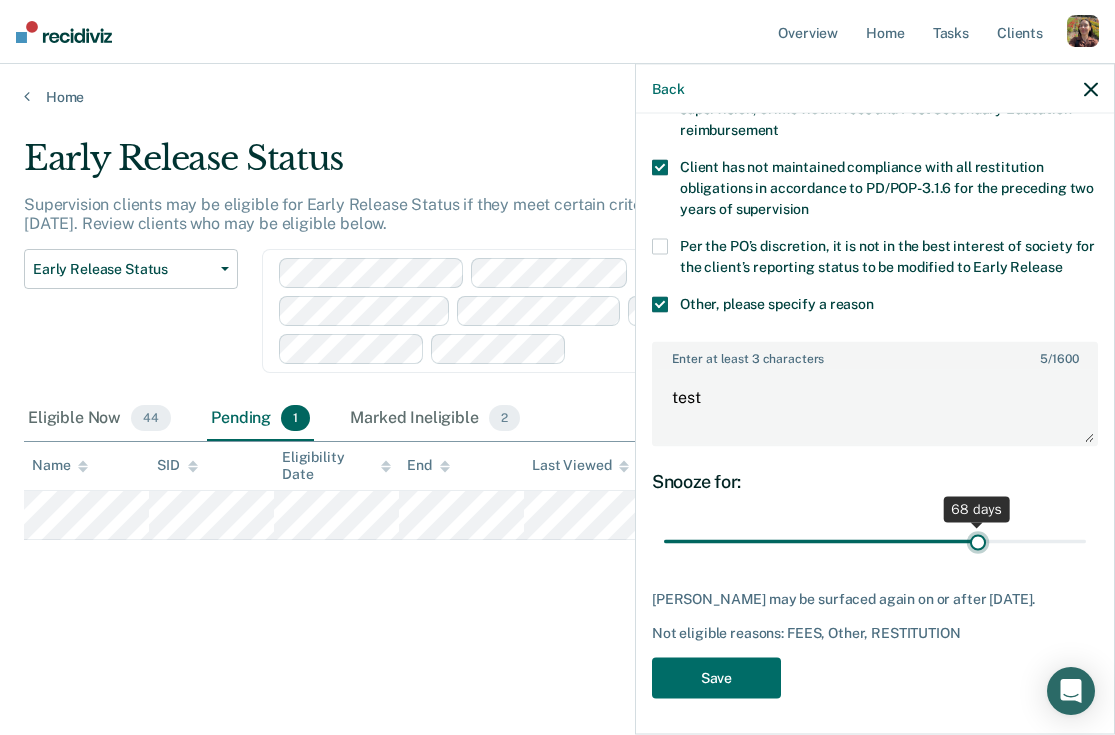 click at bounding box center (875, 541) 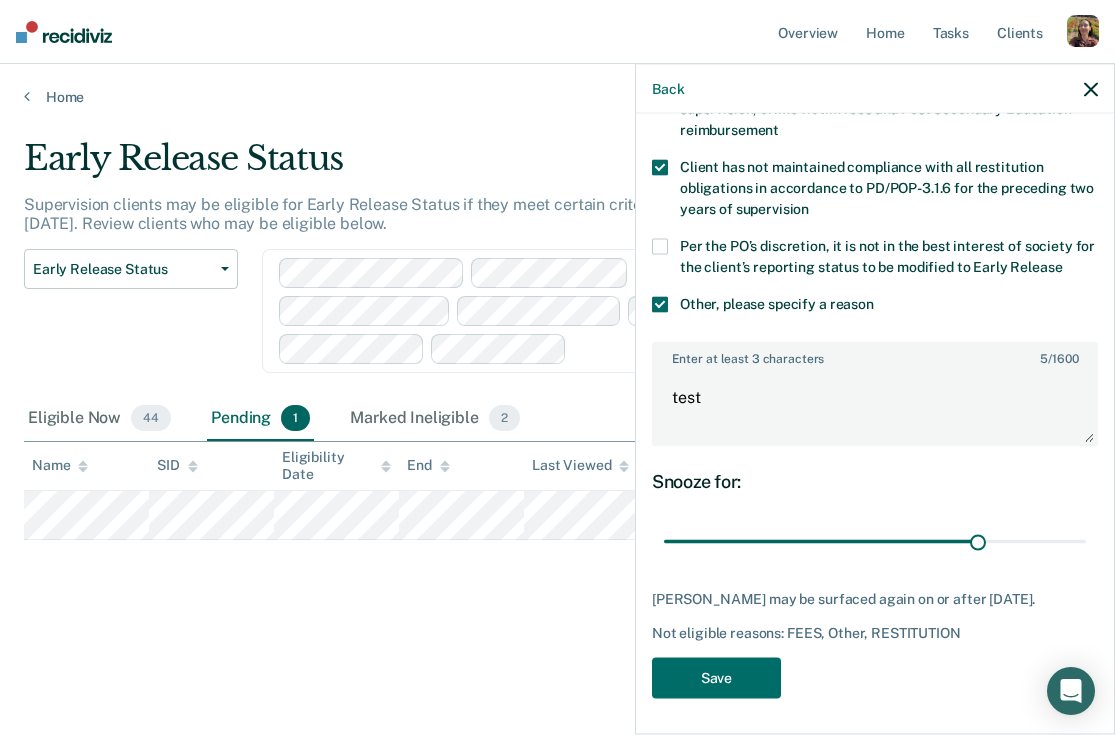 drag, startPoint x: 655, startPoint y: 598, endPoint x: 960, endPoint y: 629, distance: 306.57135 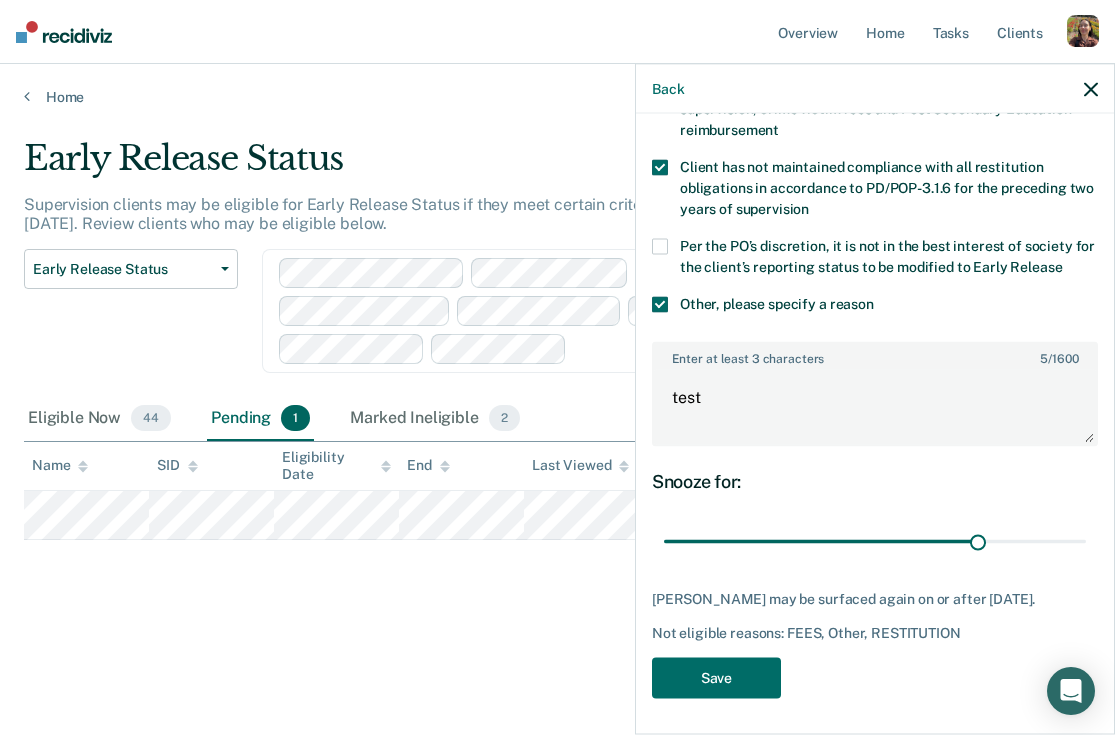 click on "[PERSON_NAME] may be surfaced again on or after [DATE]. Not eligible reasons: FEES, Other, RESTITUTION" at bounding box center [875, 616] 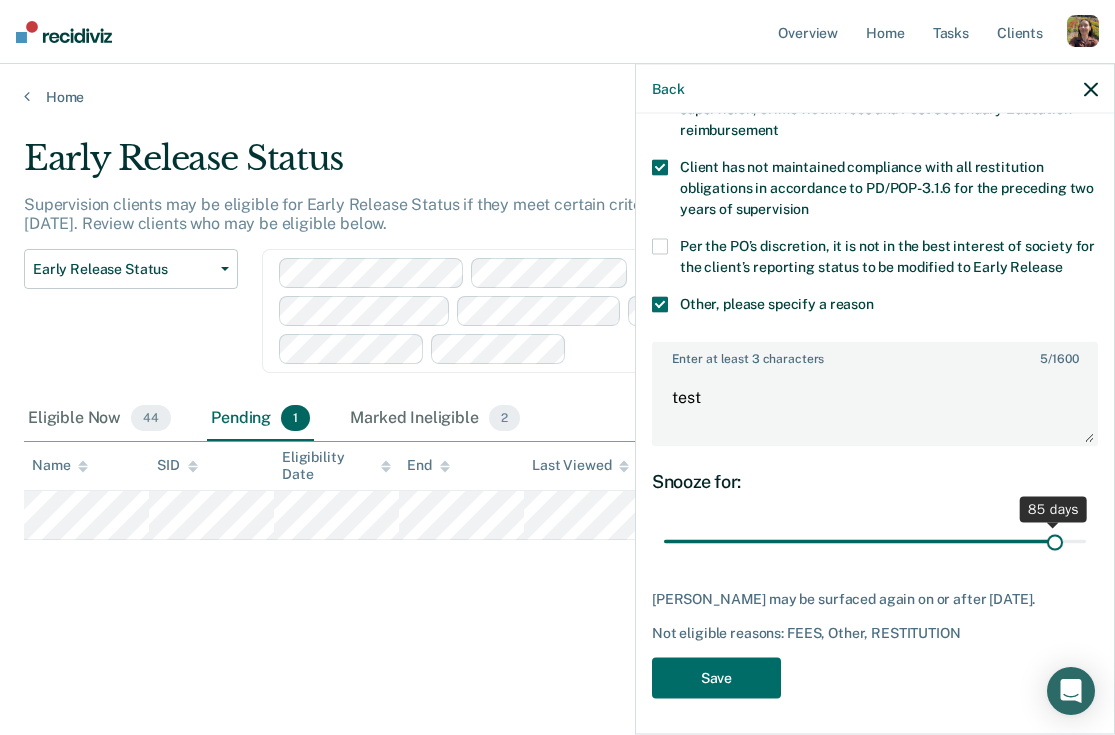 drag, startPoint x: 980, startPoint y: 539, endPoint x: 1054, endPoint y: 545, distance: 74.24284 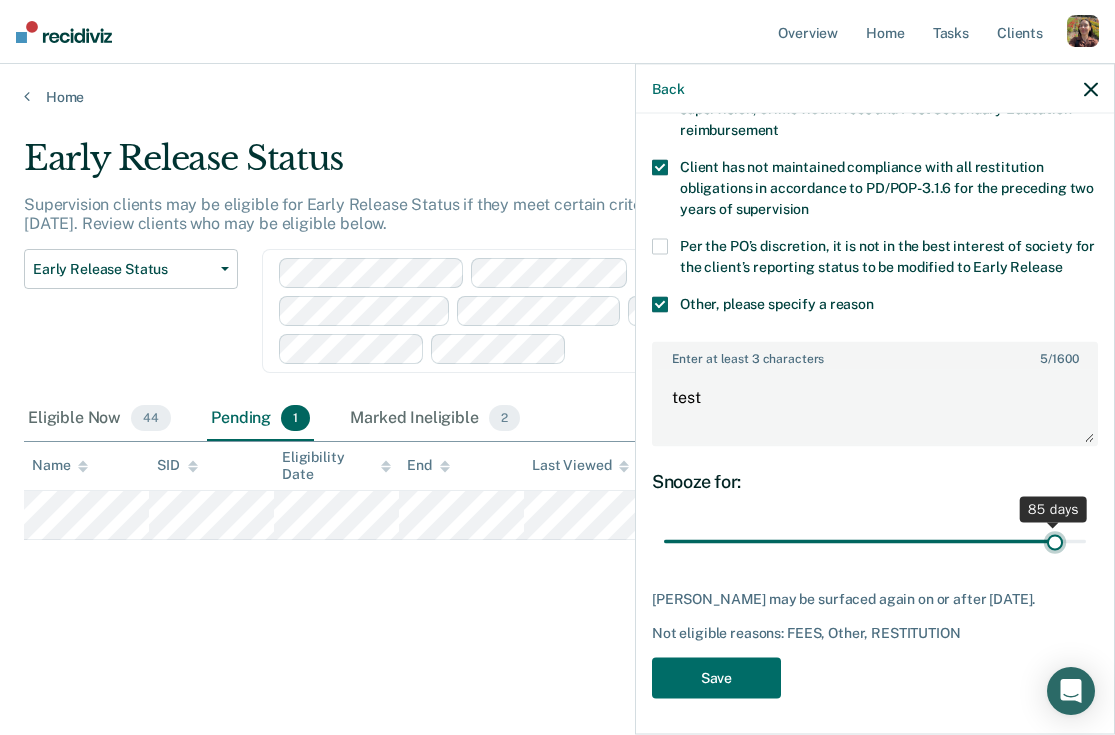 type on "85" 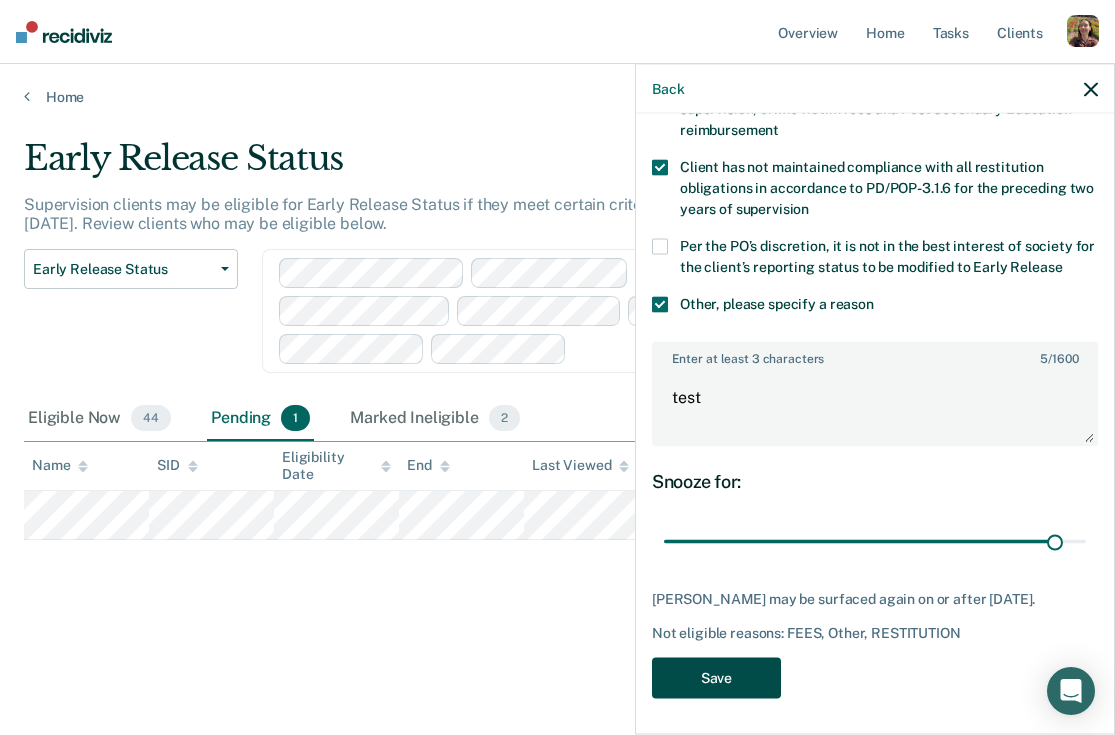 click on "Save" at bounding box center [716, 677] 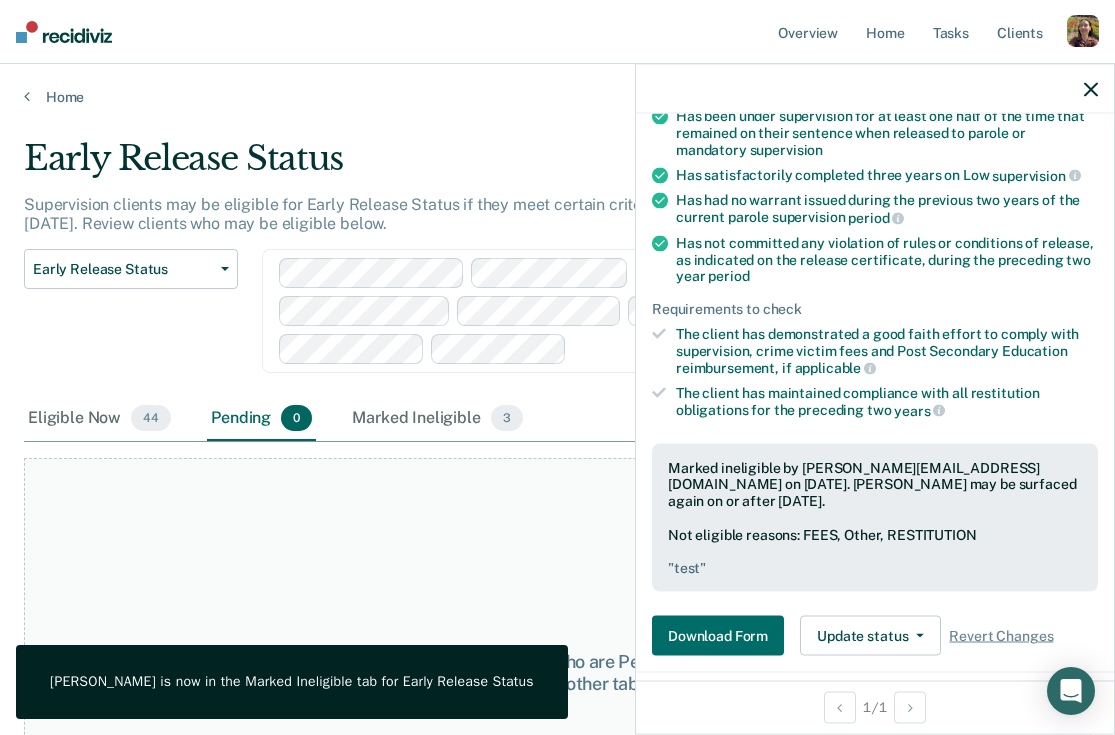 click 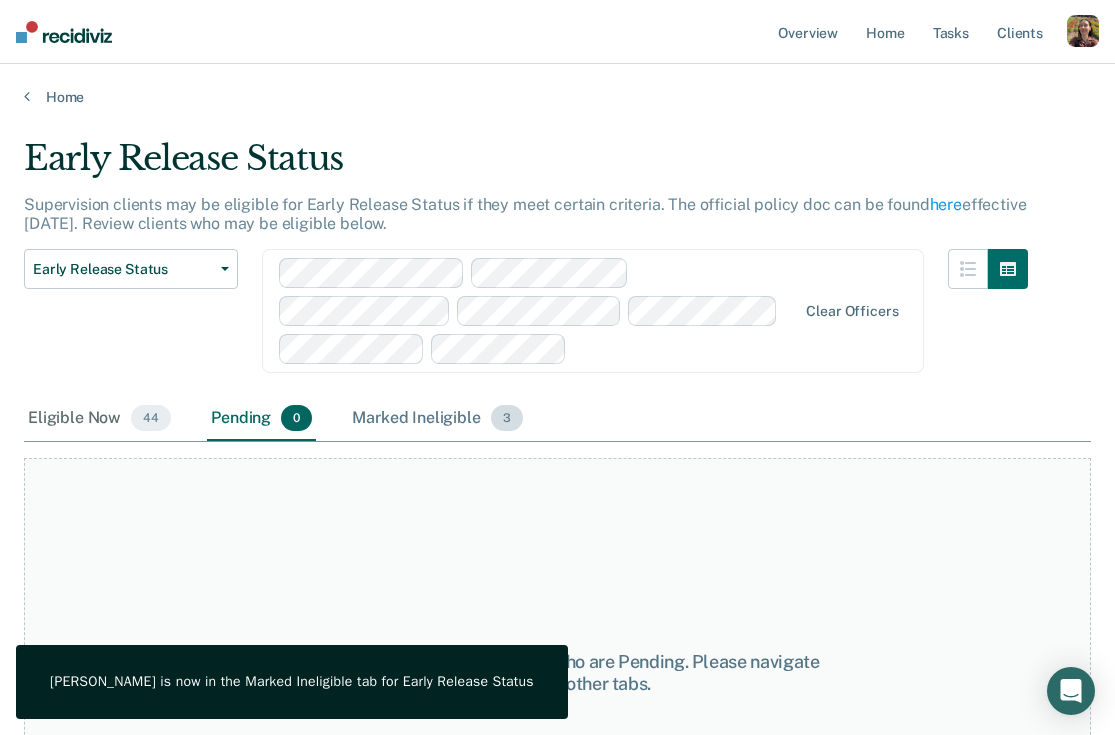 click on "Marked Ineligible 3" at bounding box center (437, 419) 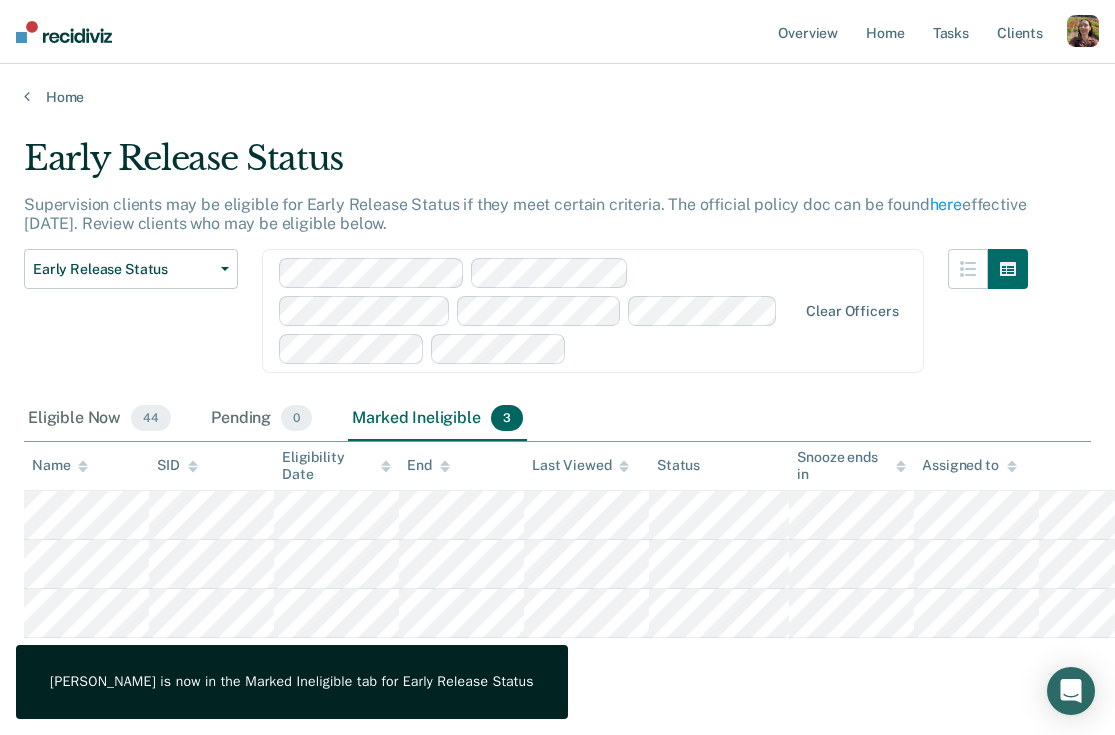 scroll, scrollTop: 45, scrollLeft: 0, axis: vertical 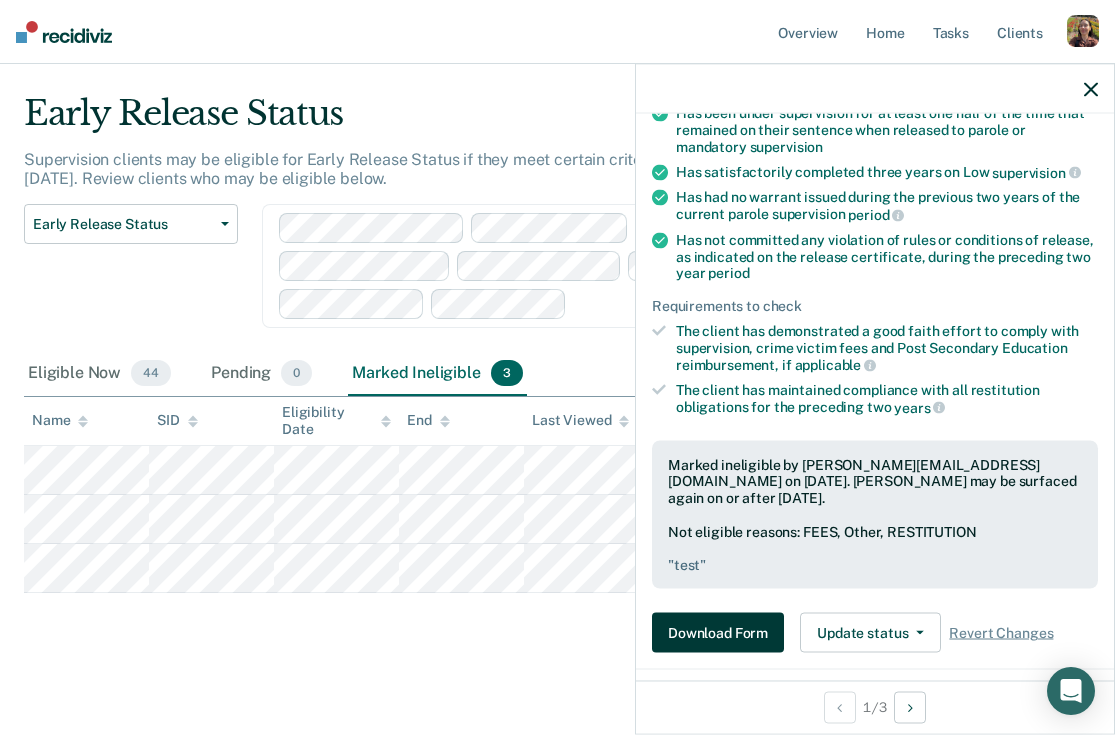 click on "Download Form" at bounding box center (718, 633) 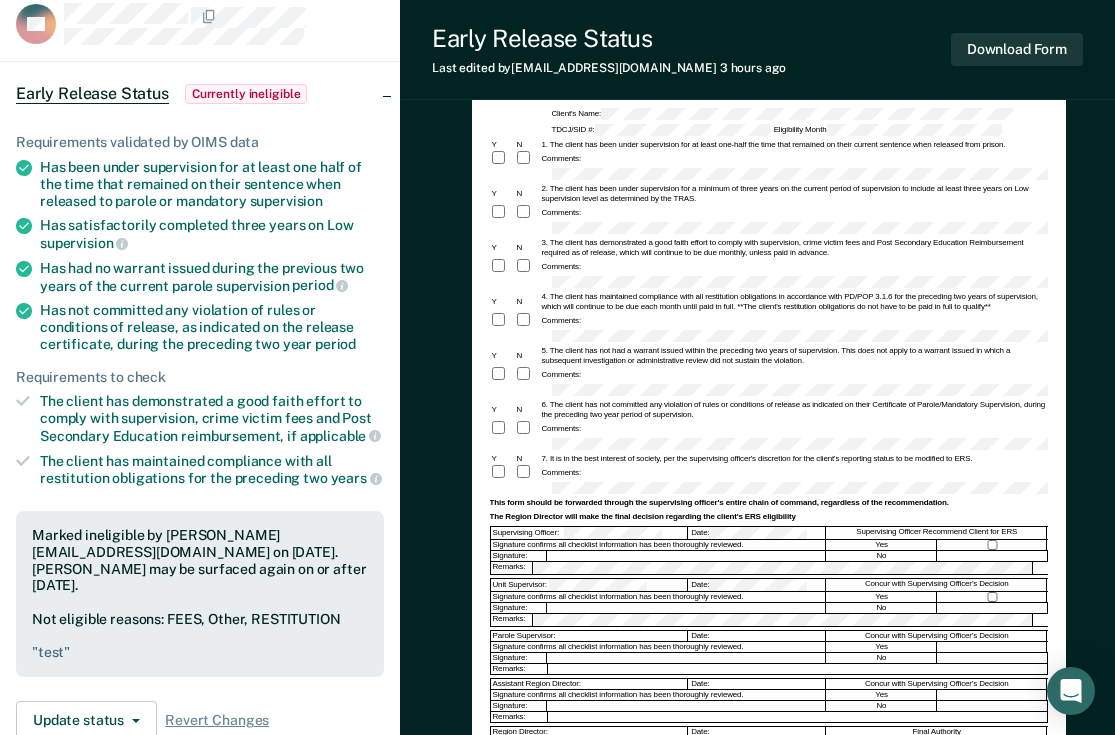 scroll, scrollTop: 201, scrollLeft: 0, axis: vertical 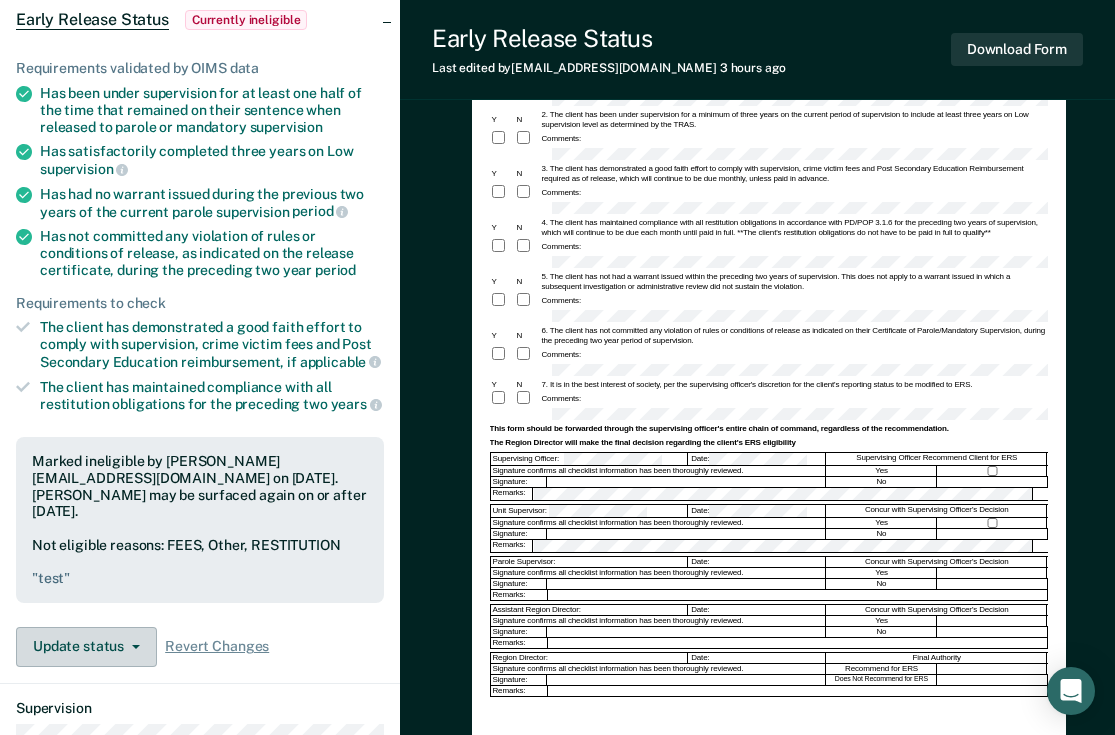 click on "Update status" at bounding box center (86, 647) 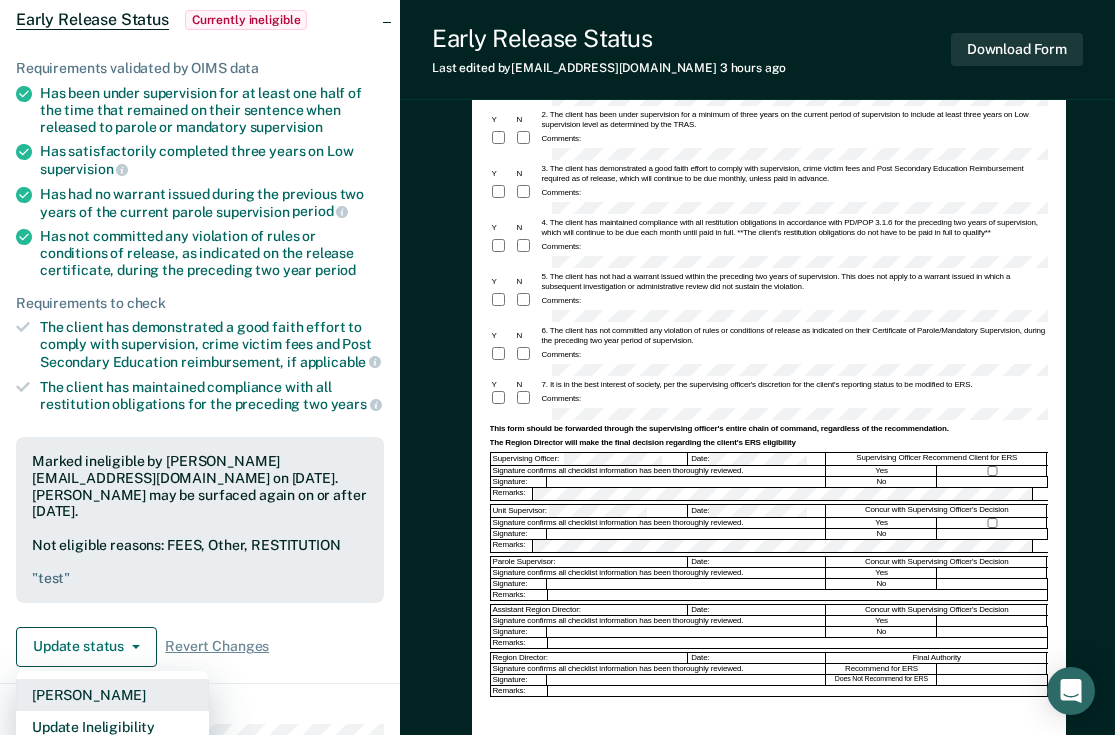 click on "[PERSON_NAME]" at bounding box center (112, 695) 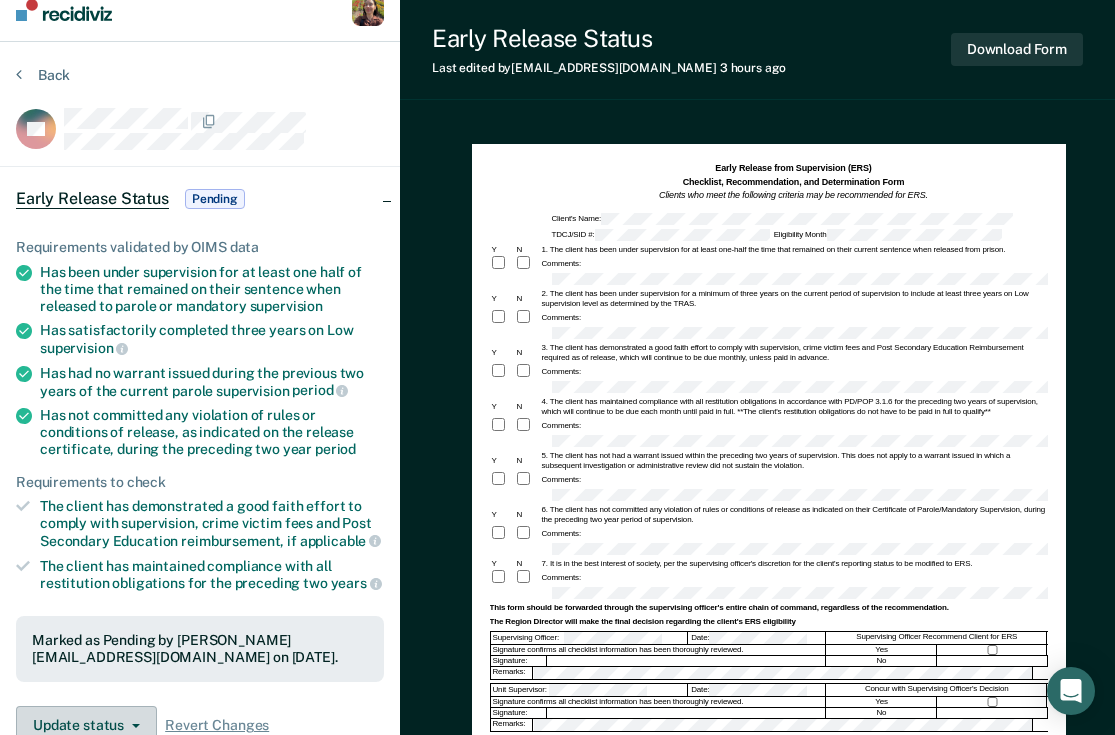 scroll, scrollTop: 0, scrollLeft: 0, axis: both 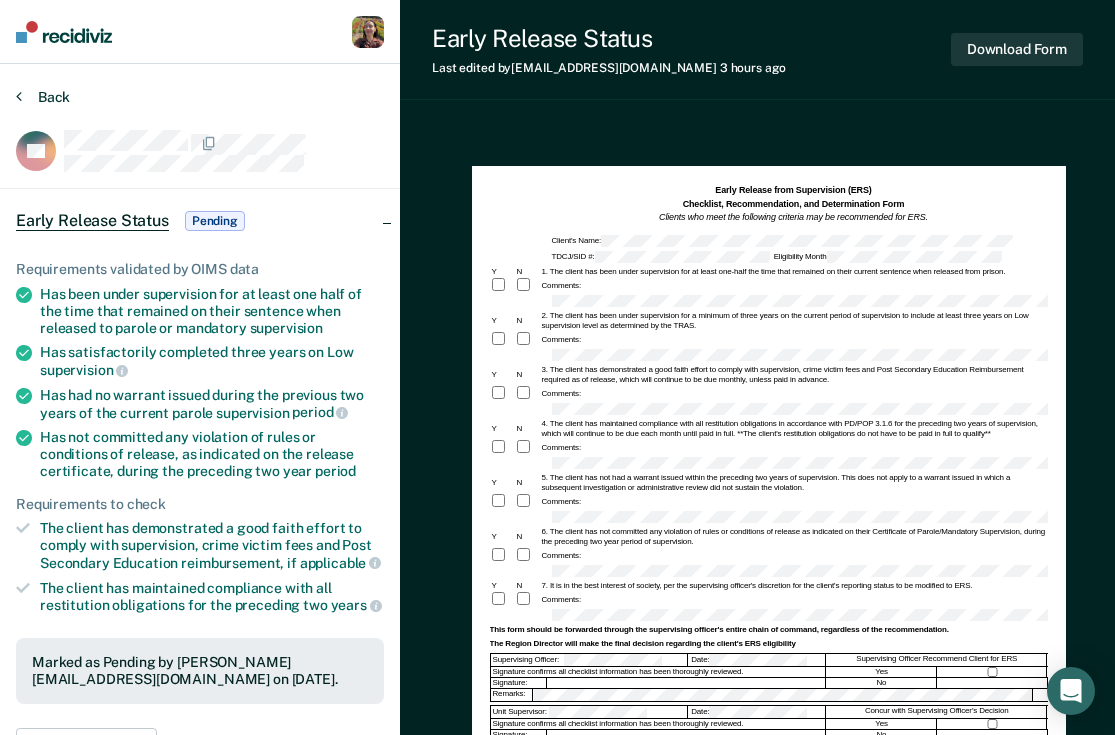 click on "Back" at bounding box center [43, 97] 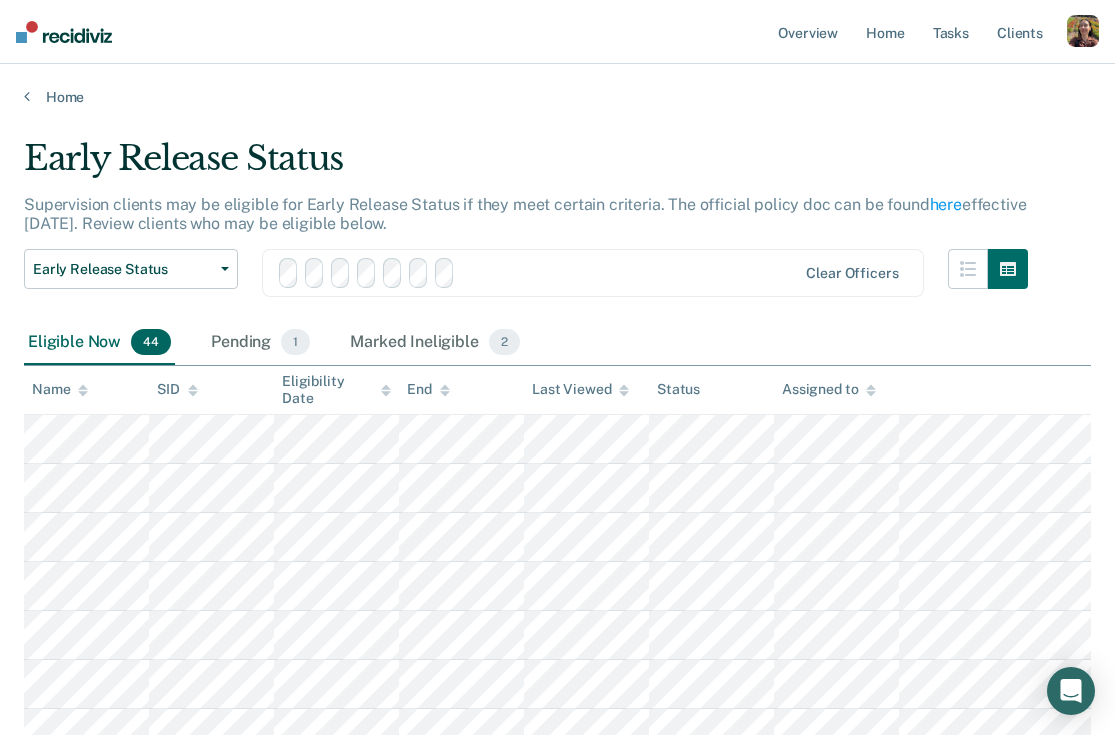 scroll, scrollTop: 45, scrollLeft: 0, axis: vertical 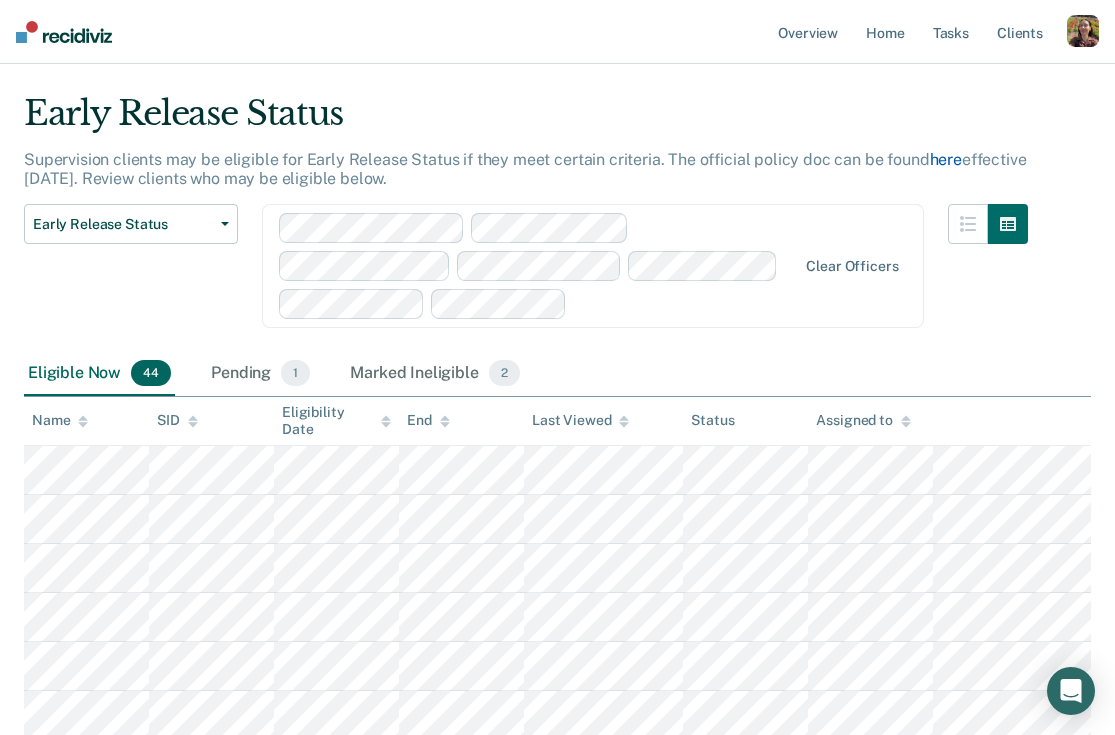 click on "here" at bounding box center [946, 159] 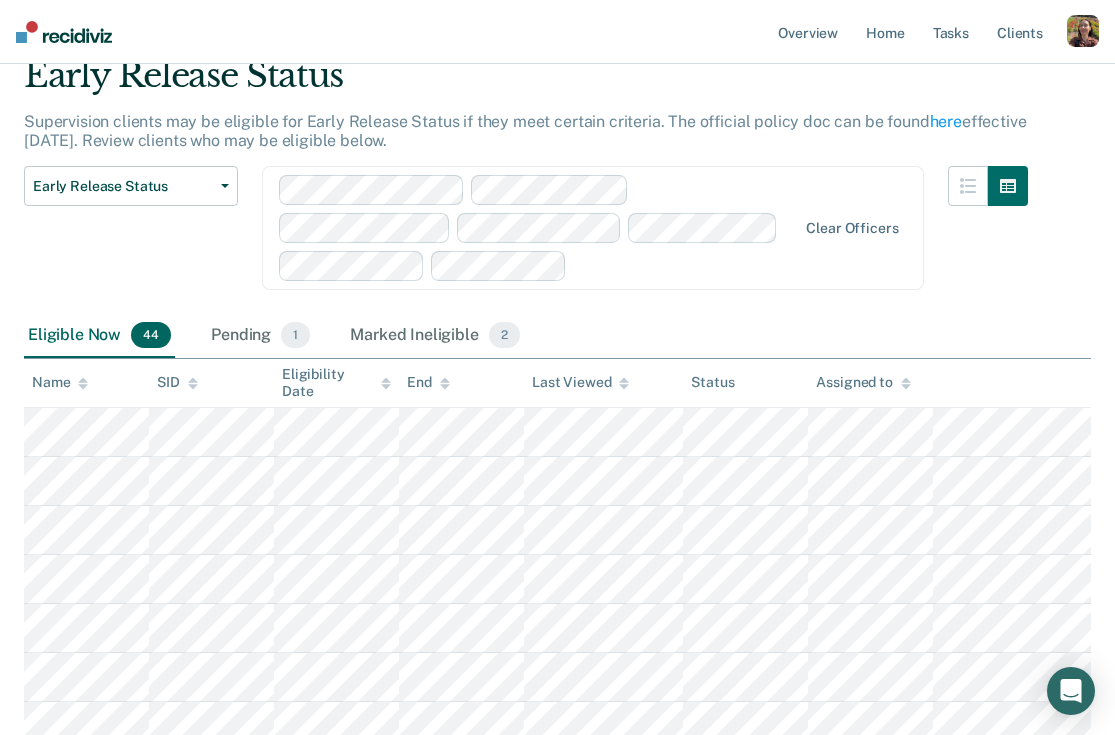 scroll, scrollTop: 0, scrollLeft: 0, axis: both 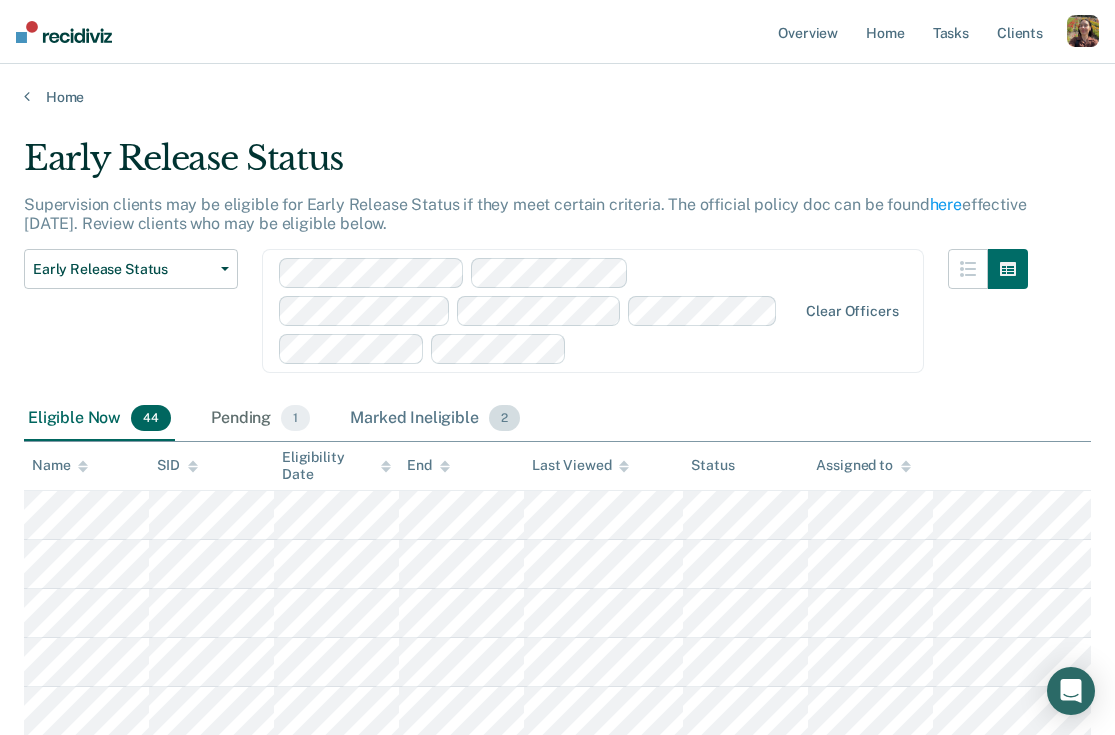 click on "Marked Ineligible 2" at bounding box center [435, 419] 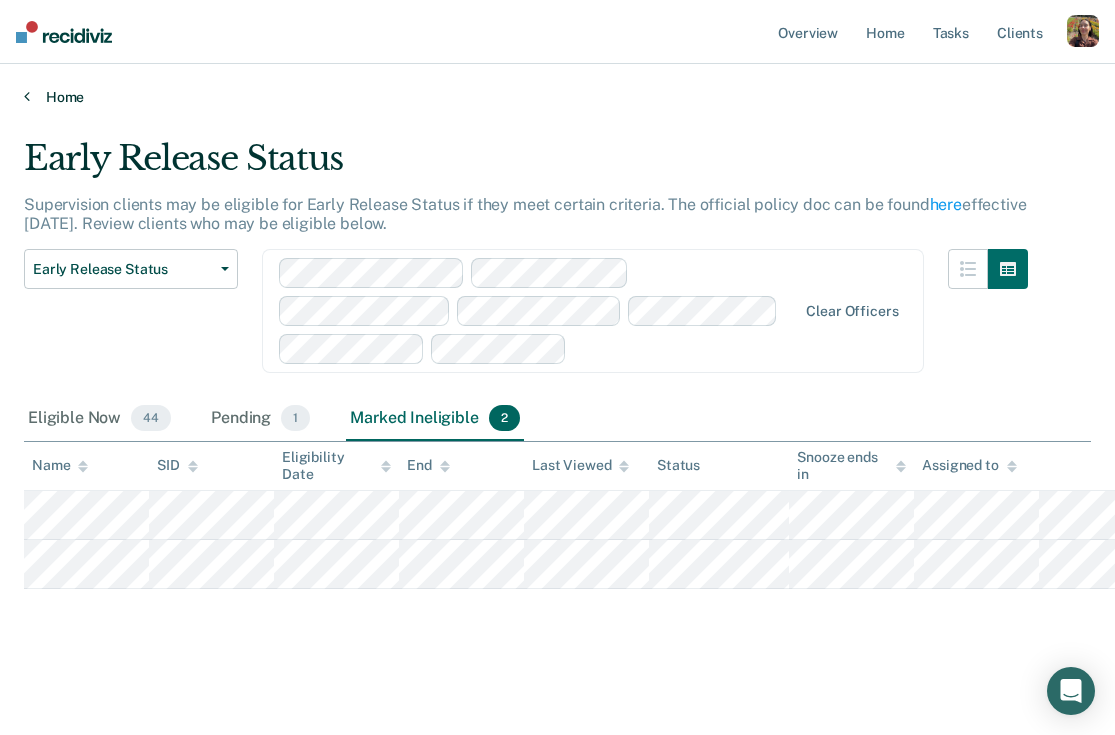 click on "Home" at bounding box center (557, 97) 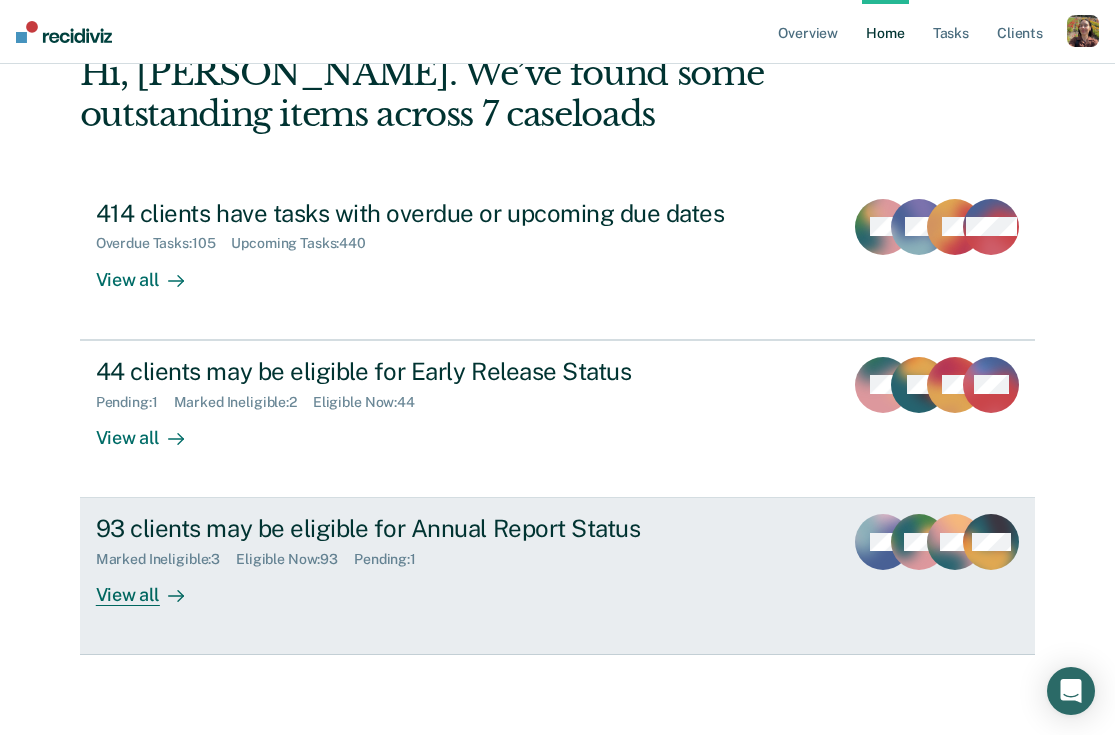 scroll, scrollTop: 152, scrollLeft: 0, axis: vertical 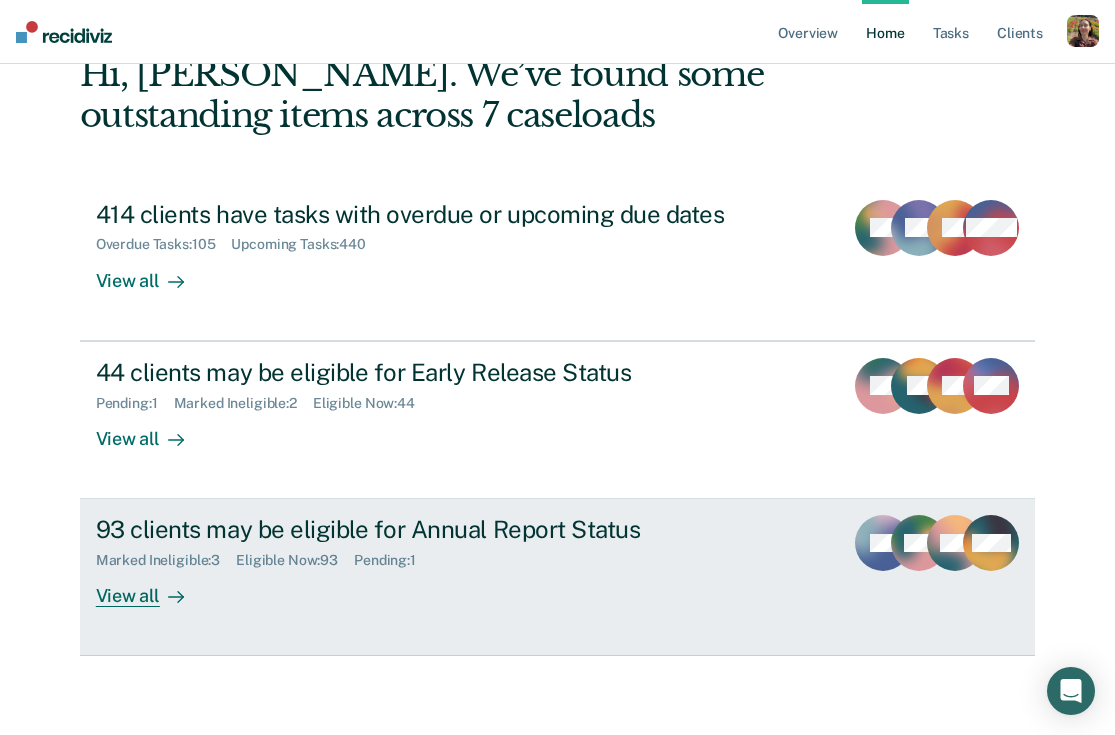 click on "View all" at bounding box center (152, 588) 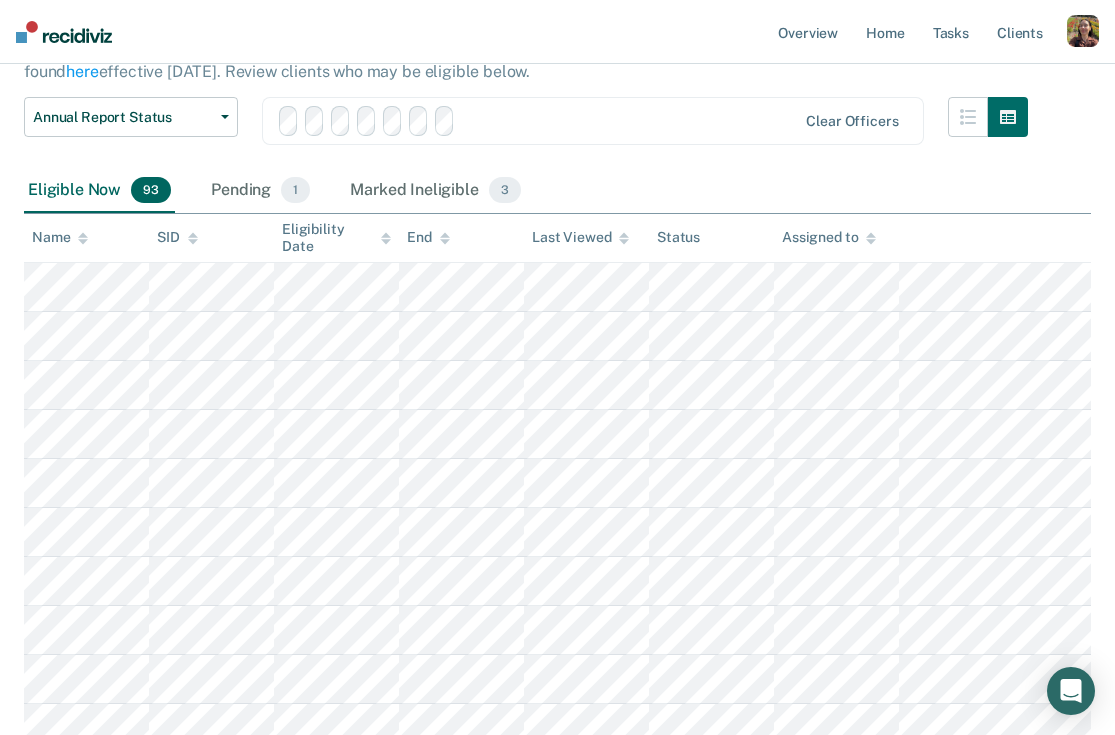scroll, scrollTop: 0, scrollLeft: 0, axis: both 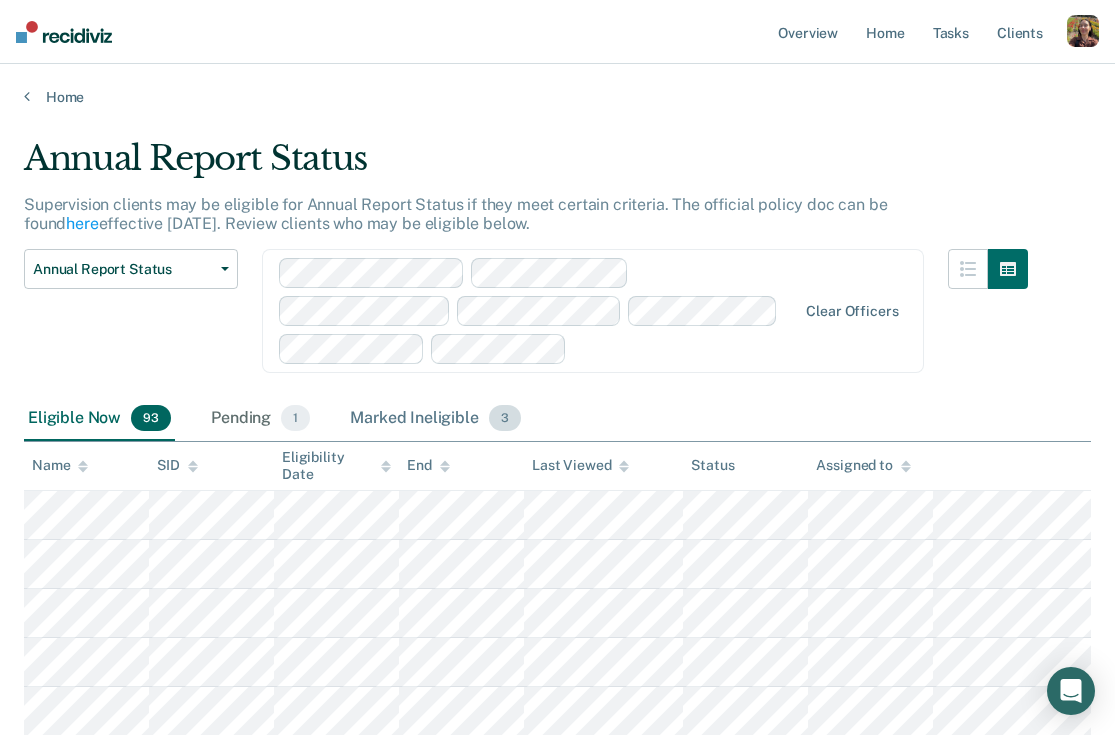 click on "Marked Ineligible 3" at bounding box center [435, 419] 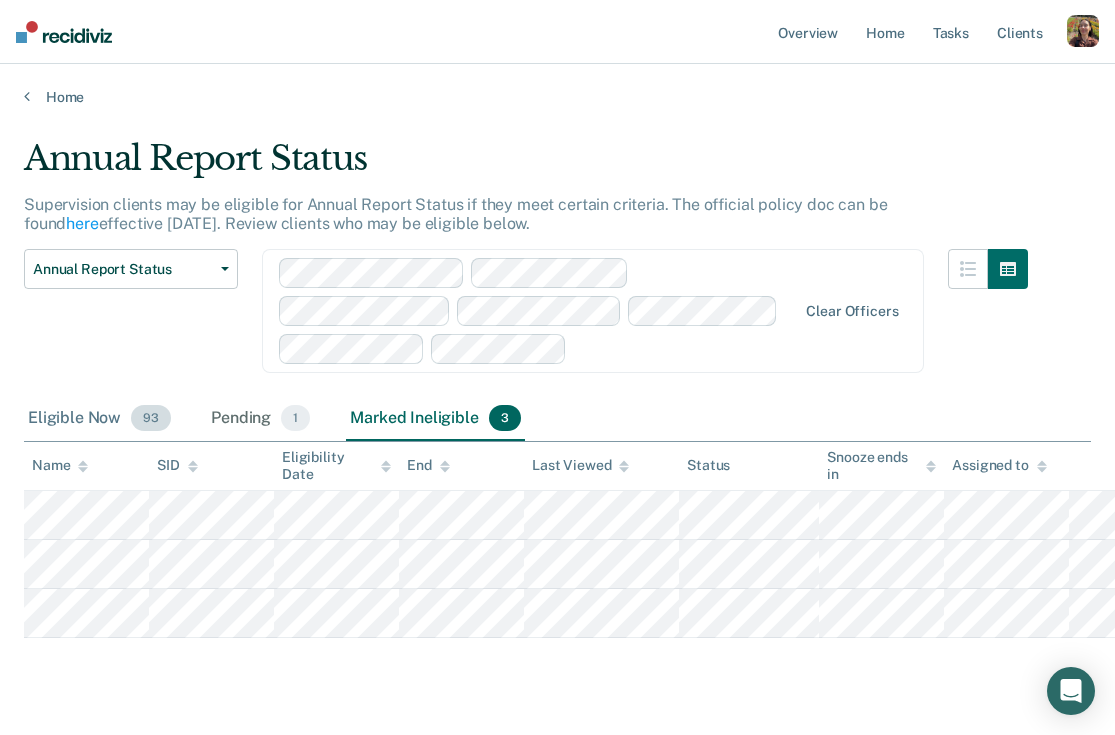 click on "Eligible Now 93" at bounding box center [99, 419] 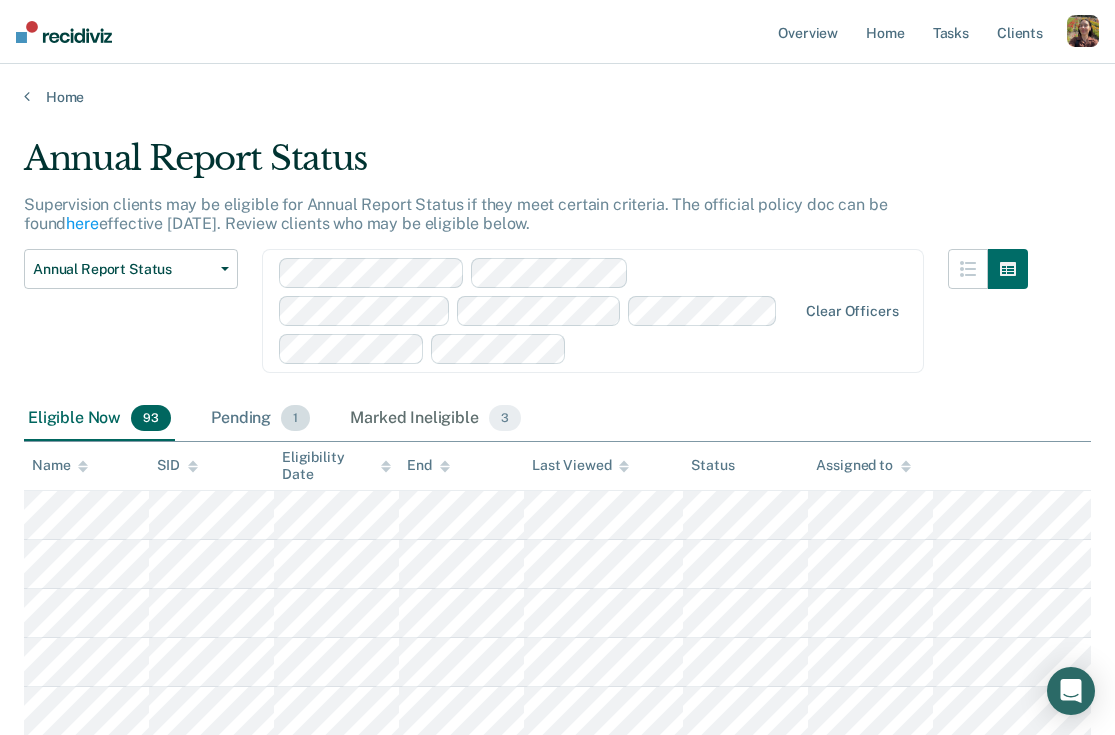click on "Pending 1" at bounding box center [260, 419] 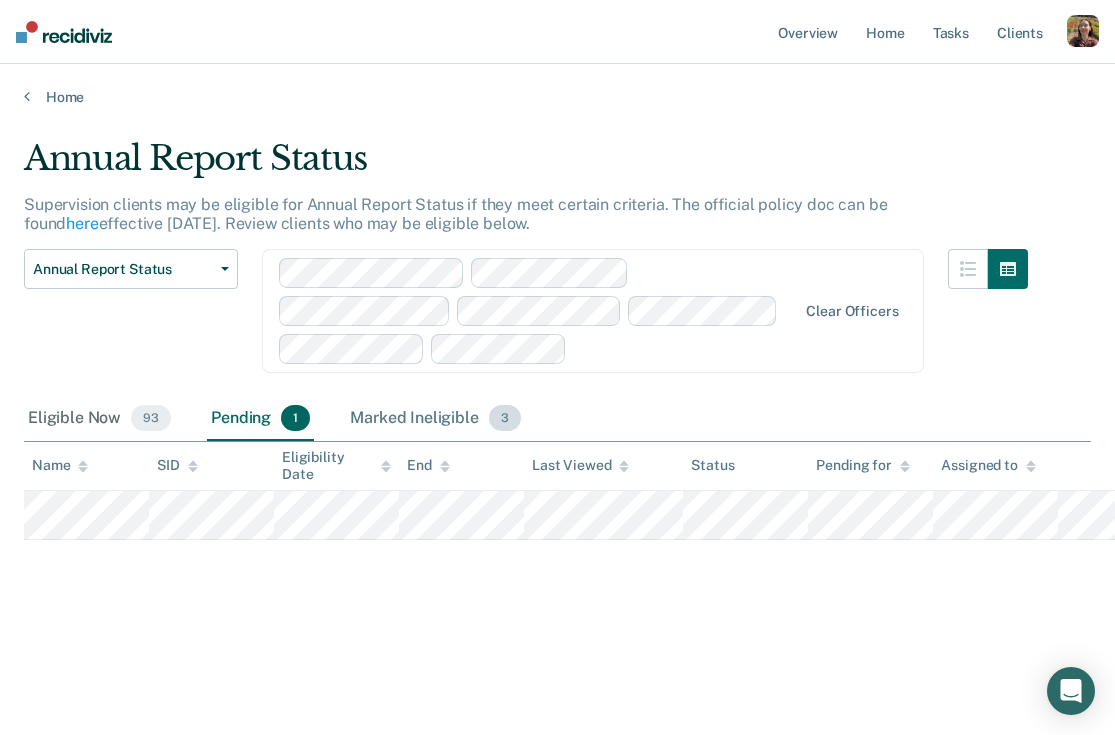 click on "Marked Ineligible 3" at bounding box center (435, 419) 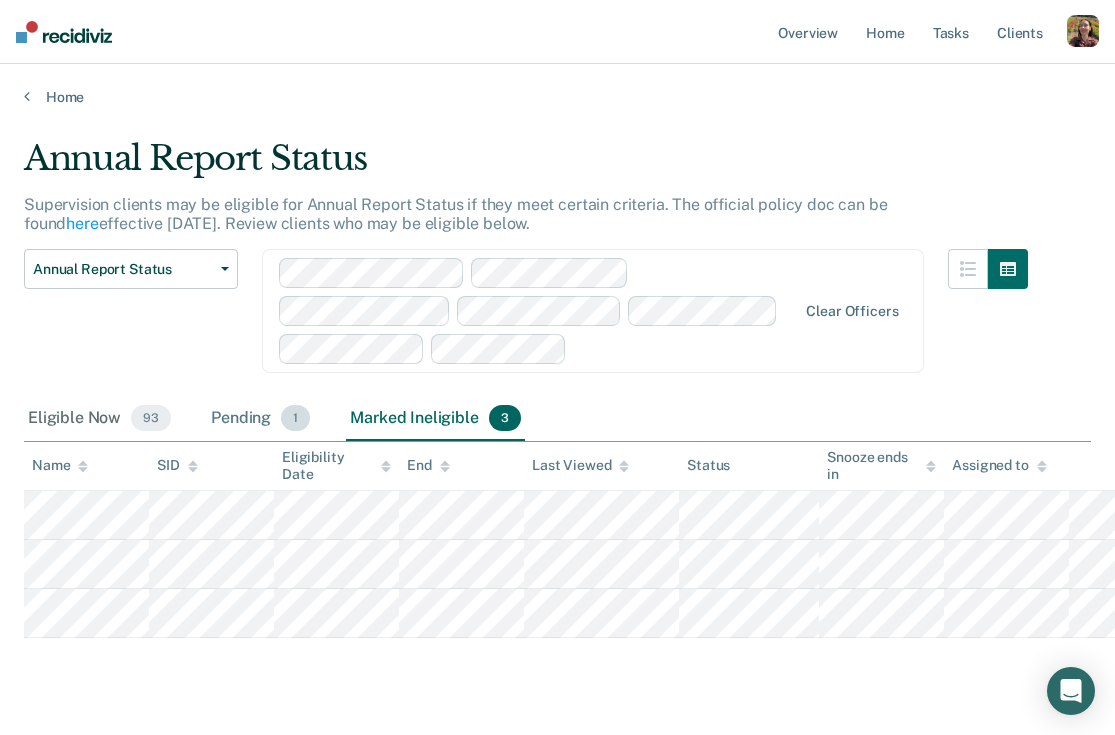 click on "Pending 1" at bounding box center (260, 419) 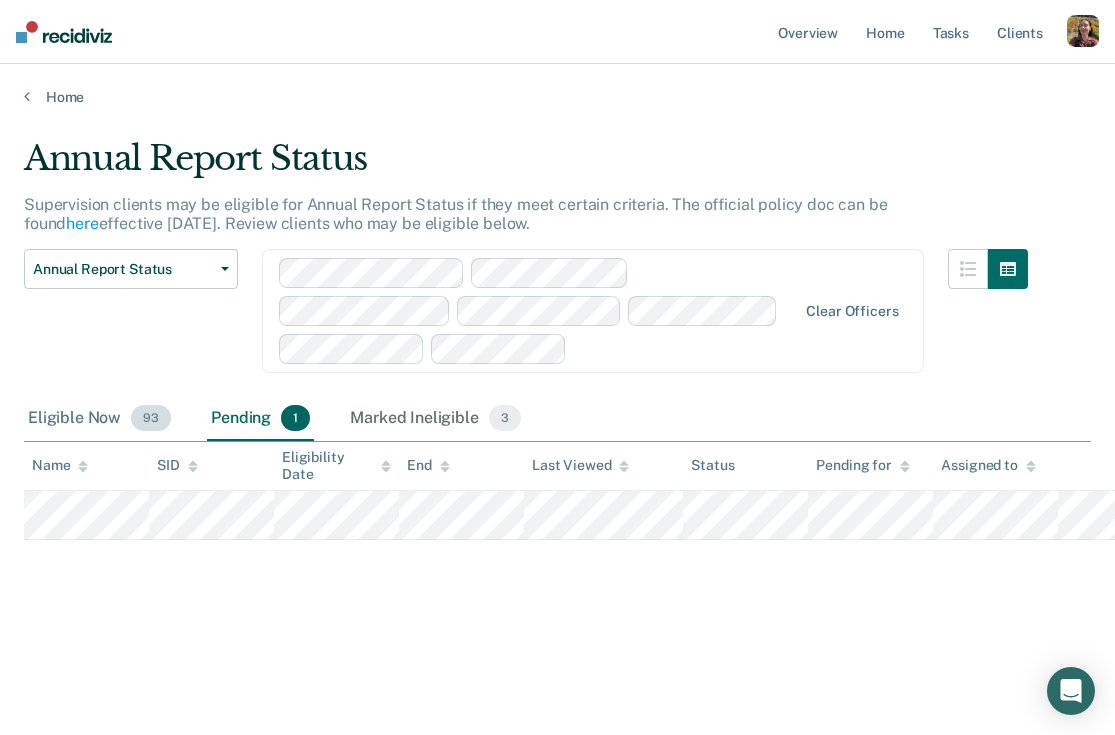 click on "Eligible Now 93" at bounding box center (99, 419) 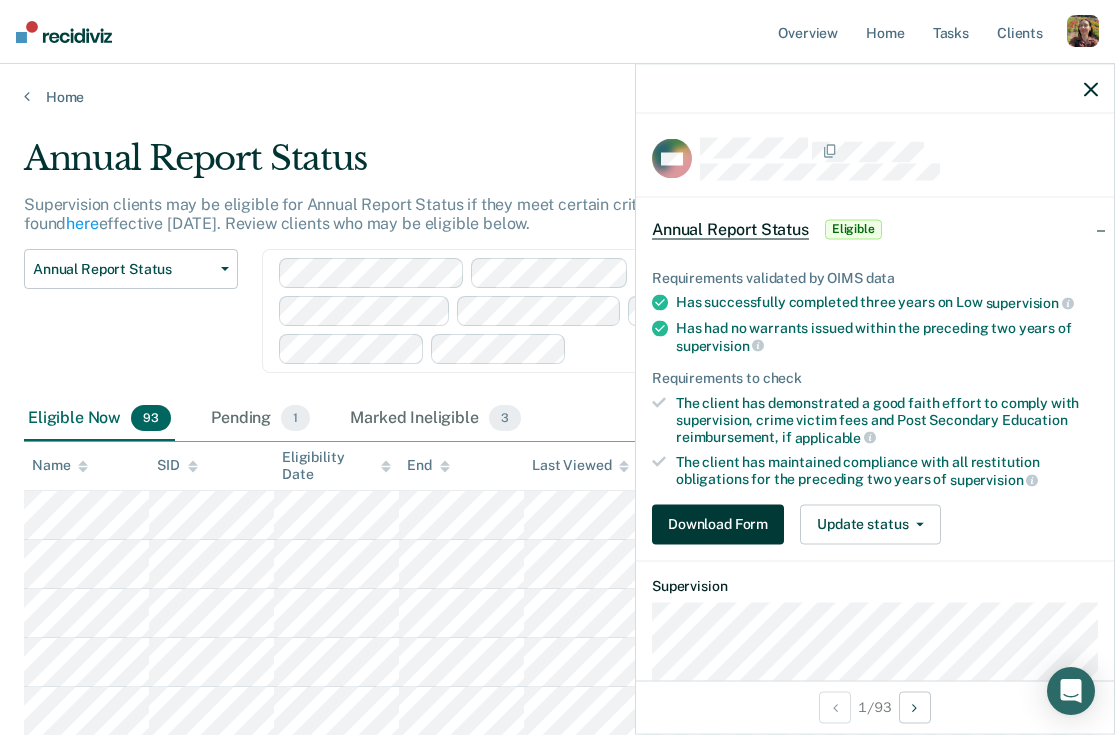 click on "Download Form" at bounding box center [718, 524] 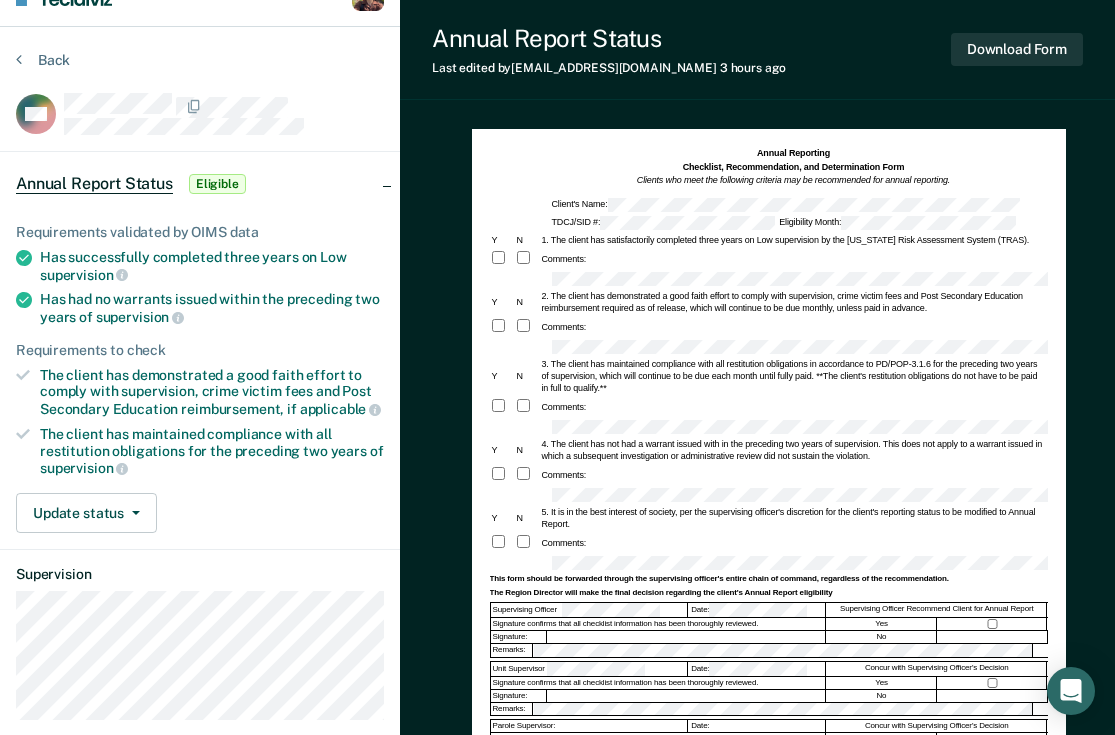 scroll, scrollTop: 38, scrollLeft: 0, axis: vertical 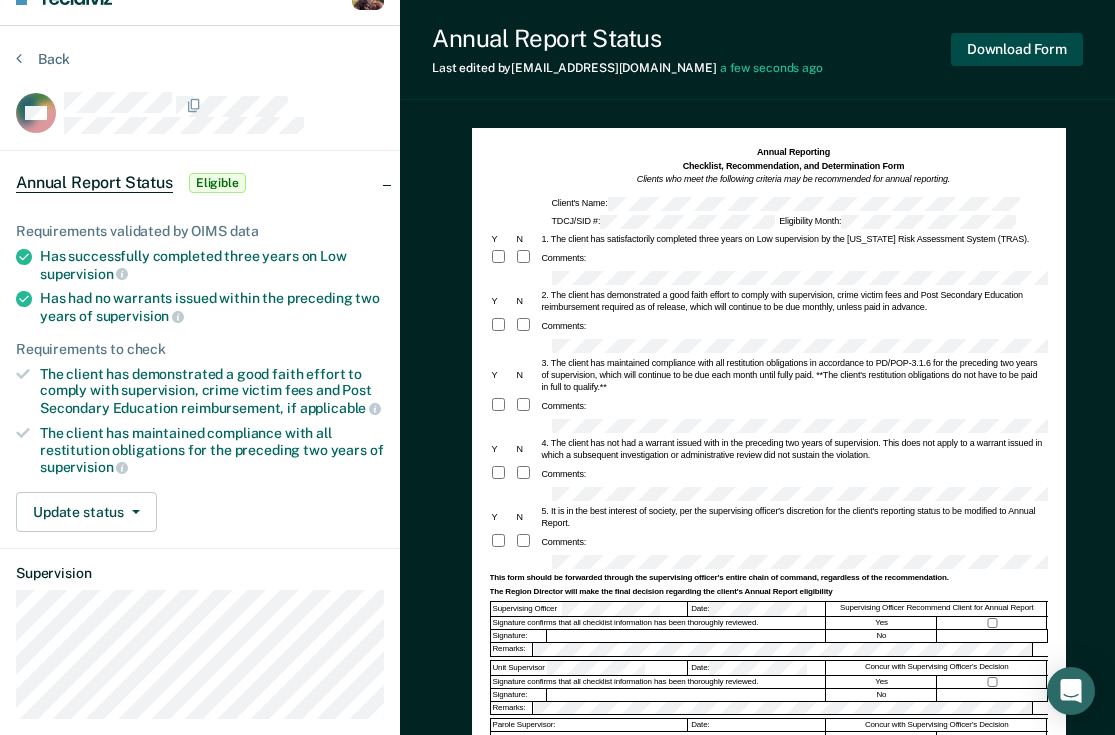 click on "Download Form" at bounding box center (1017, 49) 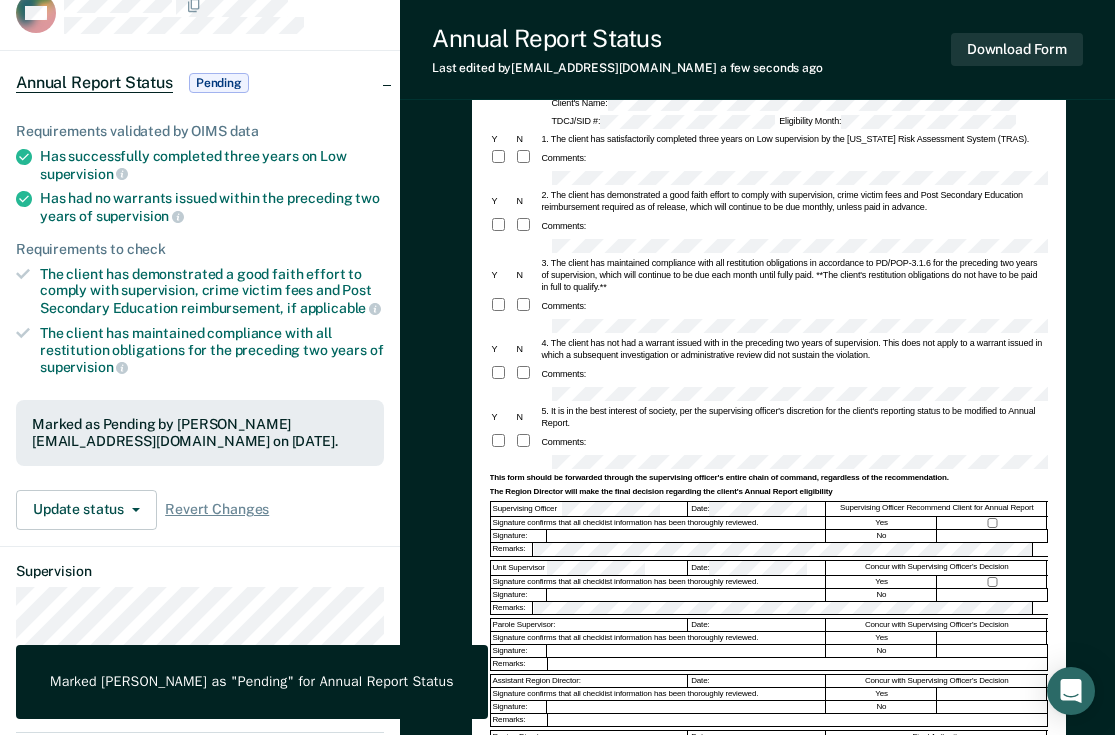 scroll, scrollTop: 146, scrollLeft: 0, axis: vertical 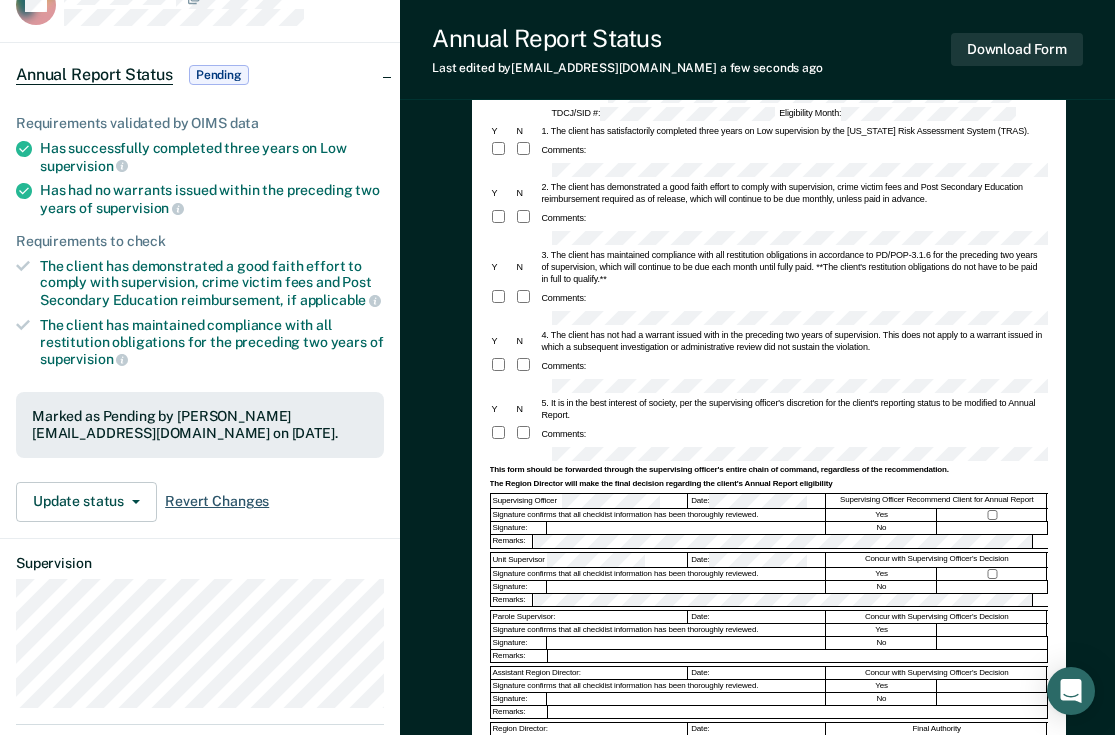 click on "Revert Changes" at bounding box center (217, 501) 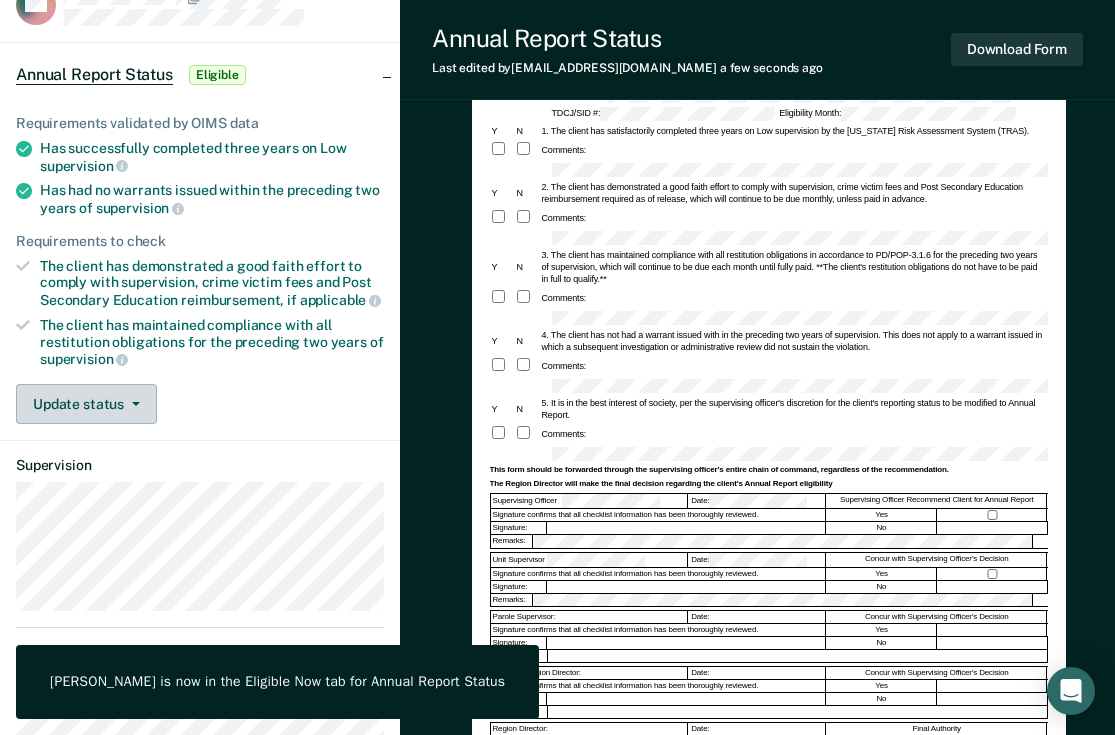 click at bounding box center (132, 404) 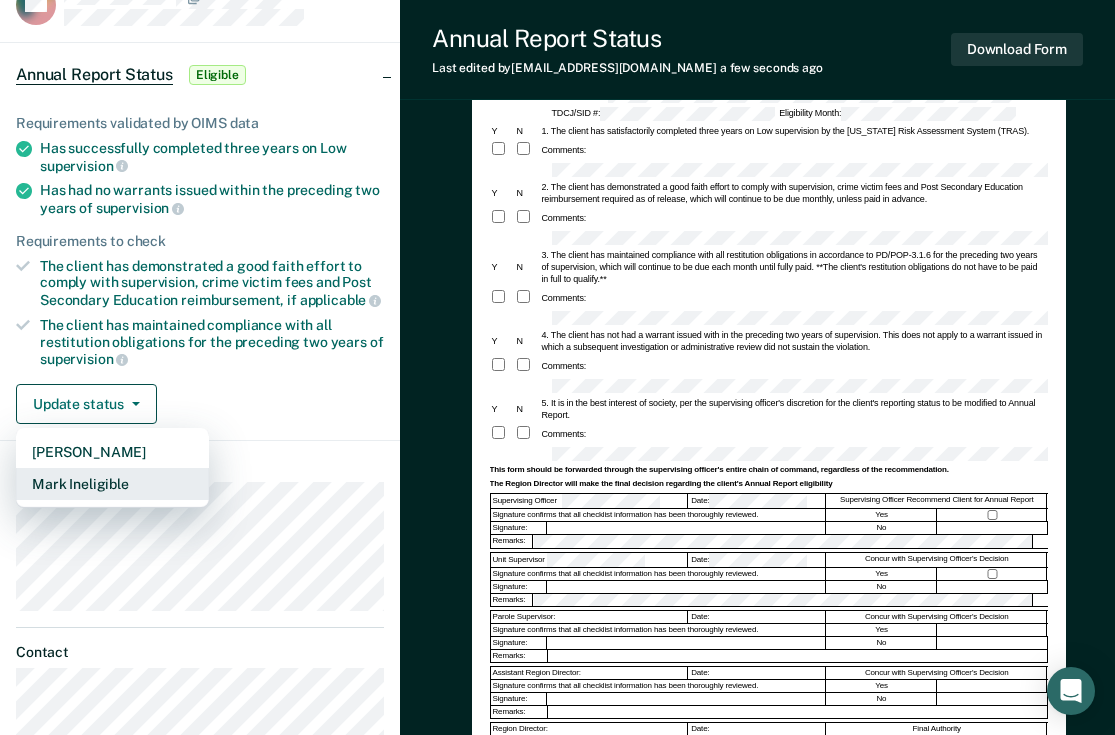 click on "Mark Ineligible" at bounding box center (112, 484) 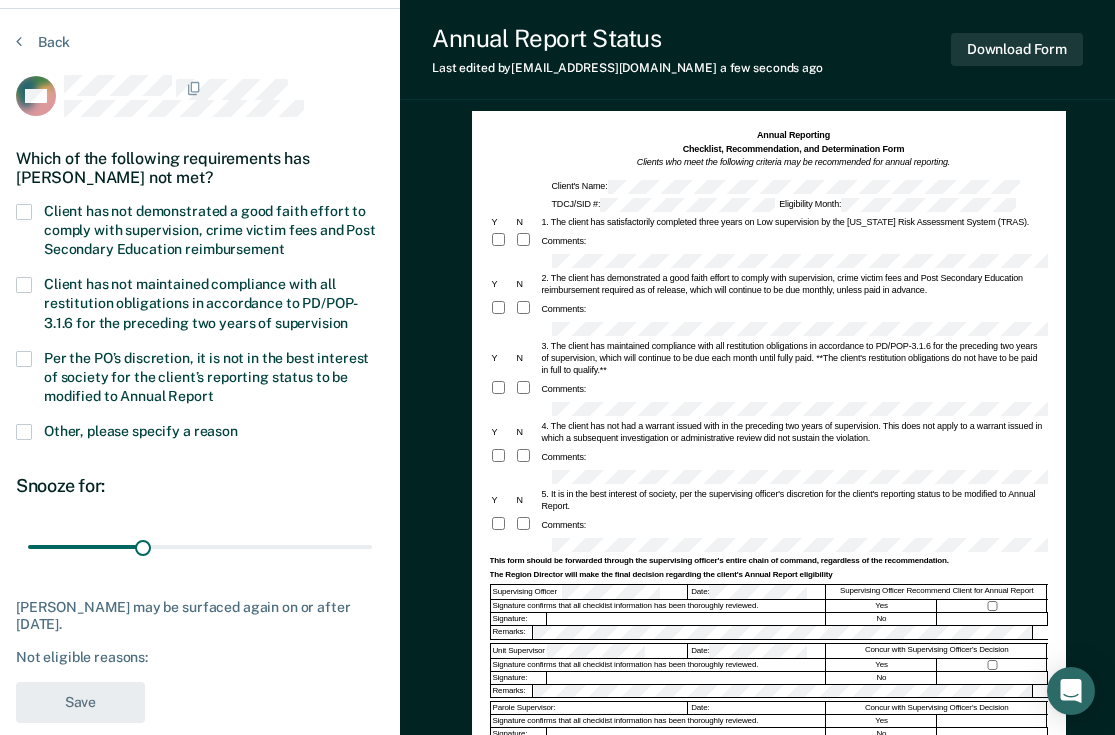 scroll, scrollTop: 54, scrollLeft: 0, axis: vertical 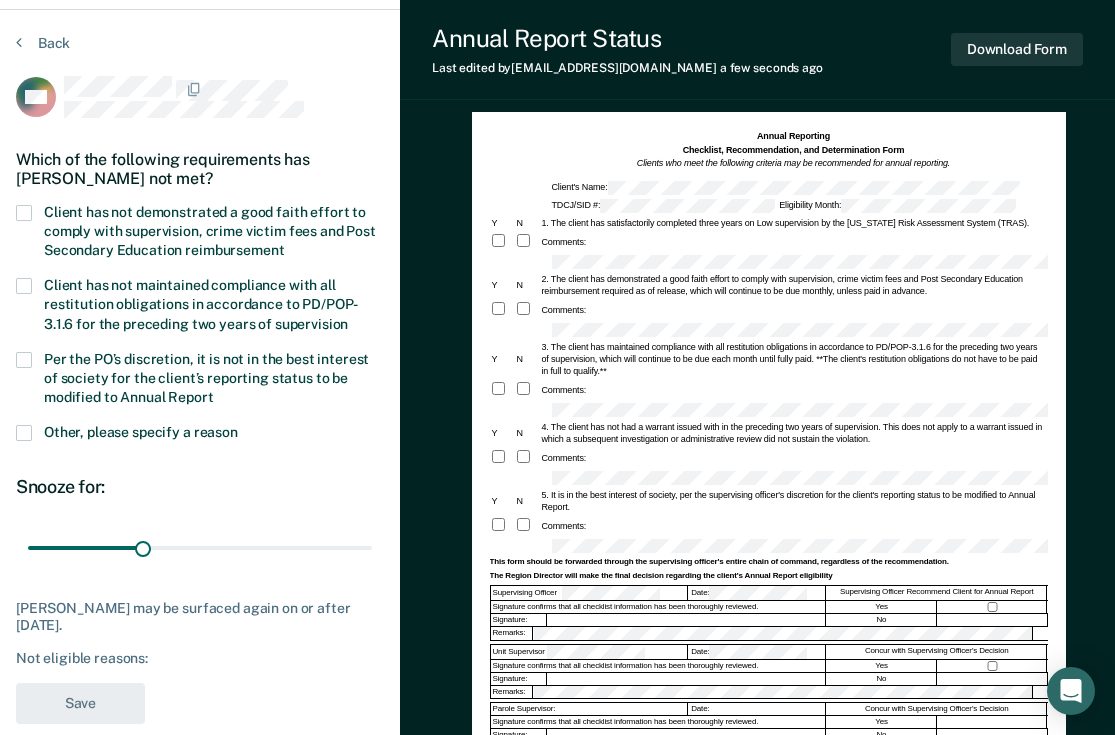 click on "Client has not demonstrated a good faith effort to comply with supervision, crime victim fees and Post Secondary Education reimbursement" at bounding box center [210, 231] 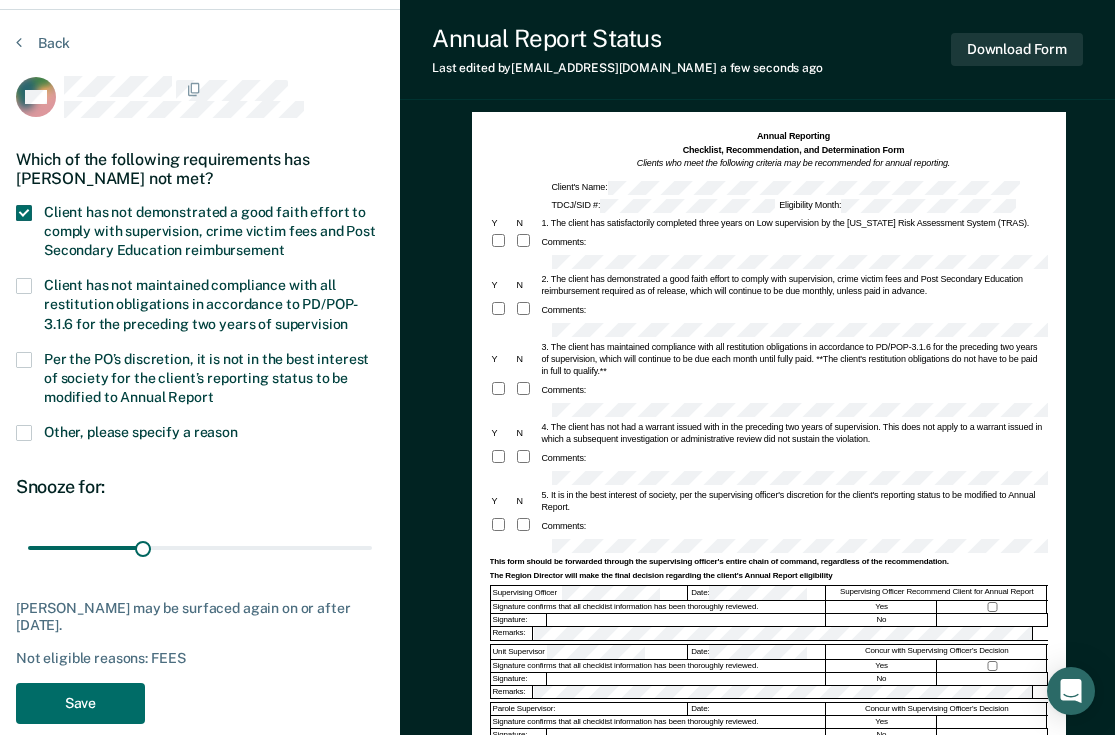 click on "Per the PO’s discretion, it is not in the best interest of society for the client’s reporting status to be modified to Annual Report" at bounding box center [206, 378] 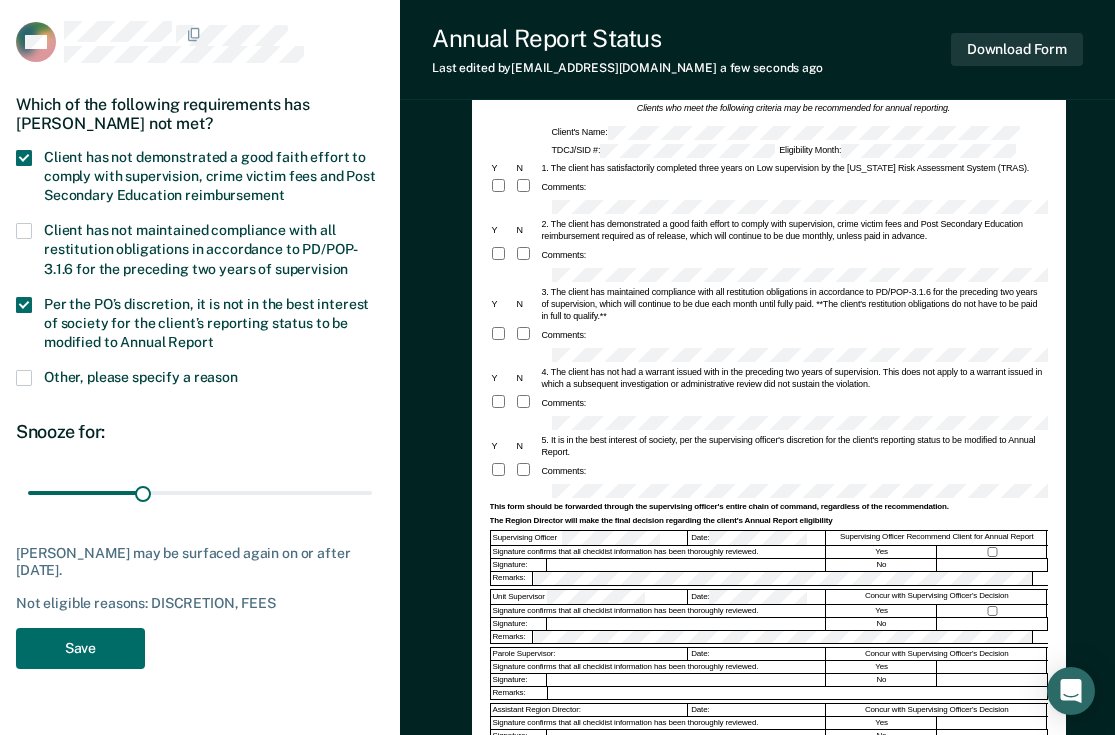 scroll, scrollTop: 125, scrollLeft: 0, axis: vertical 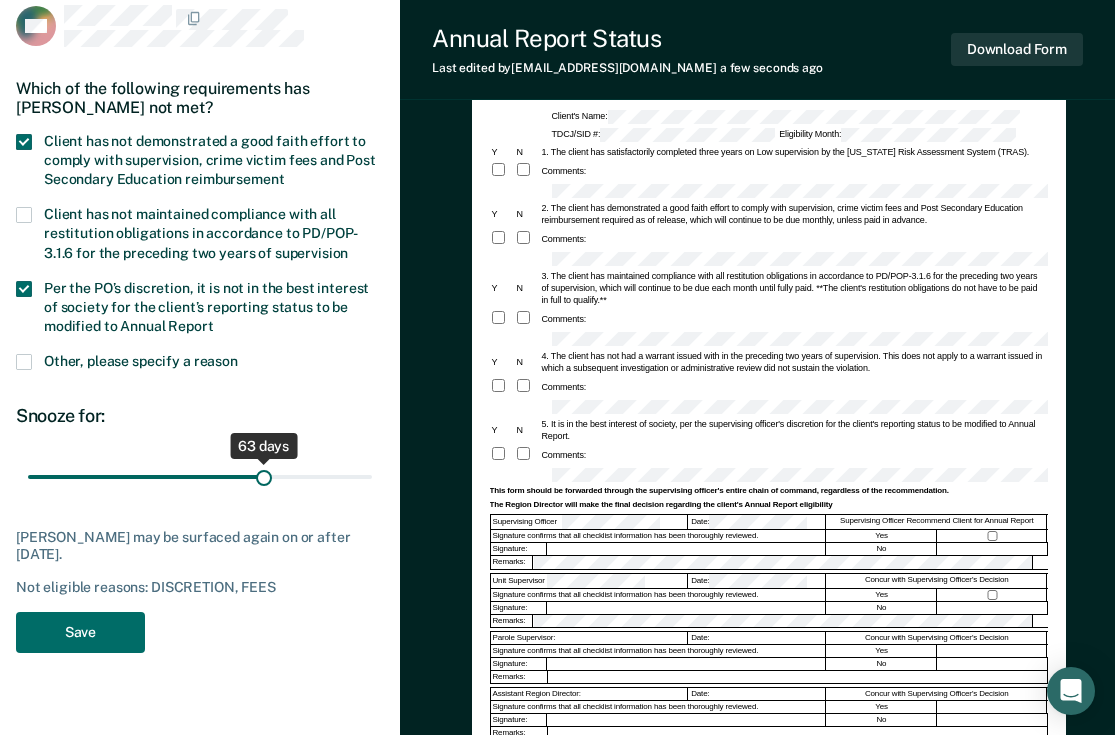 drag, startPoint x: 145, startPoint y: 469, endPoint x: 265, endPoint y: 469, distance: 120 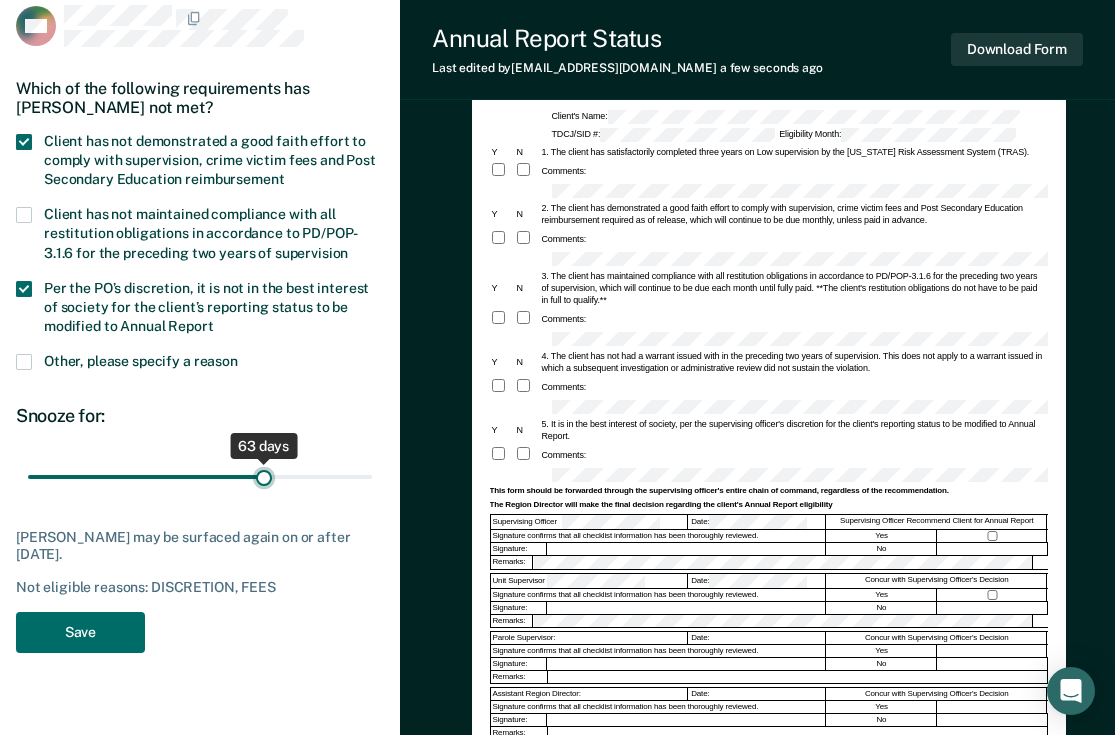 type on "63" 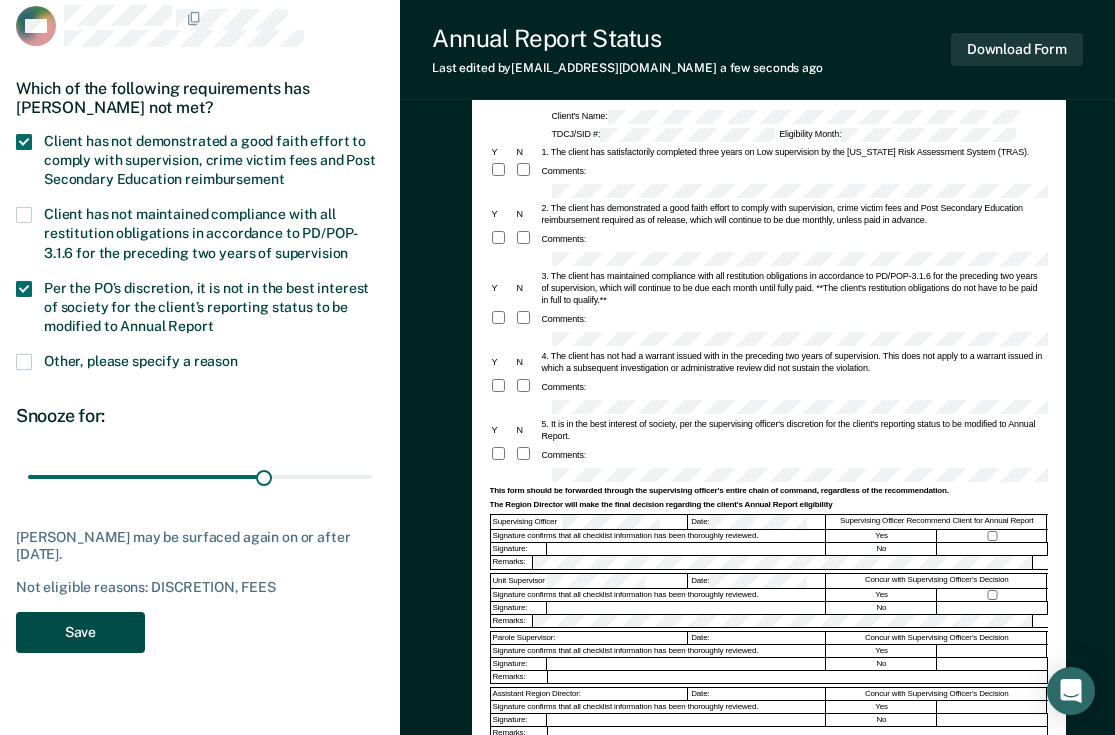 click on "Save" at bounding box center (80, 632) 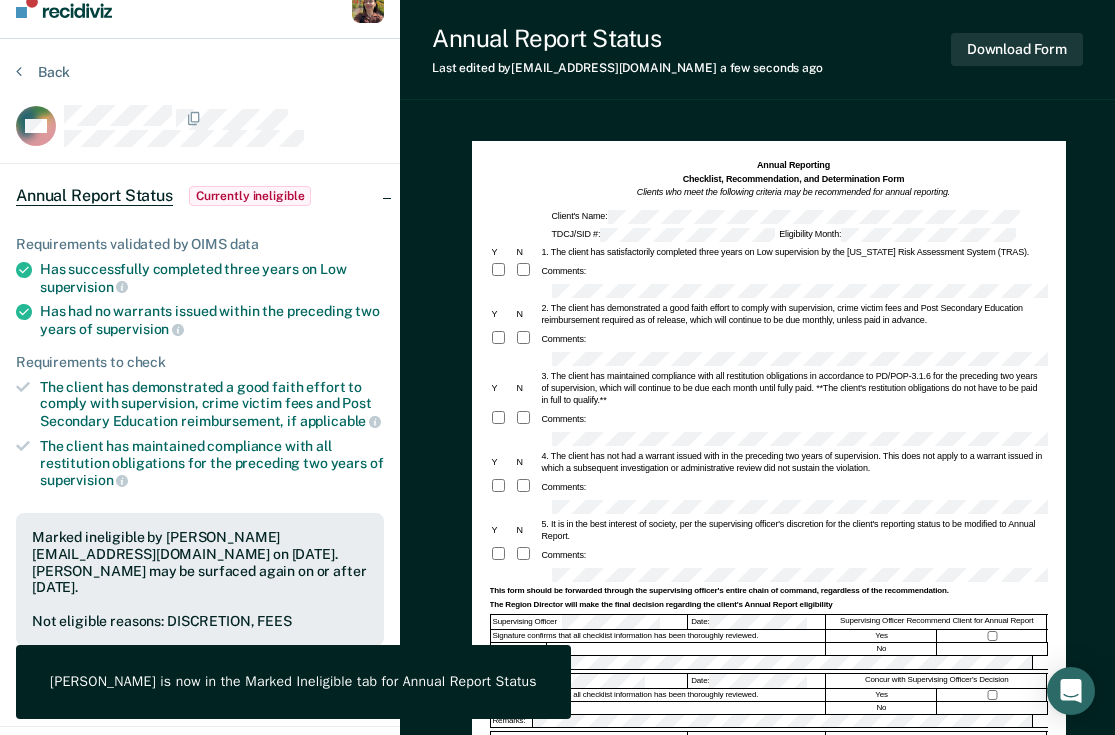 scroll, scrollTop: 0, scrollLeft: 0, axis: both 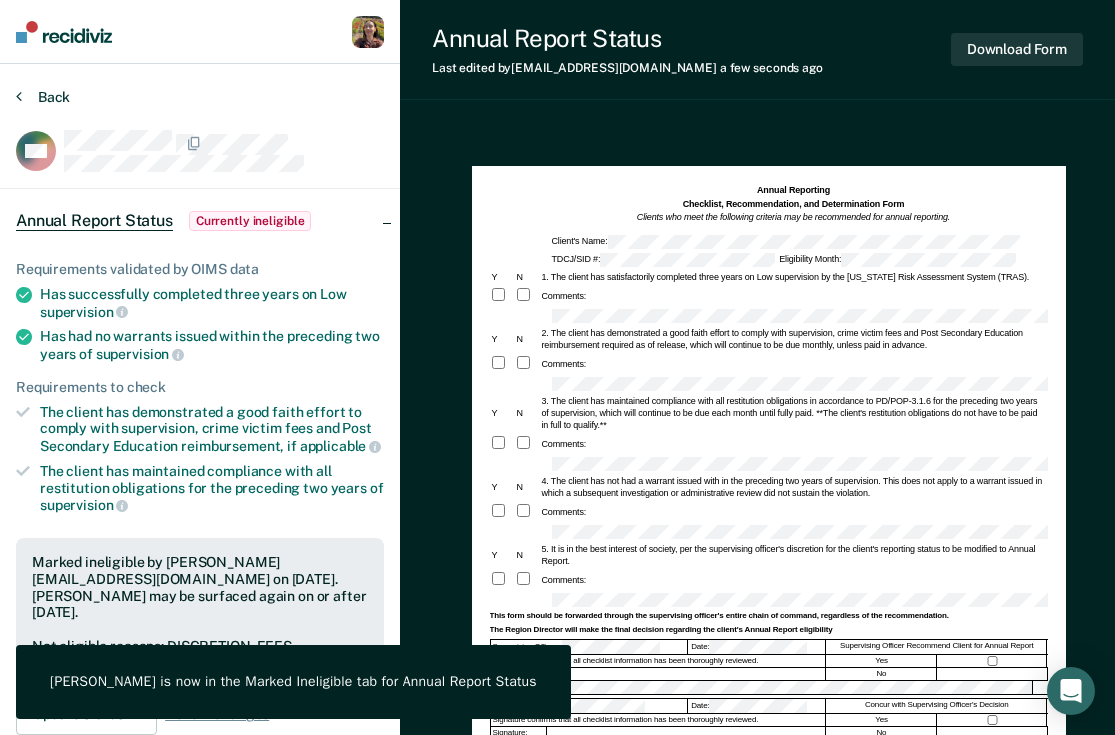 click on "Back" at bounding box center [43, 97] 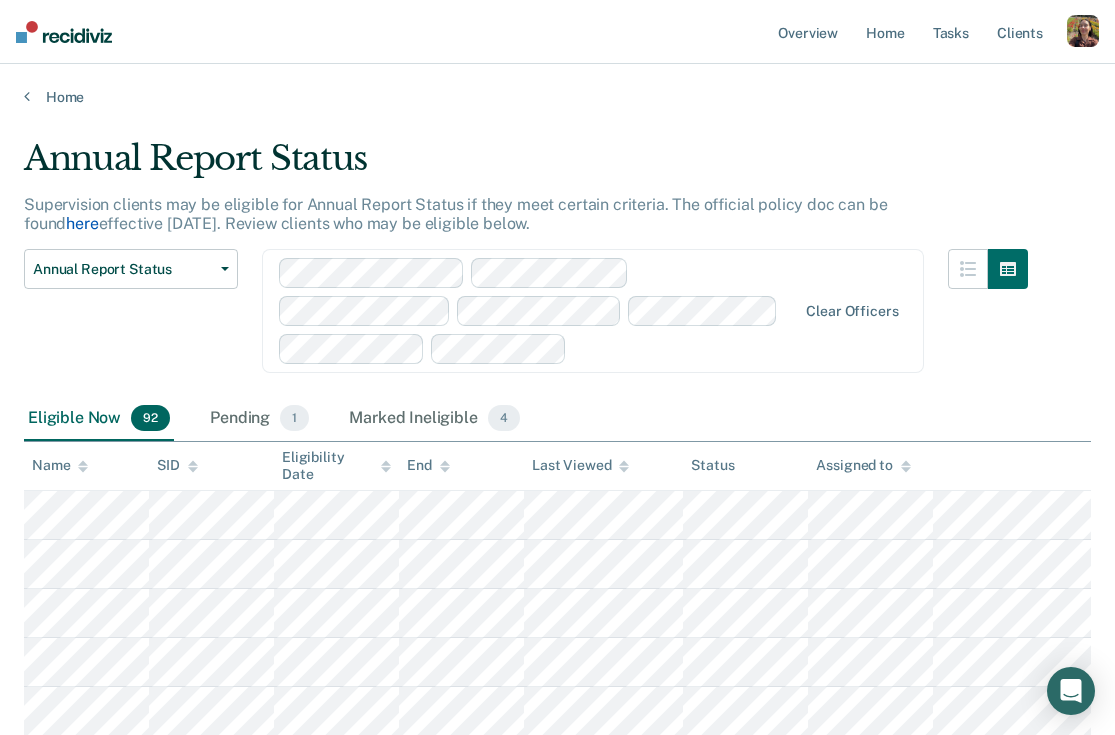 click on "here" at bounding box center (82, 223) 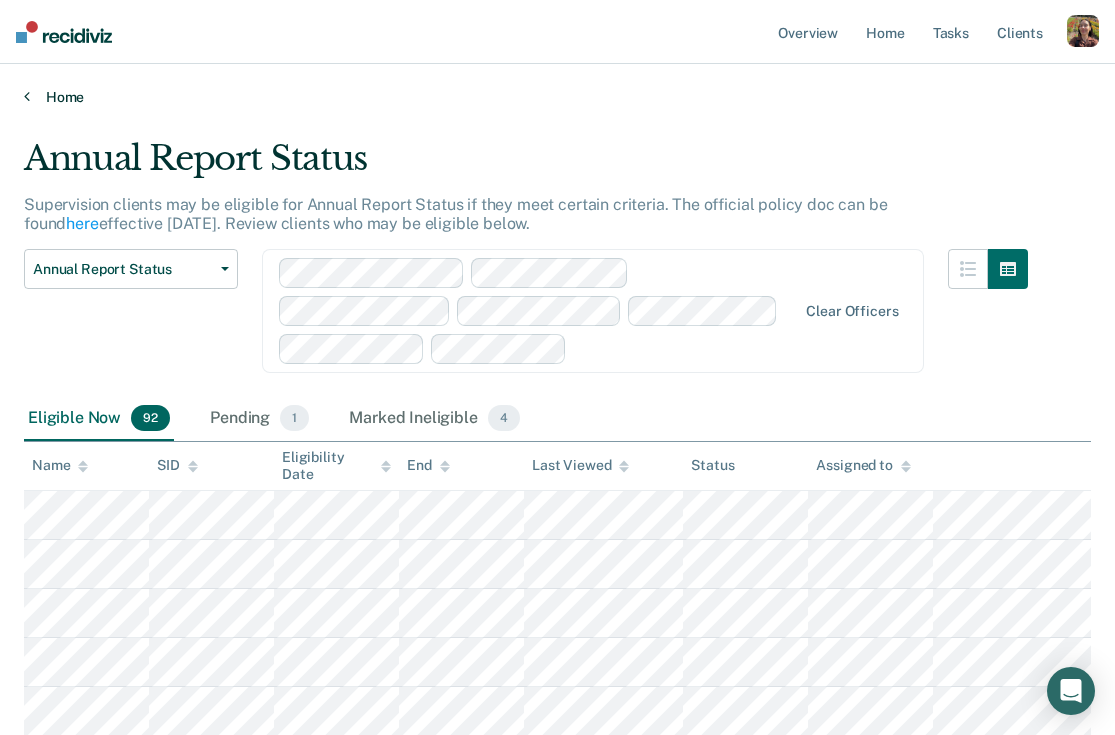 click on "Home" at bounding box center [557, 97] 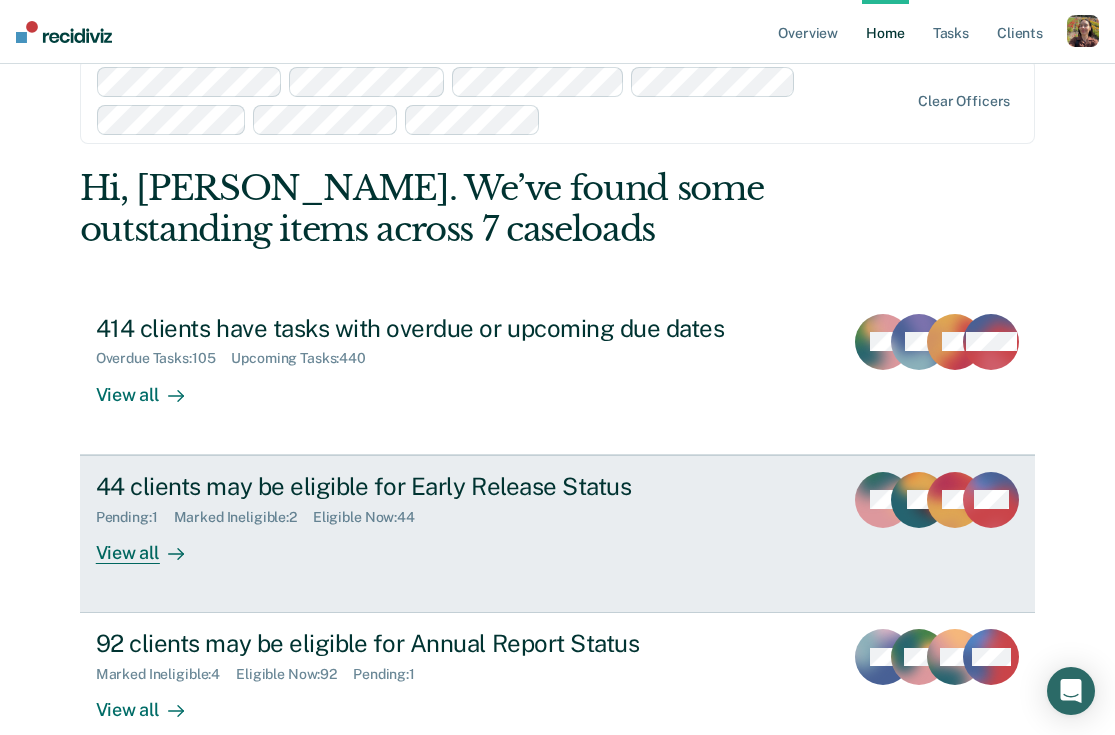 scroll, scrollTop: 15, scrollLeft: 0, axis: vertical 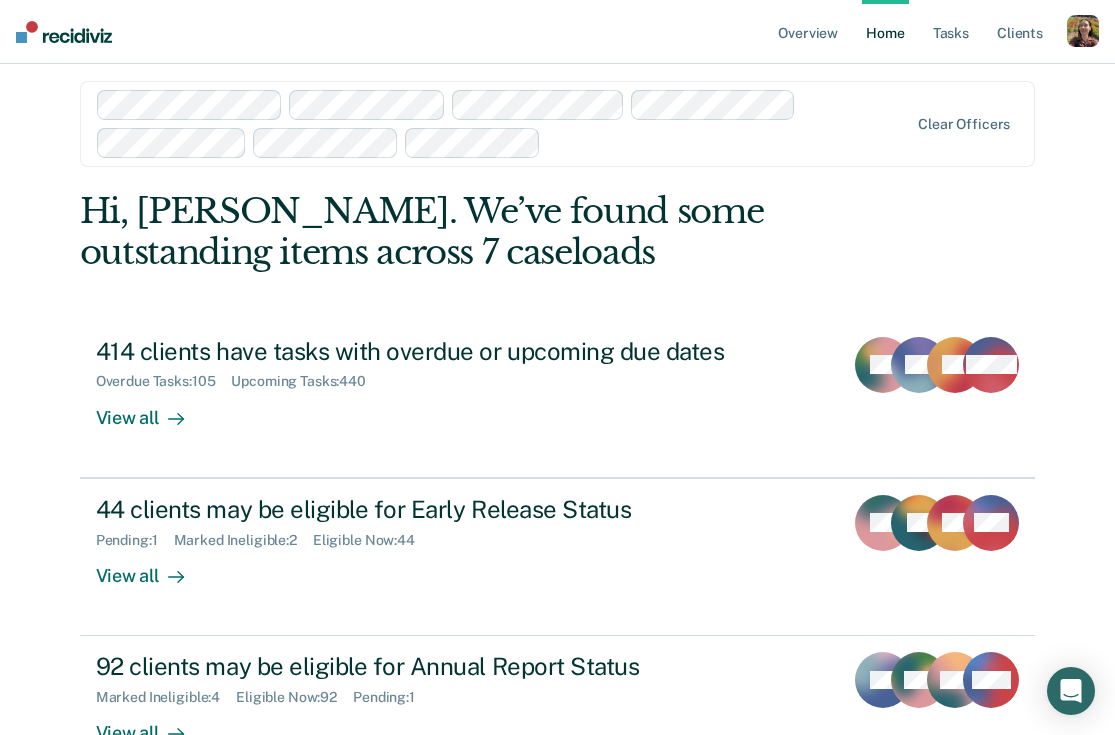 click at bounding box center (1083, 31) 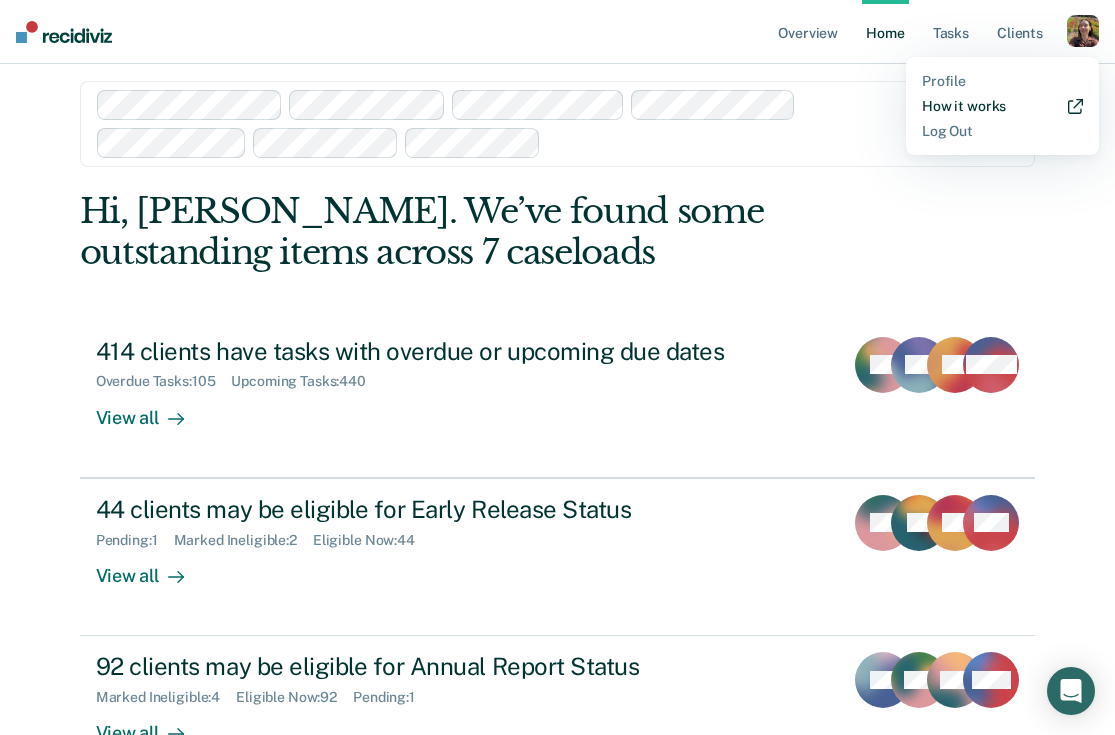 click on "How it works" at bounding box center [1002, 106] 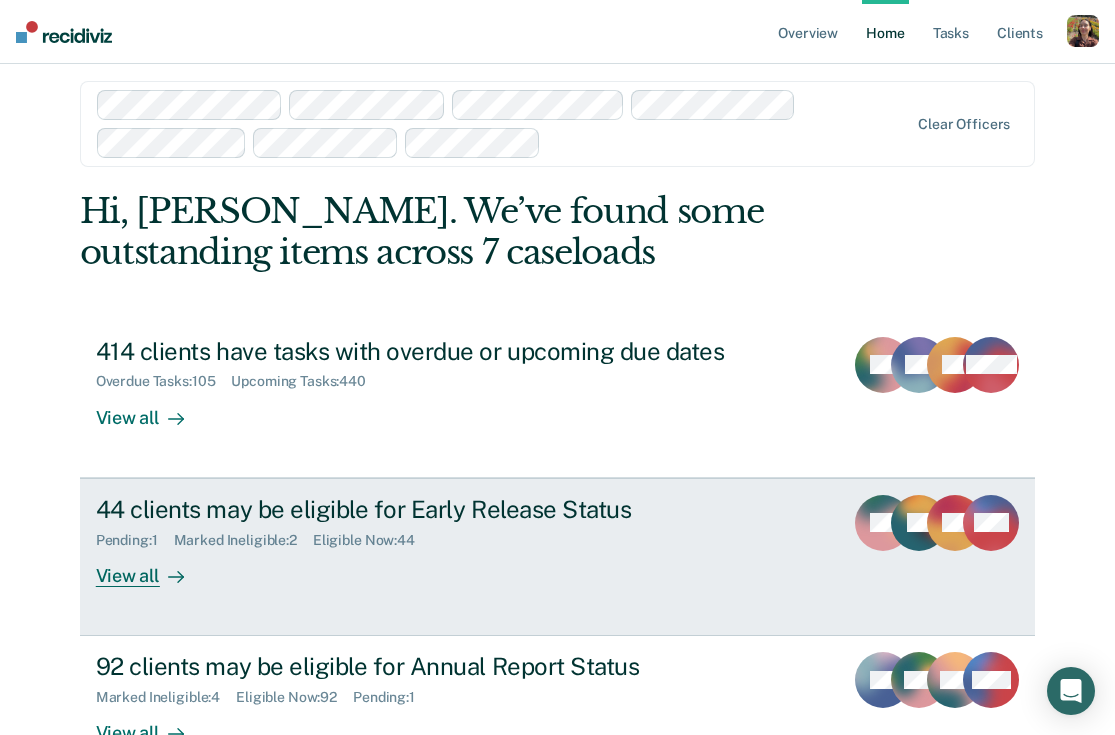 click on "44 clients may be eligible for Early Release Status Pending :  1 Marked Ineligible :  2 Eligible Now :  44 View all" at bounding box center (471, 541) 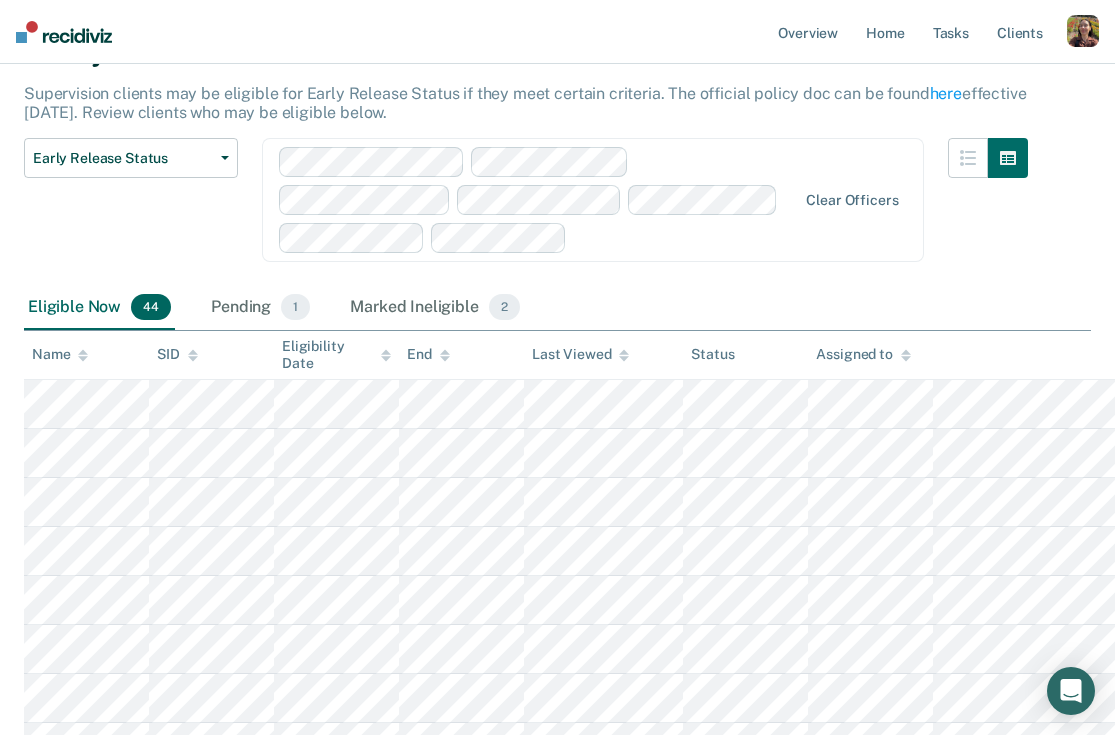 scroll, scrollTop: 0, scrollLeft: 0, axis: both 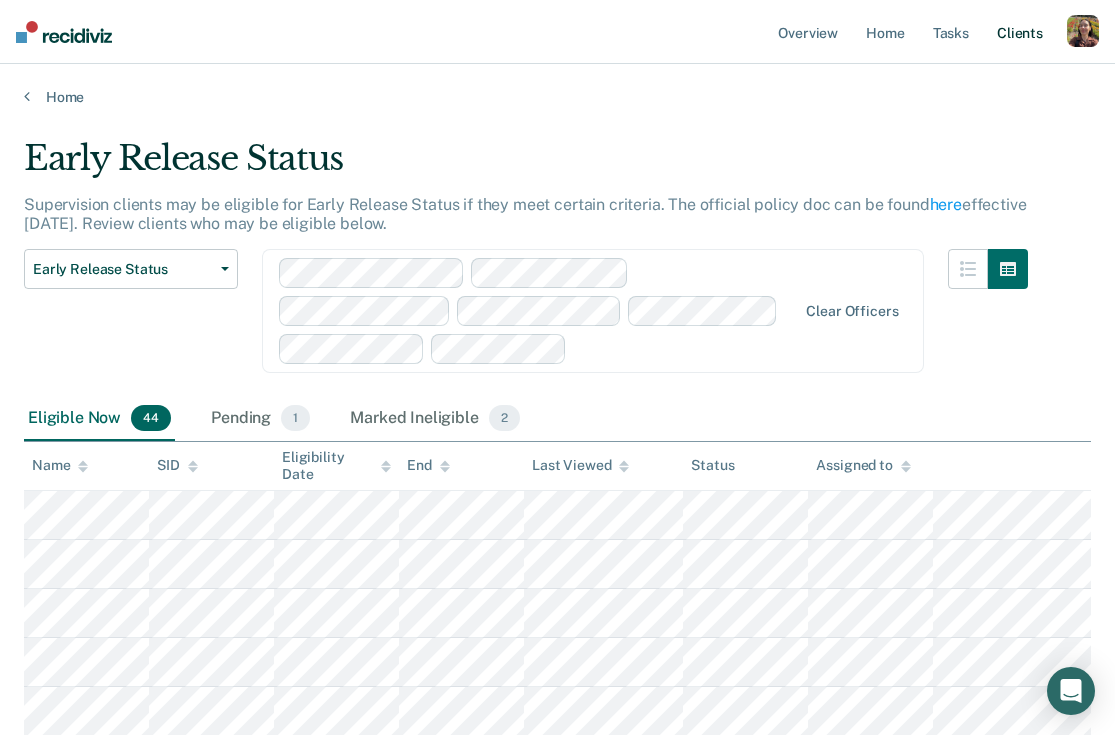 click on "Client s" at bounding box center [1020, 32] 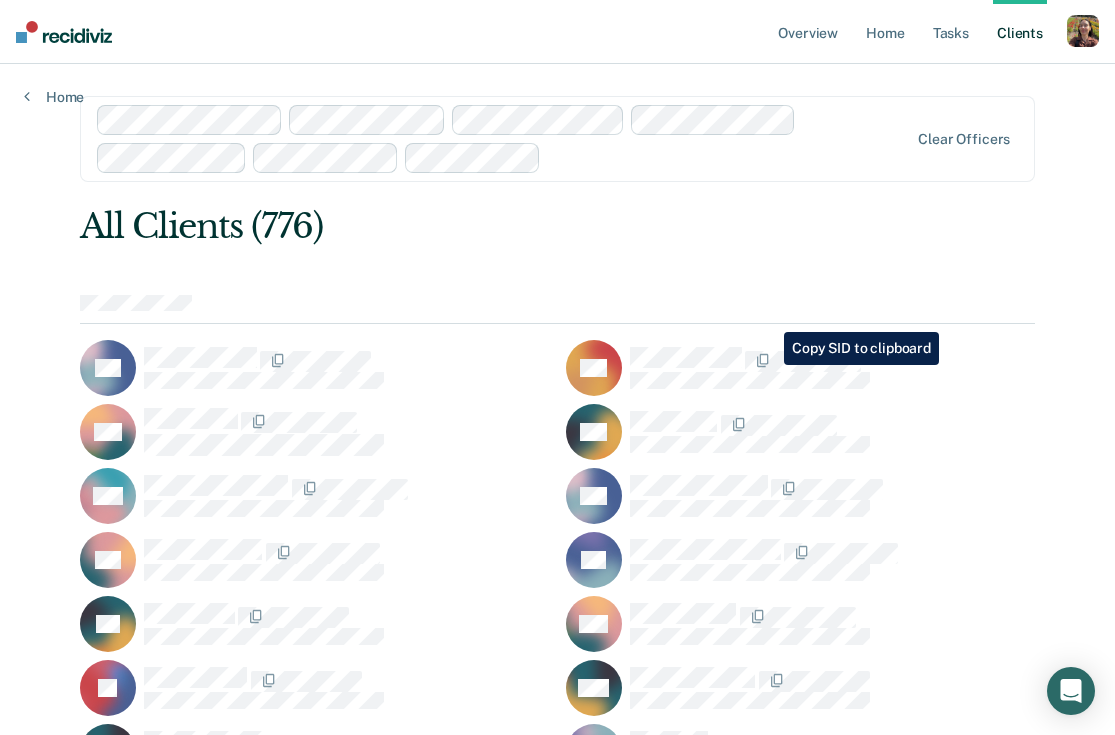 scroll, scrollTop: 22179, scrollLeft: 0, axis: vertical 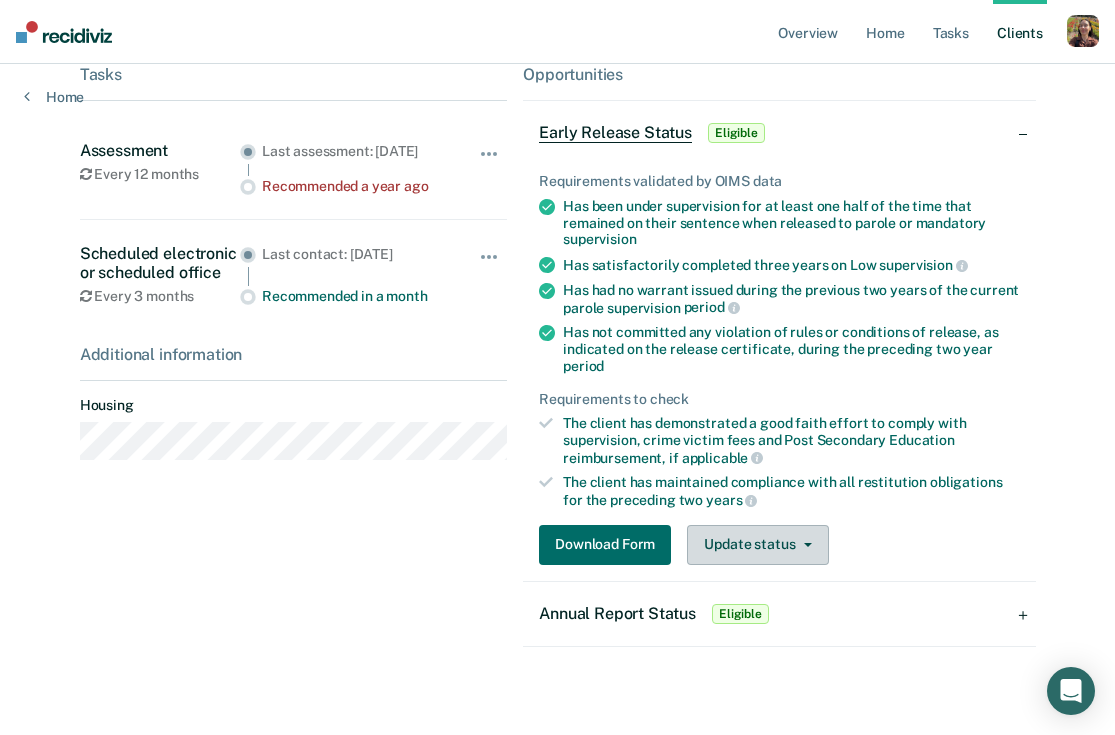 click on "Update status" at bounding box center [757, 545] 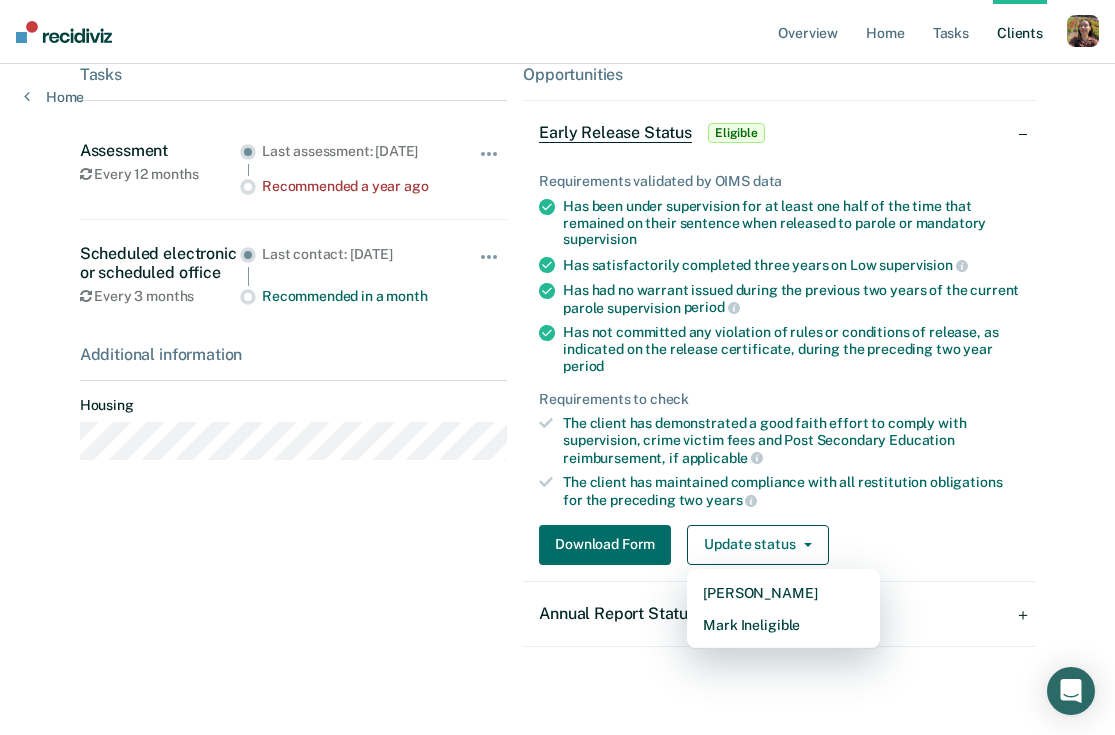 click on "Has not committed any violation of rules or conditions of release, as indicated on the release certificate, during the preceding two year   period" at bounding box center (791, 349) 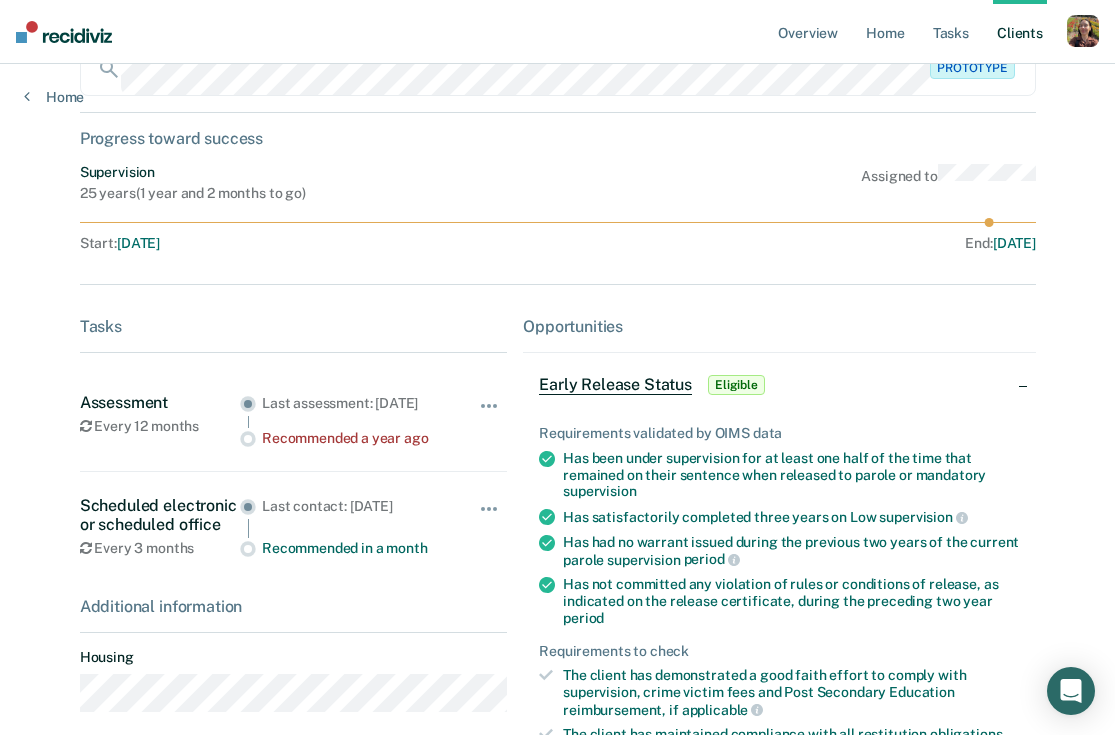 scroll, scrollTop: 0, scrollLeft: 0, axis: both 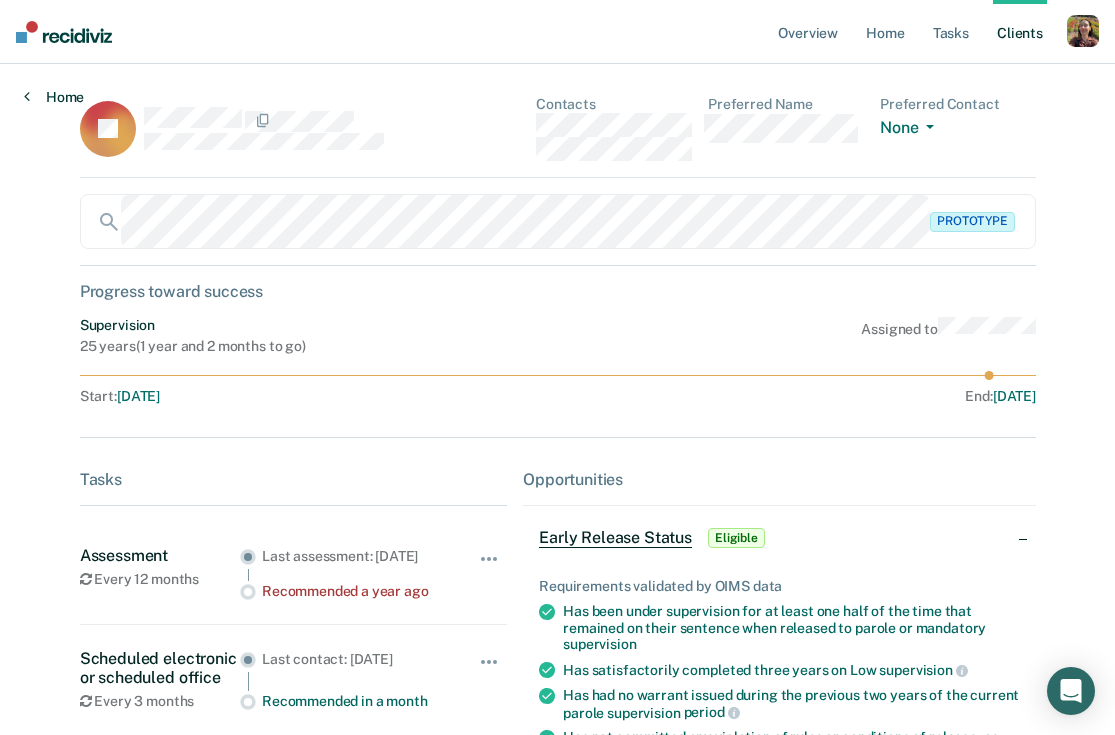 click on "Home" at bounding box center (54, 97) 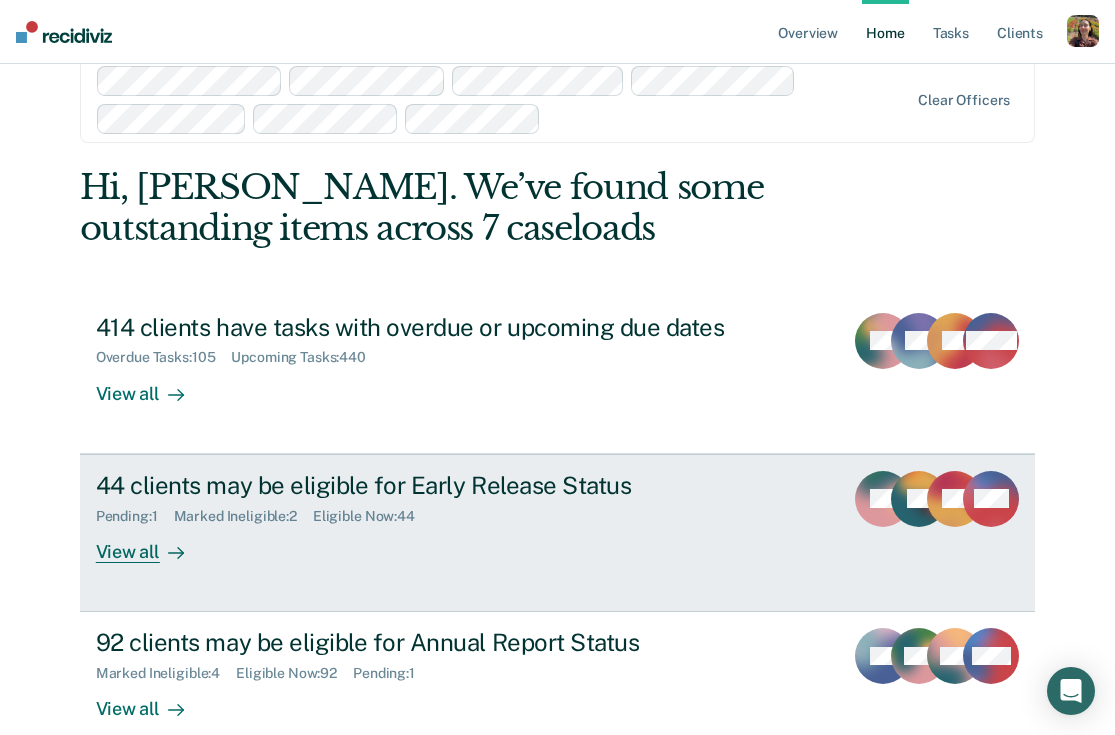 scroll, scrollTop: 153, scrollLeft: 0, axis: vertical 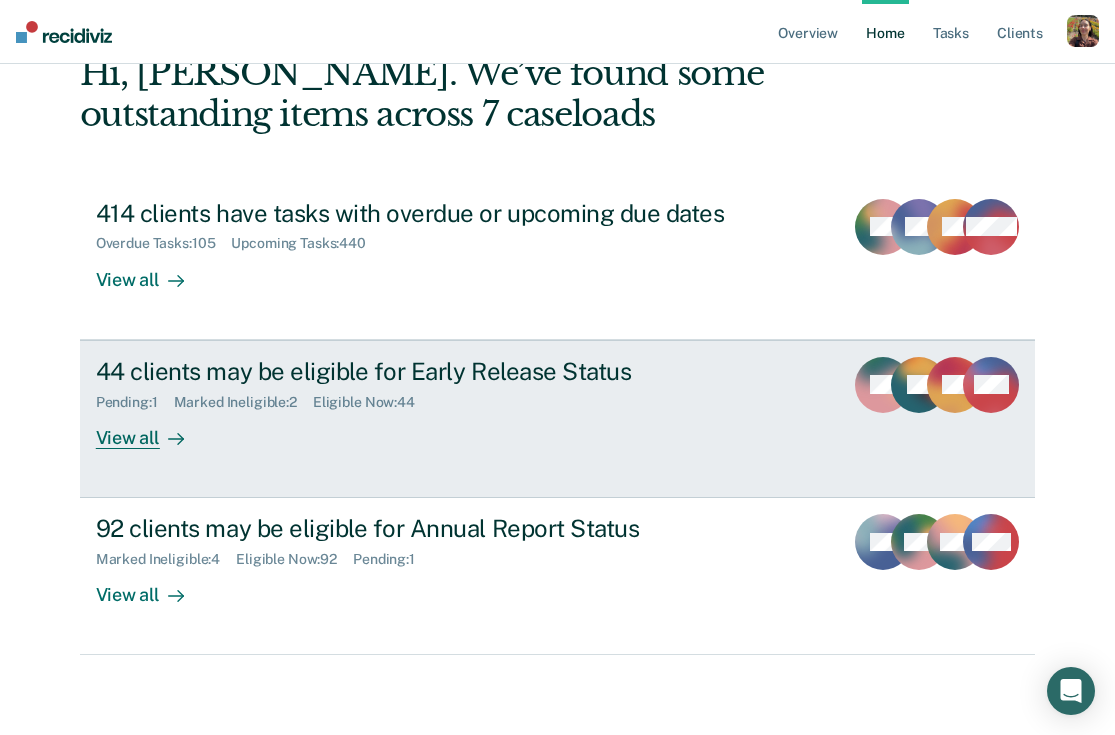 click on "View all" at bounding box center [152, 429] 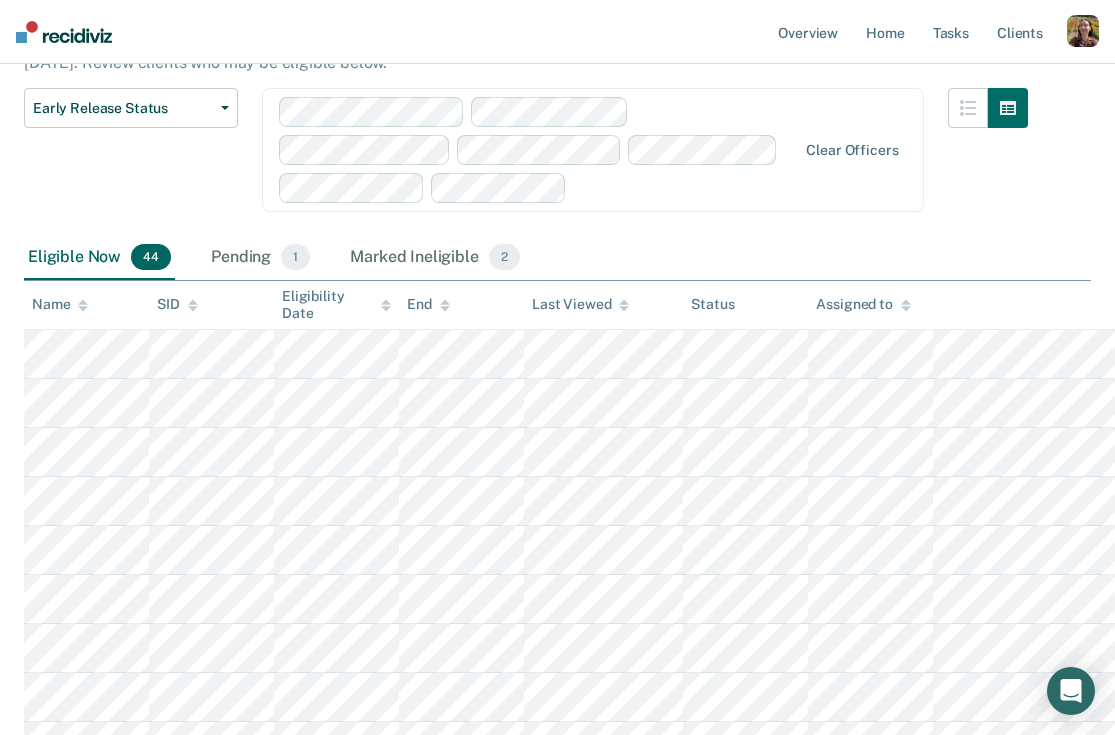 scroll, scrollTop: 159, scrollLeft: 0, axis: vertical 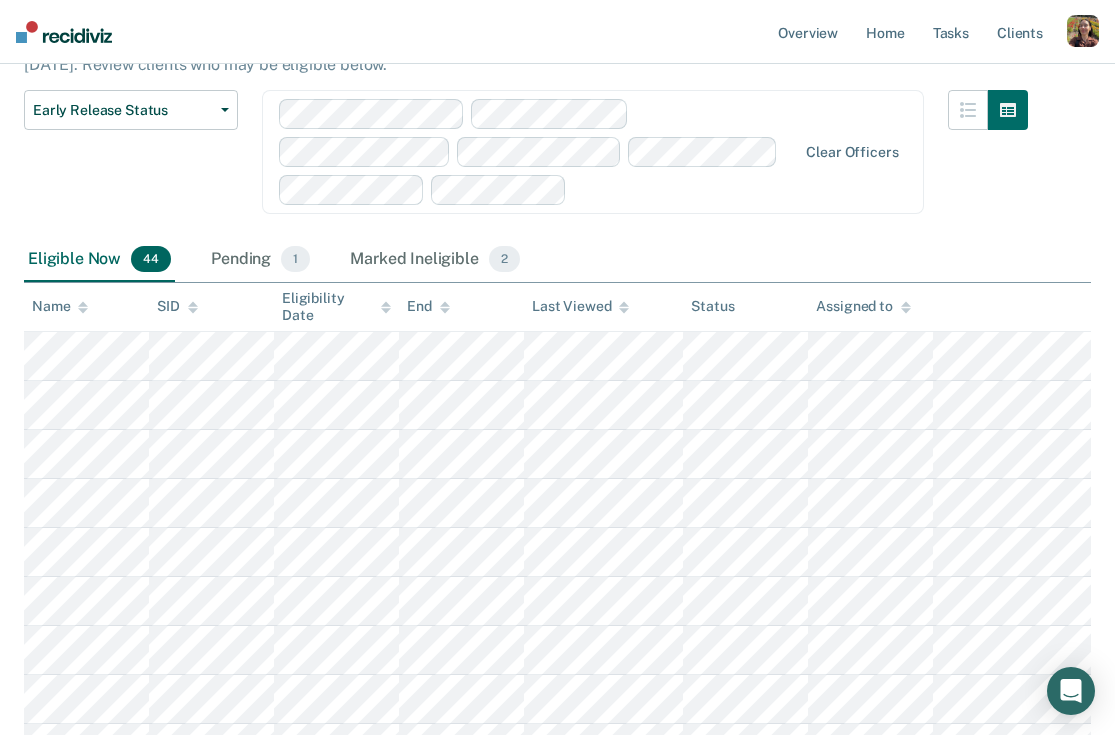 click at bounding box center (1083, 31) 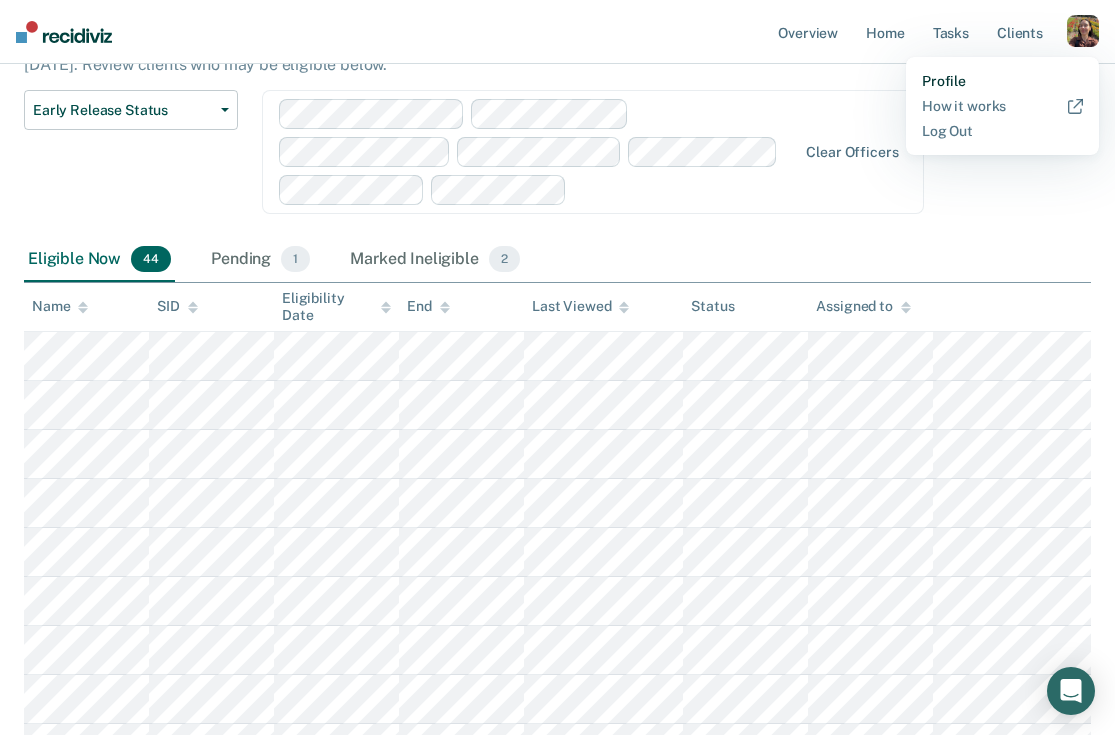 click on "Profile" at bounding box center (1002, 81) 